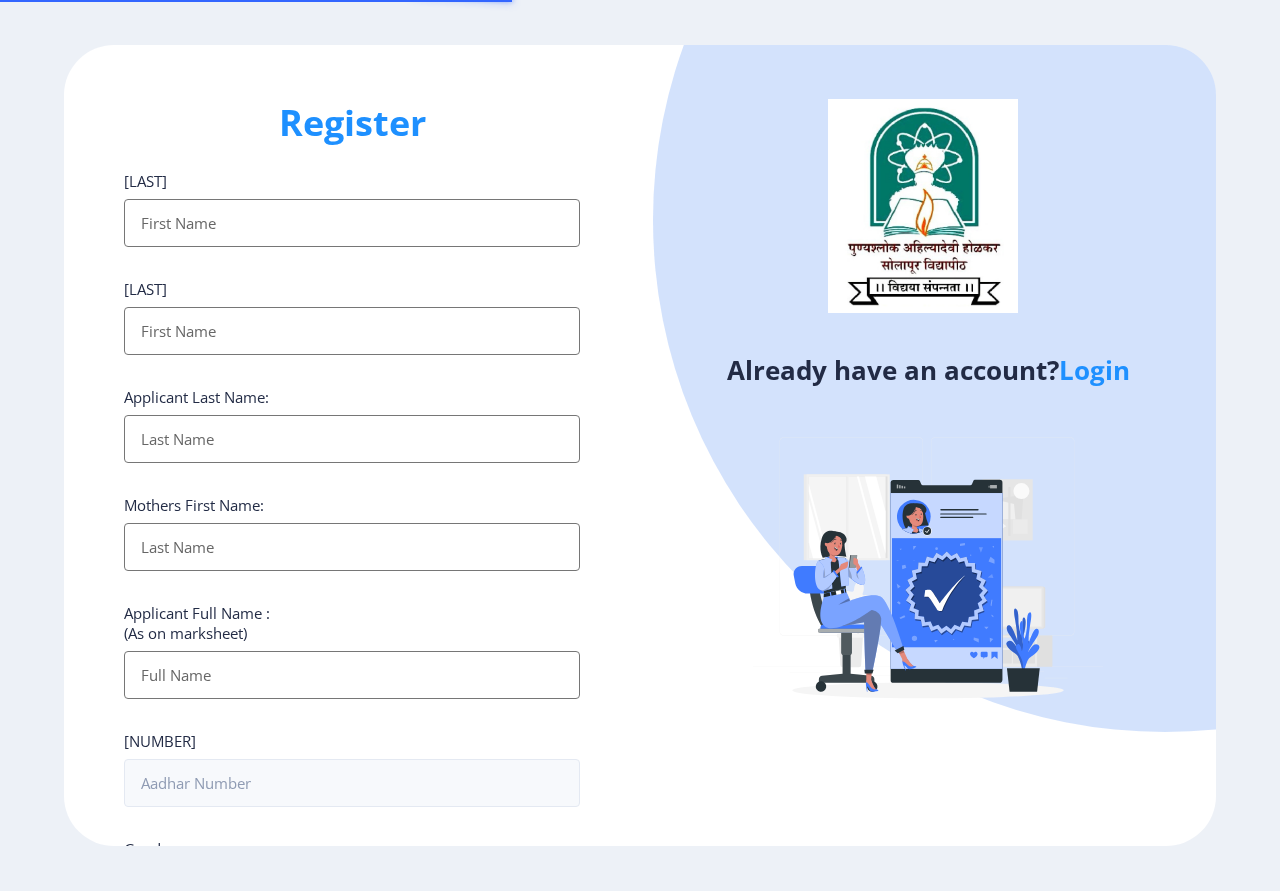 select 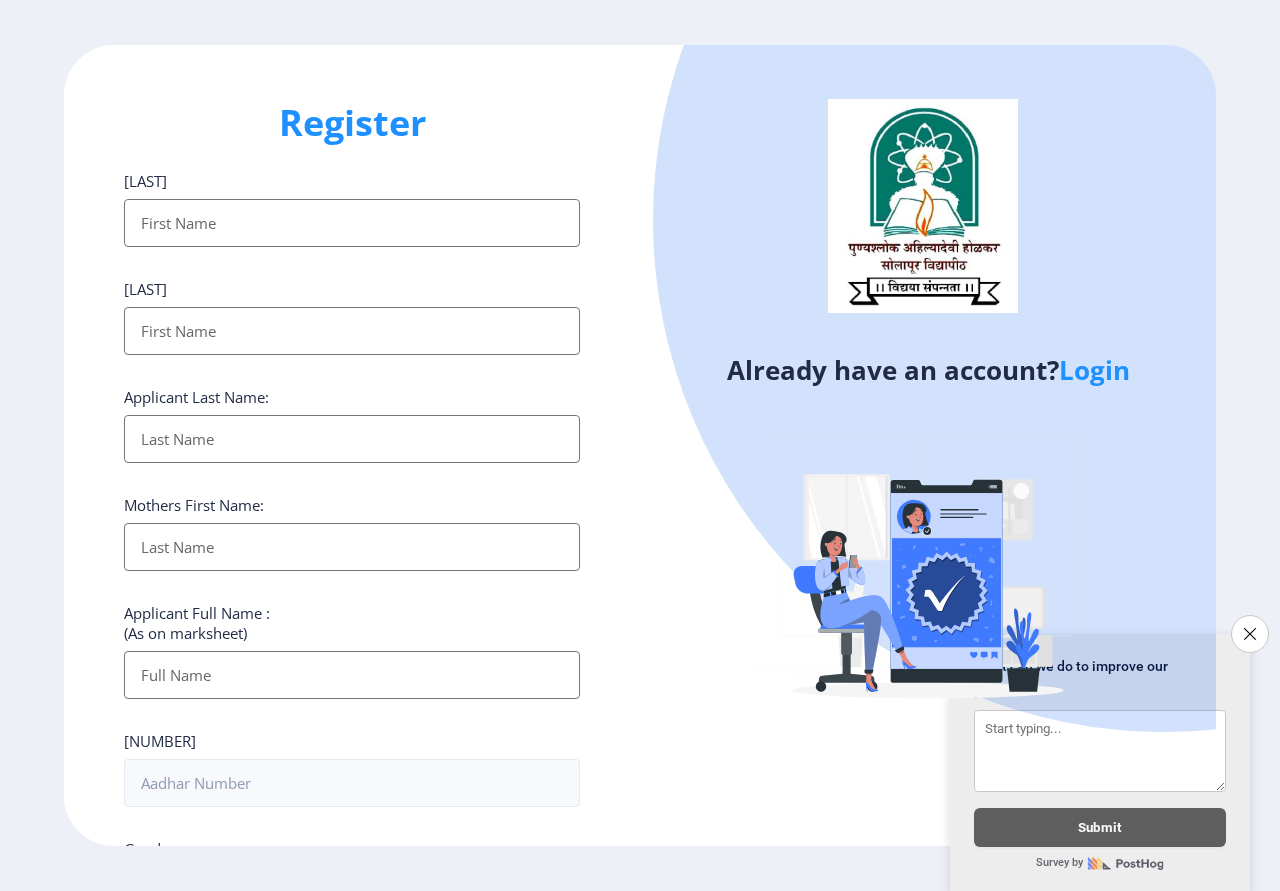 click on "Applicant First Name:" at bounding box center [352, 223] 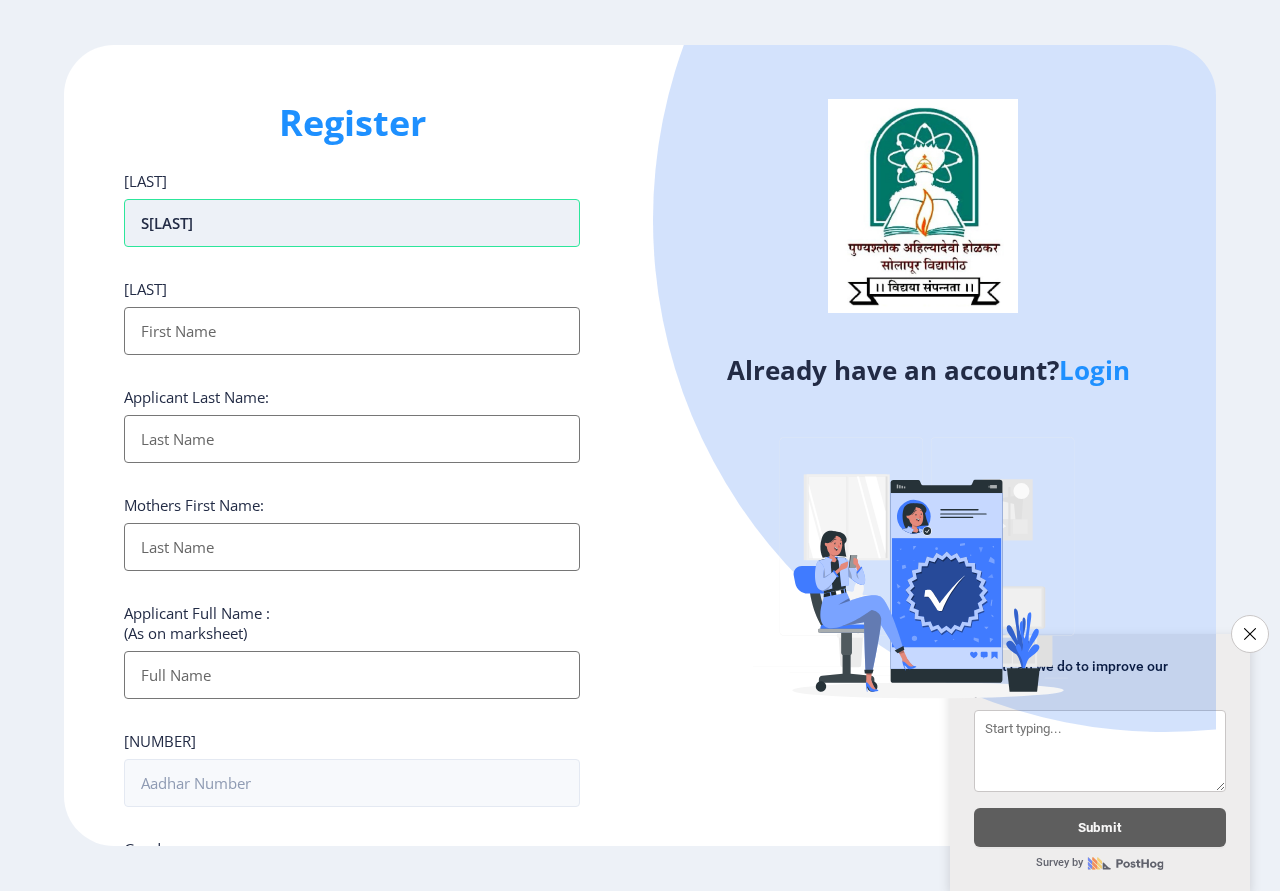 click on "sSAVITA" at bounding box center (352, 223) 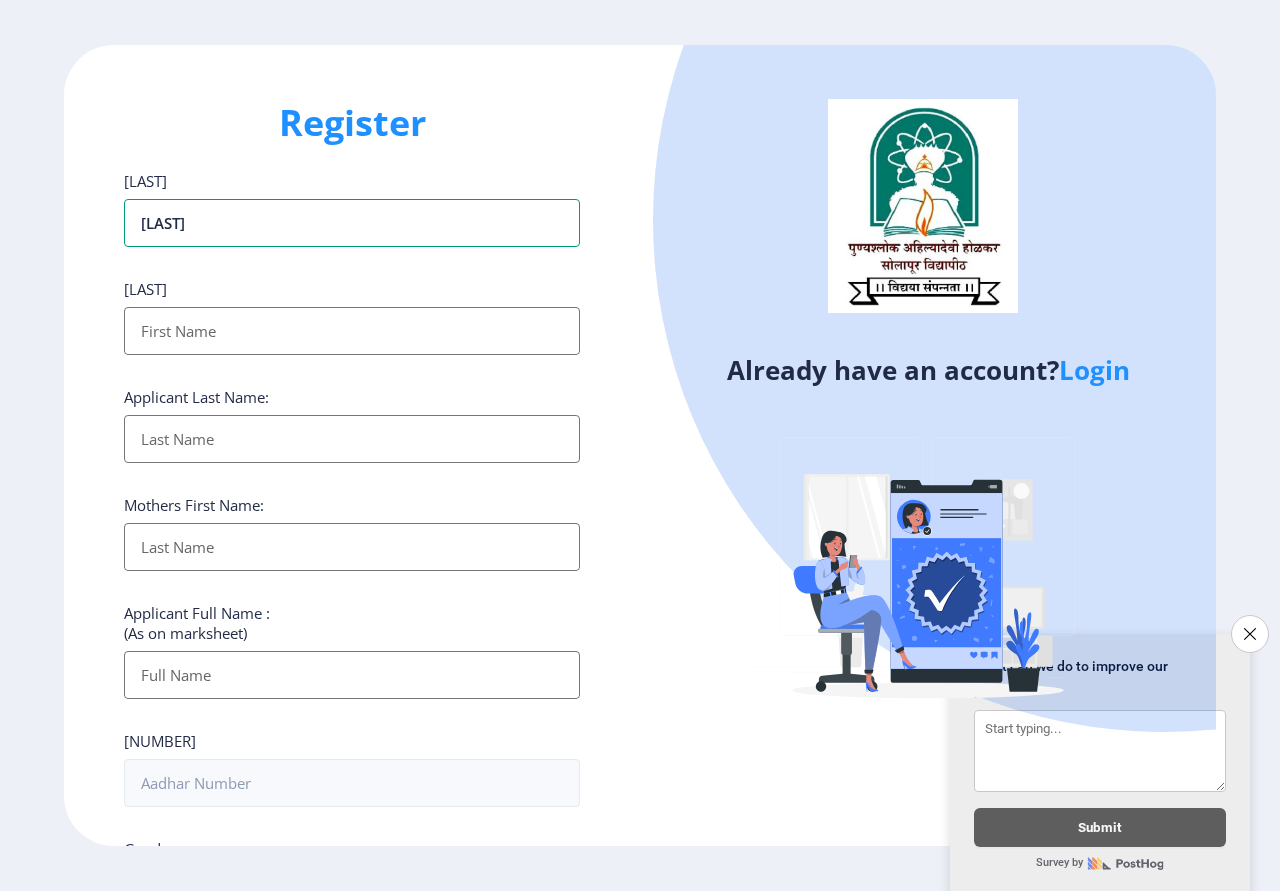 type on "[FIRST]" 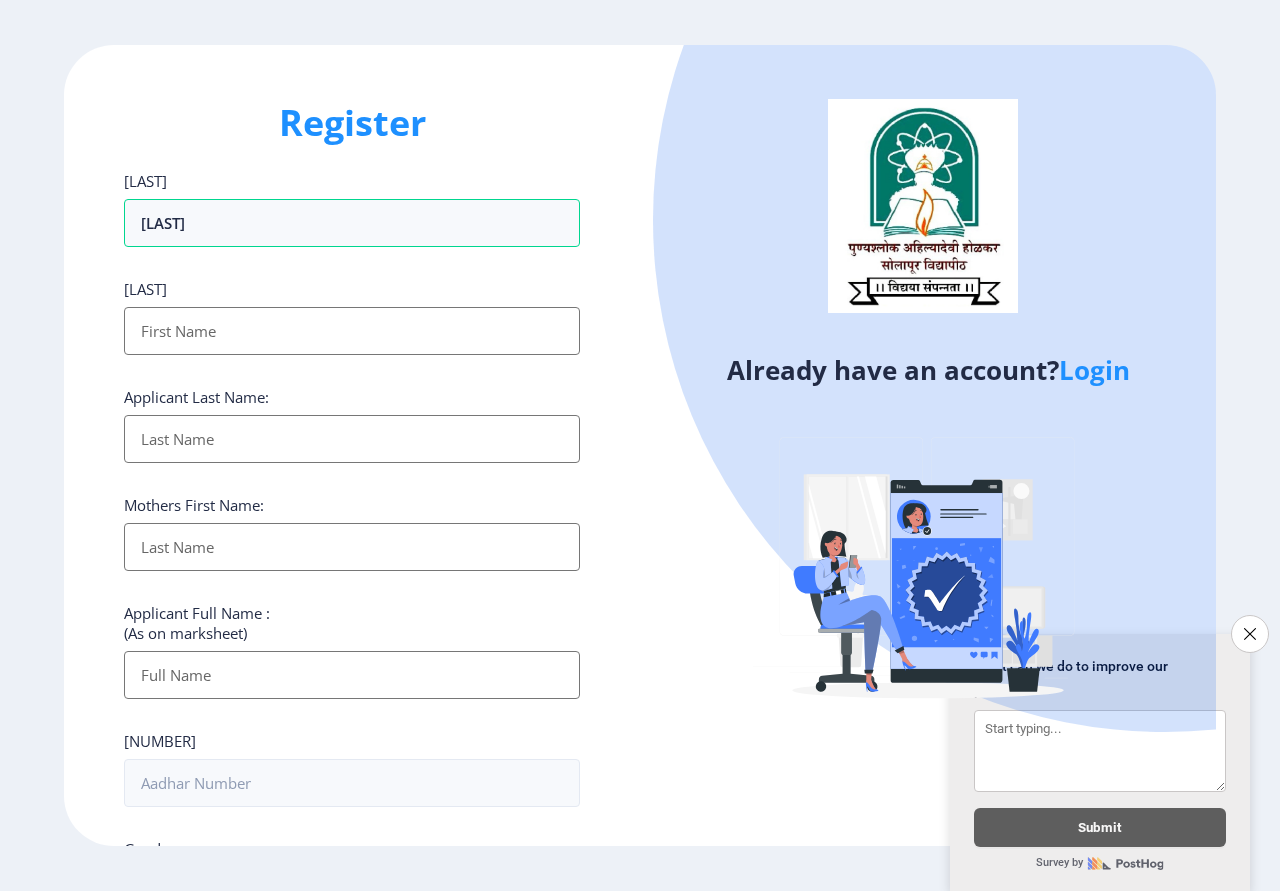 click on "[APPLICANT] [FIRST] Name:" at bounding box center [352, 331] 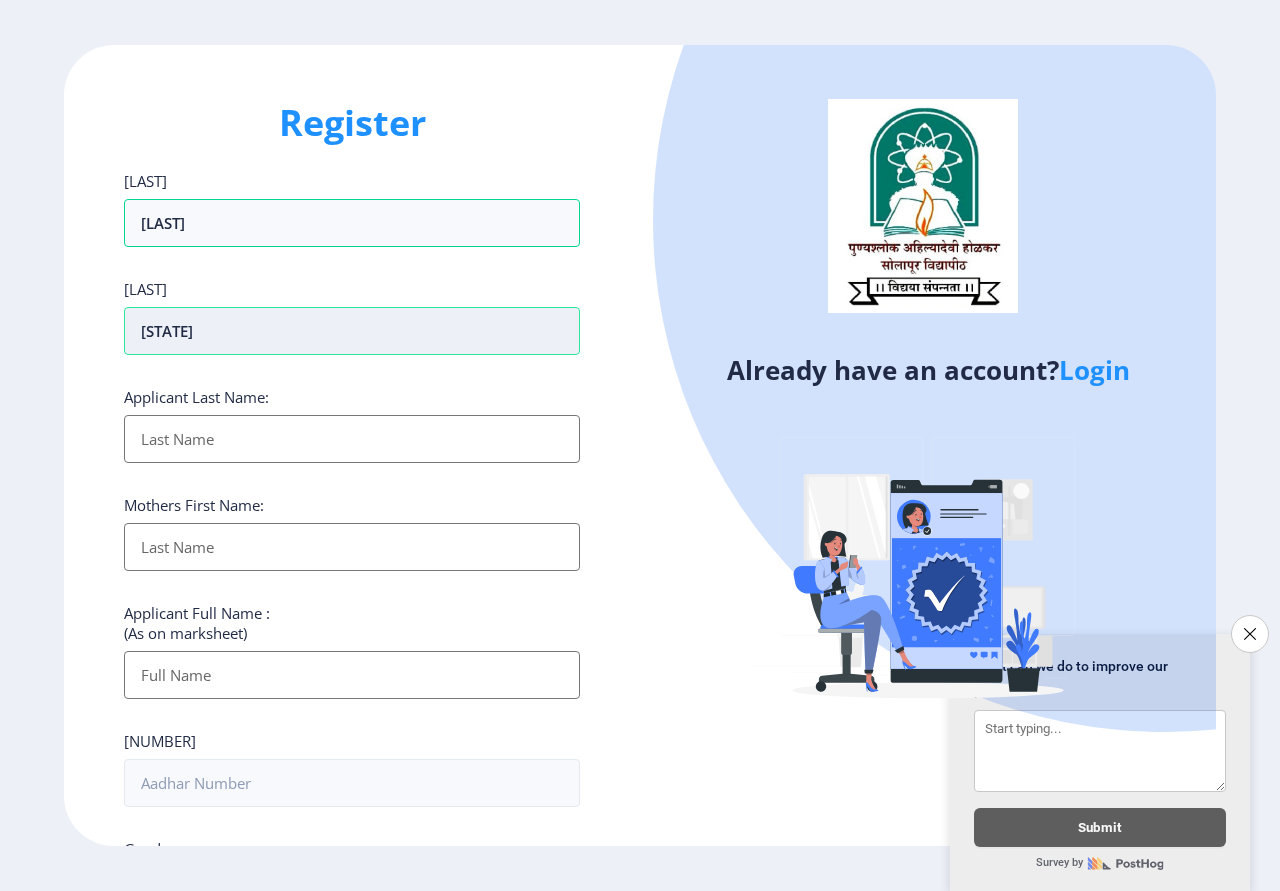 type on "V" 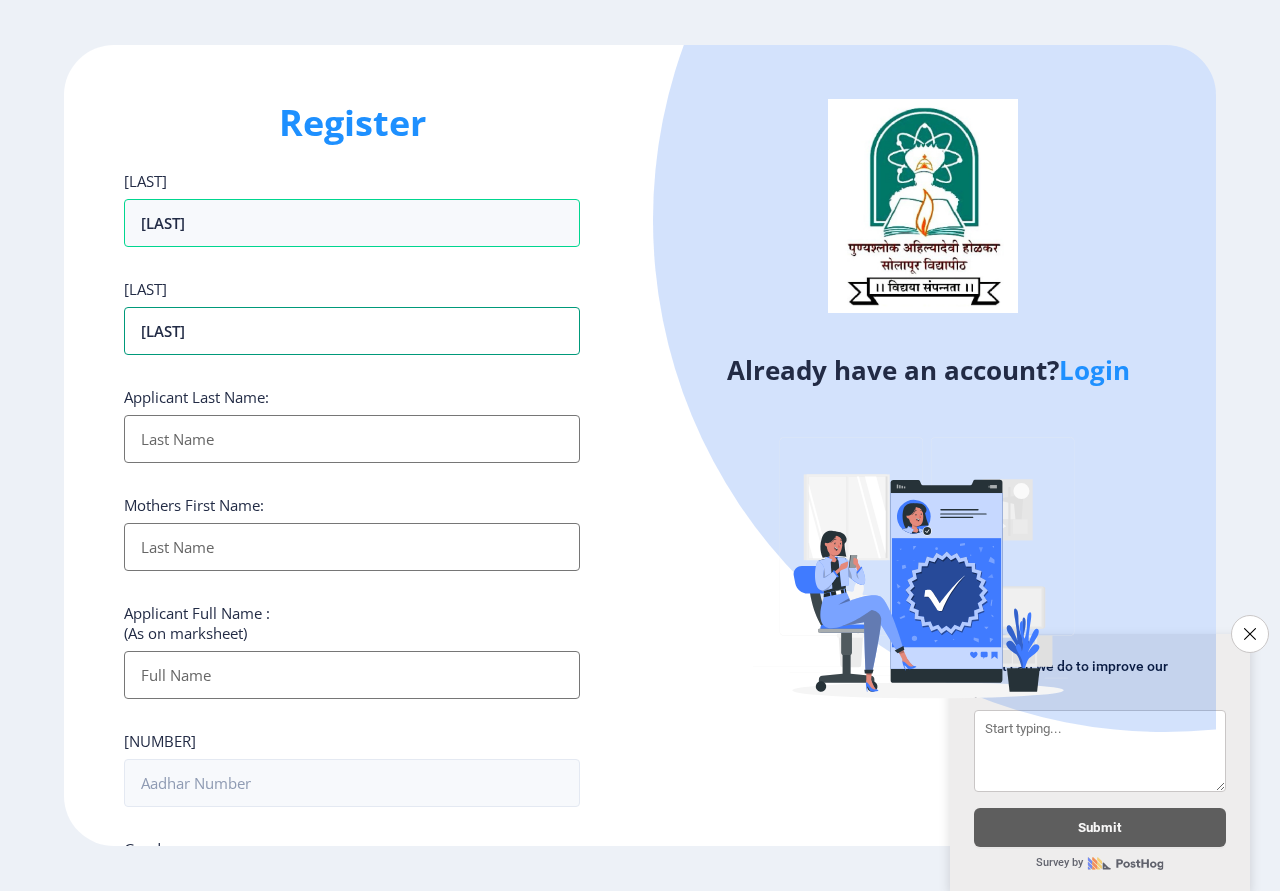 type on "JAYANT" 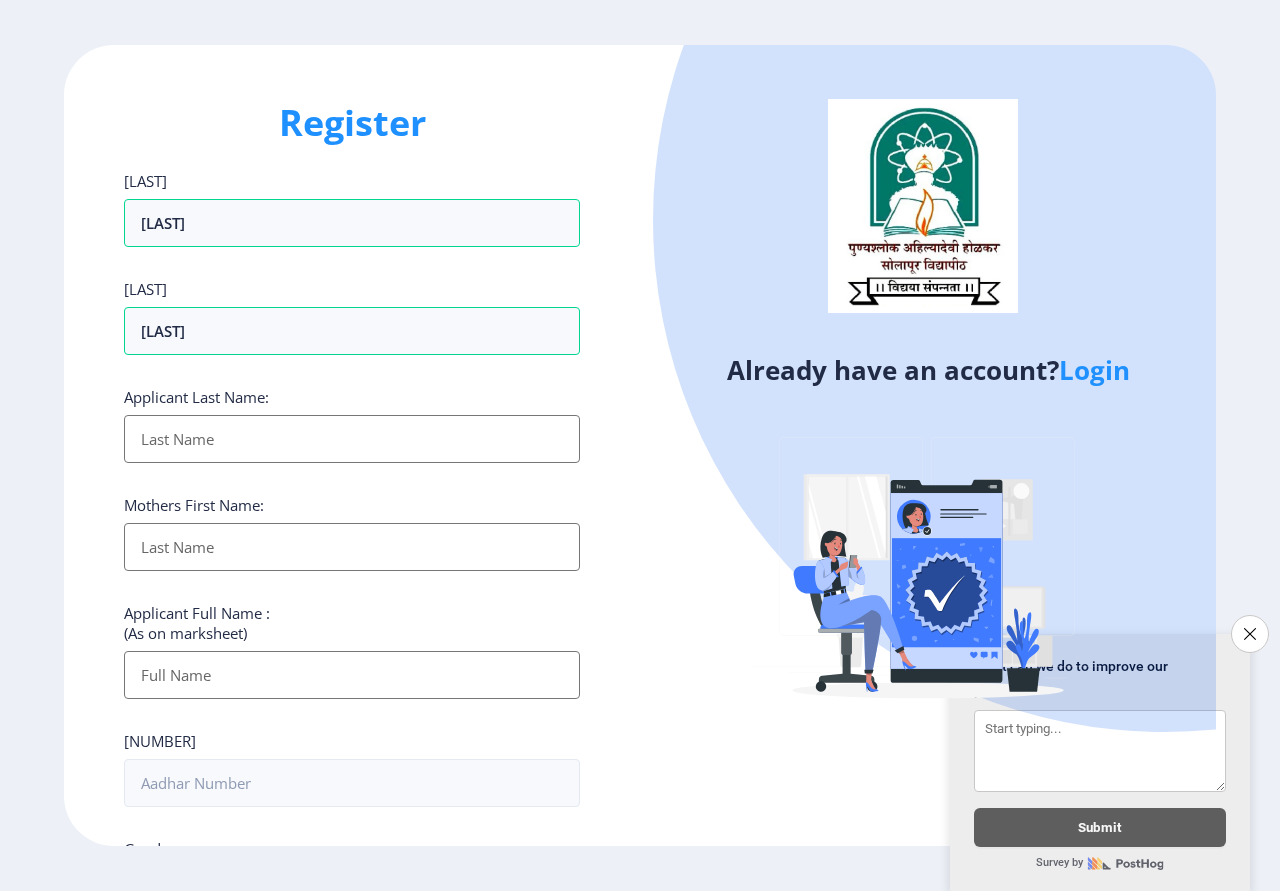 click on "Applicant First Name:" at bounding box center [352, 439] 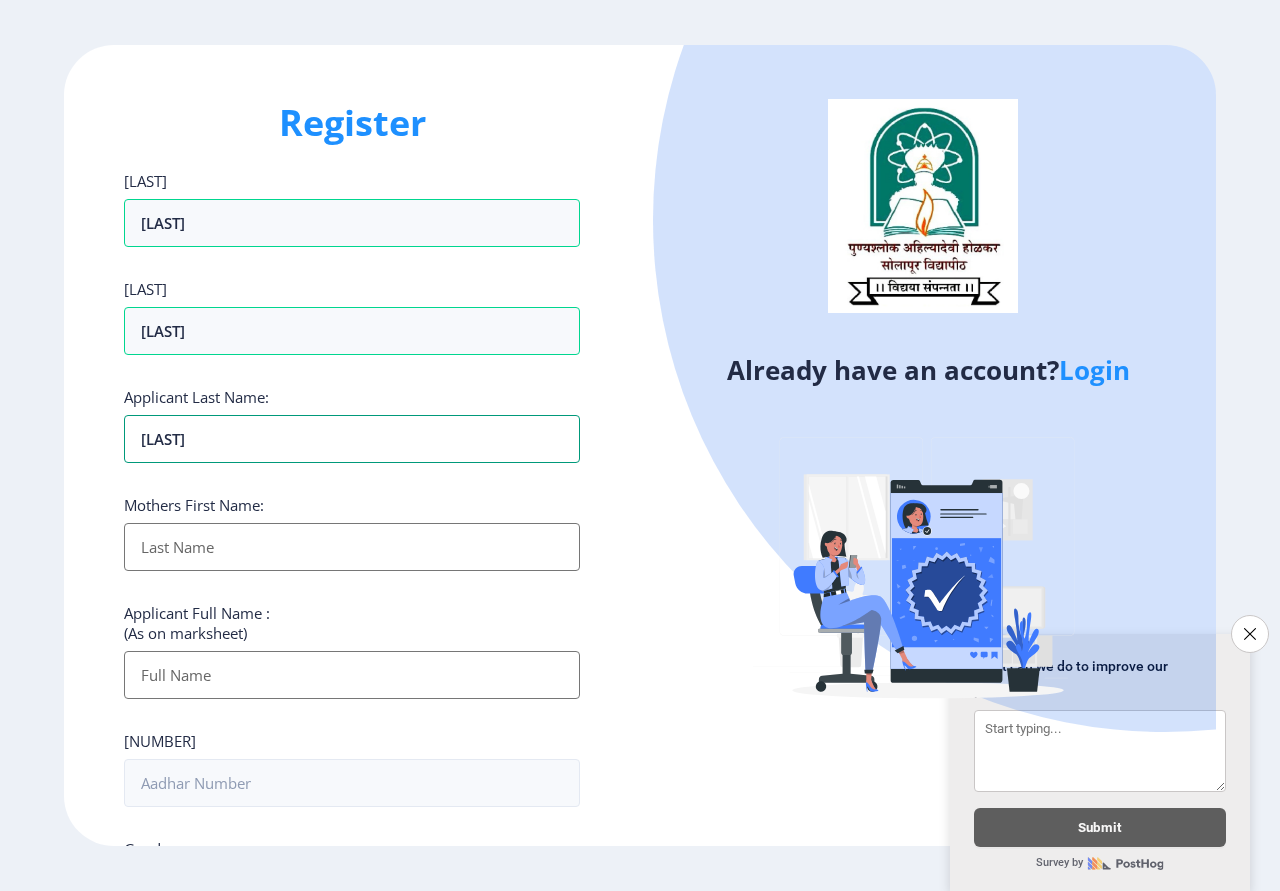 type on "DESHMUKH" 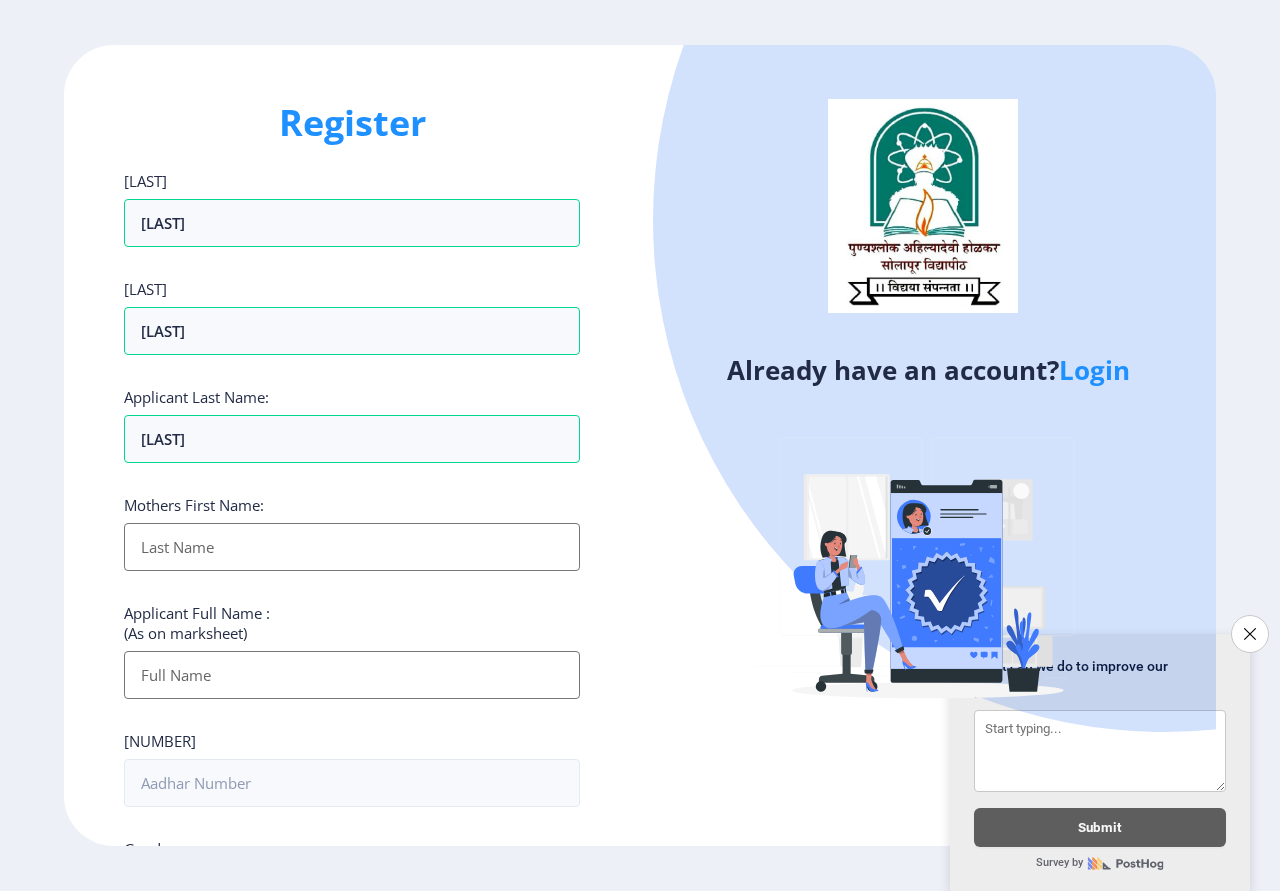 click on "Applicant First Name:" at bounding box center (352, 547) 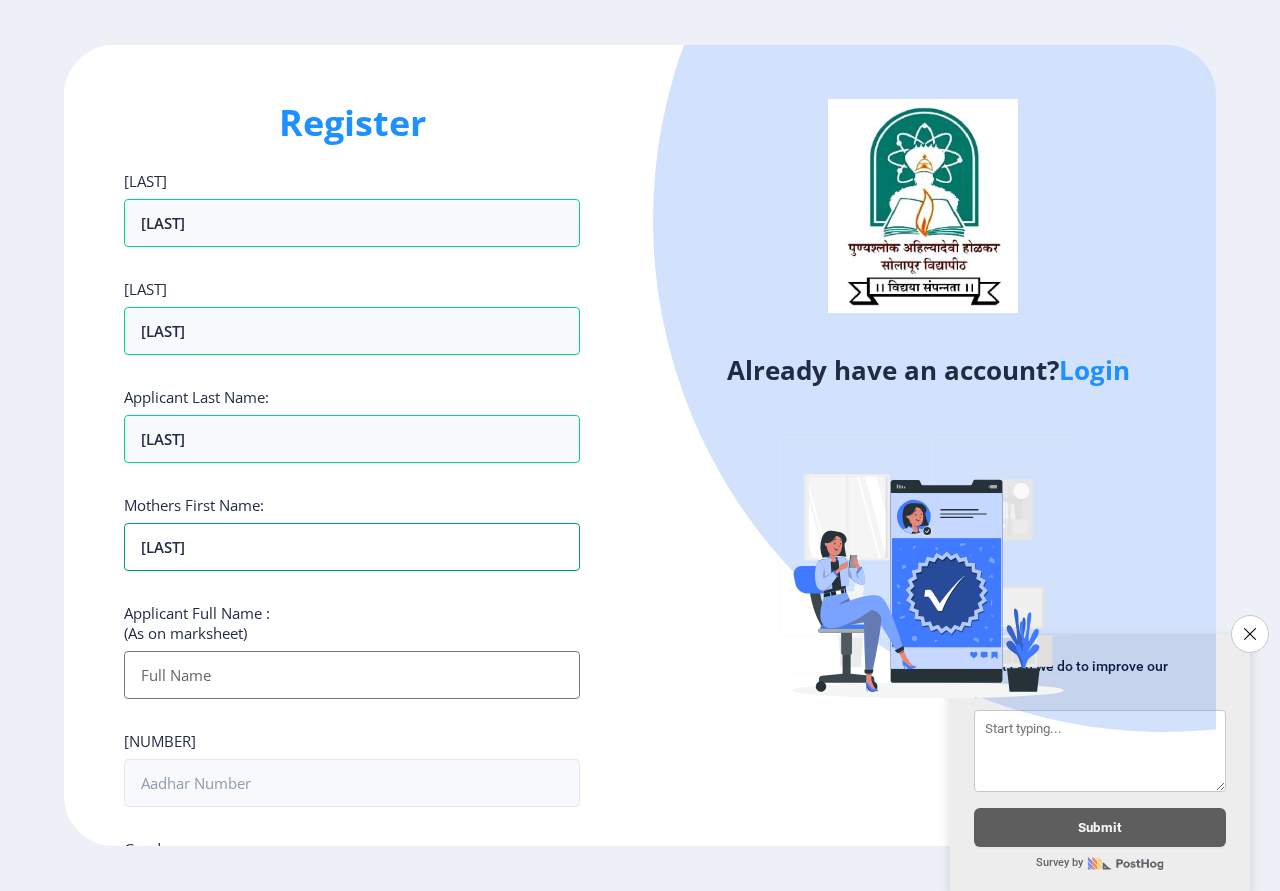 type on "KISHORI" 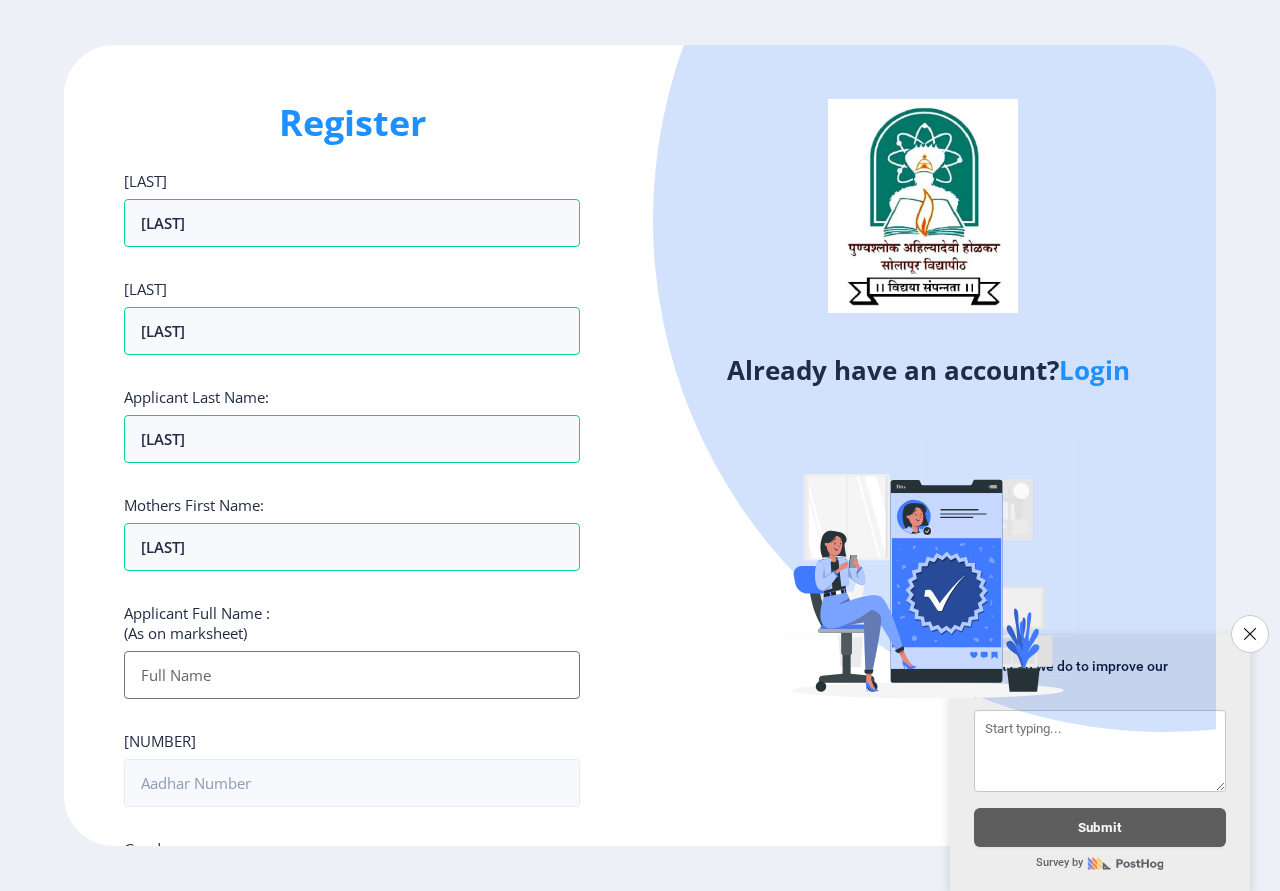 click on "Applicant First Name:" at bounding box center (352, 675) 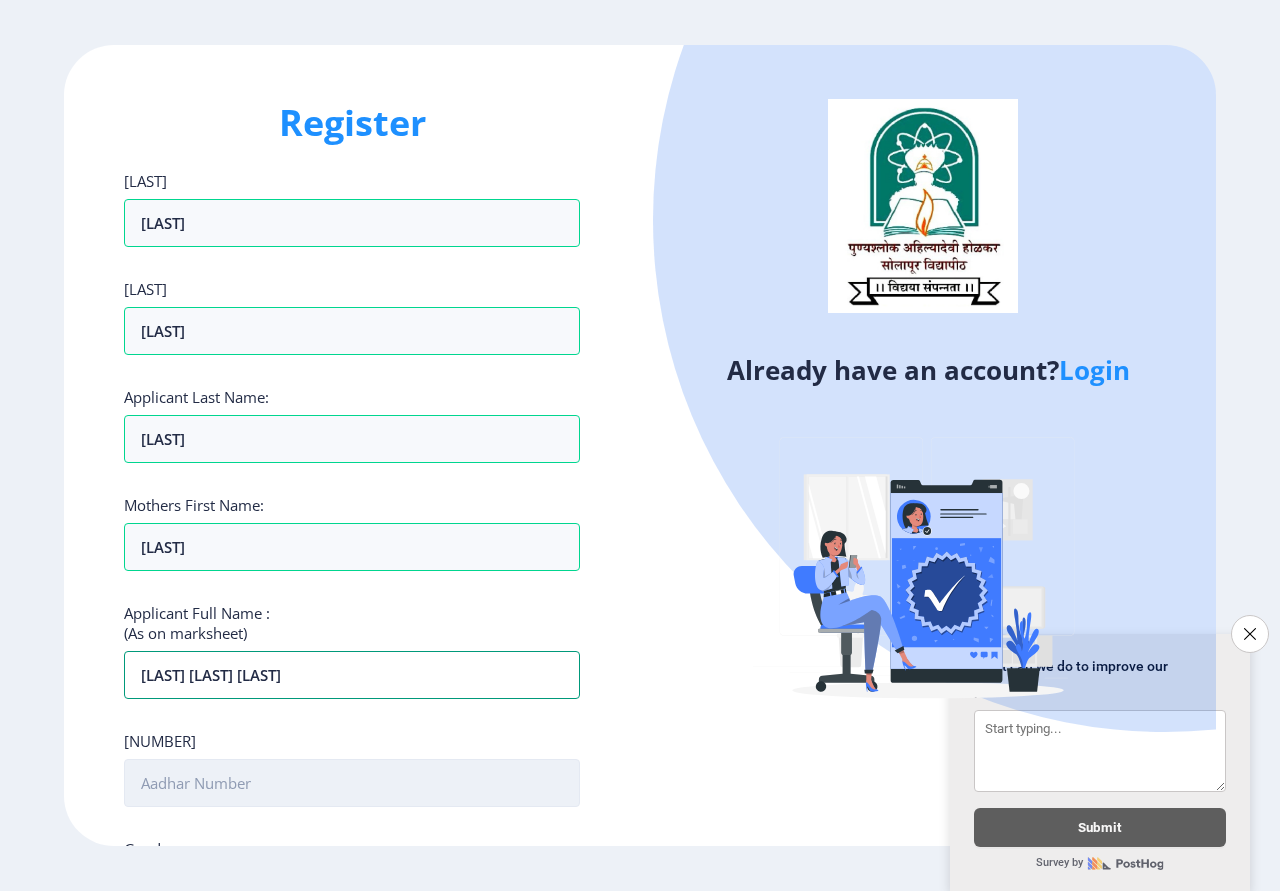 type on "PATIL SAVITA VASANTRAO" 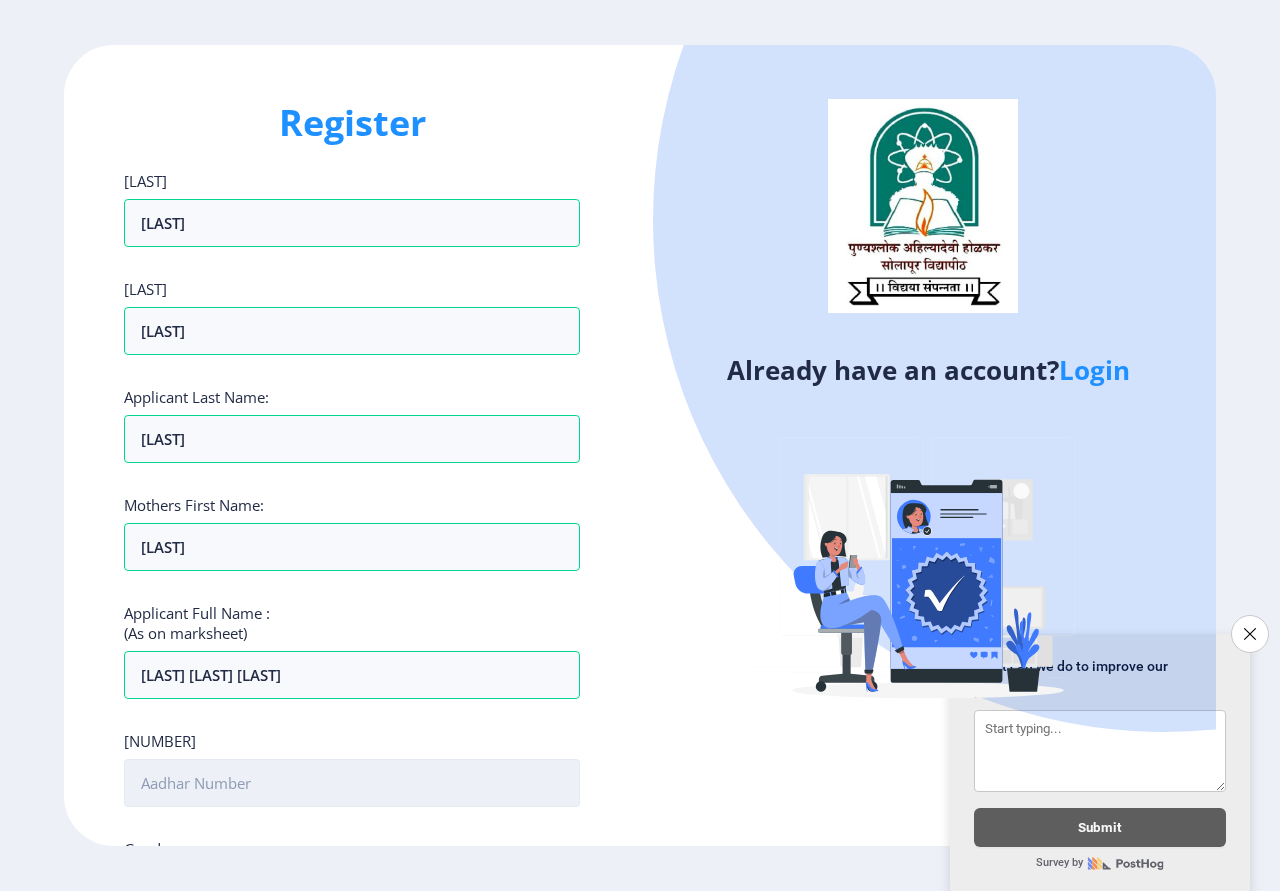 click on "Aadhar Number :" at bounding box center [352, 783] 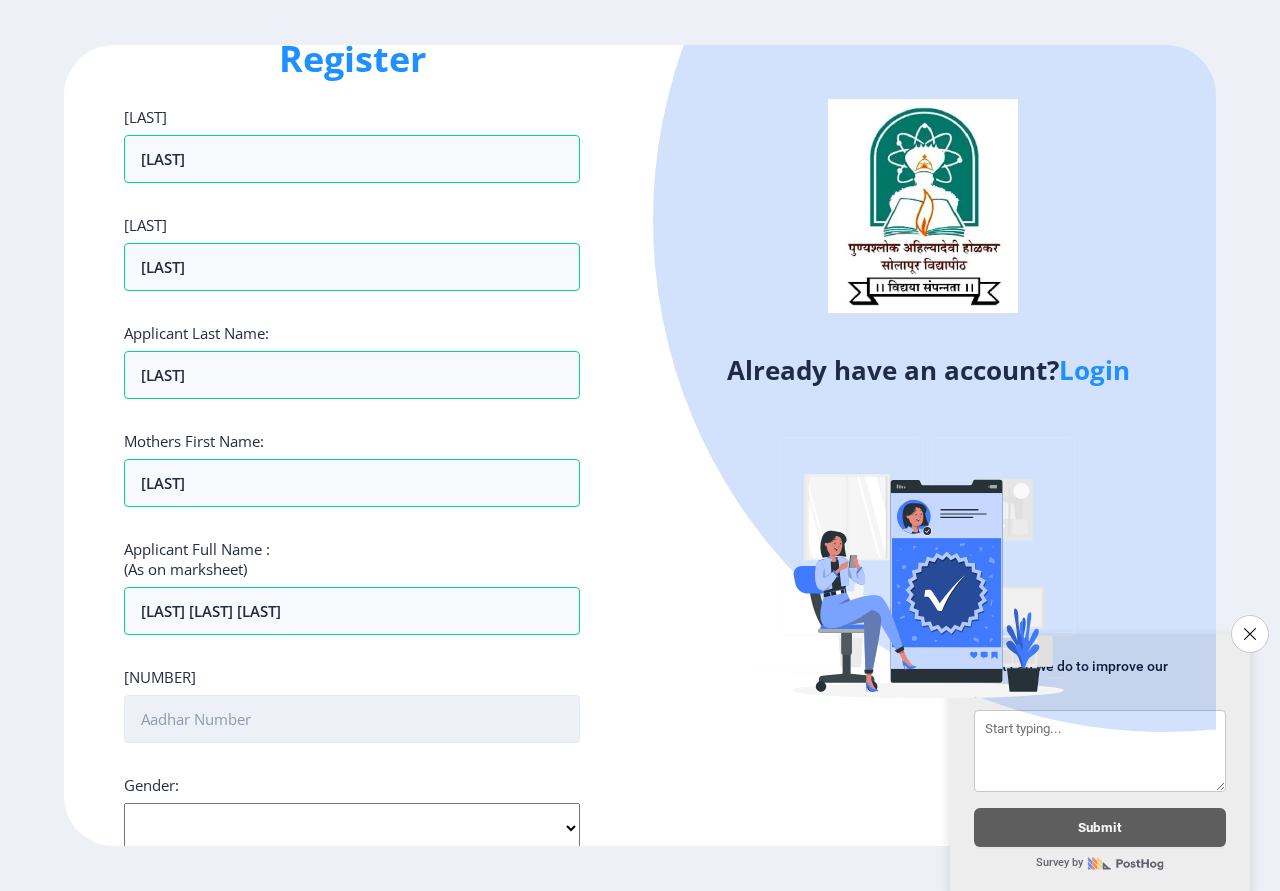 scroll, scrollTop: 100, scrollLeft: 0, axis: vertical 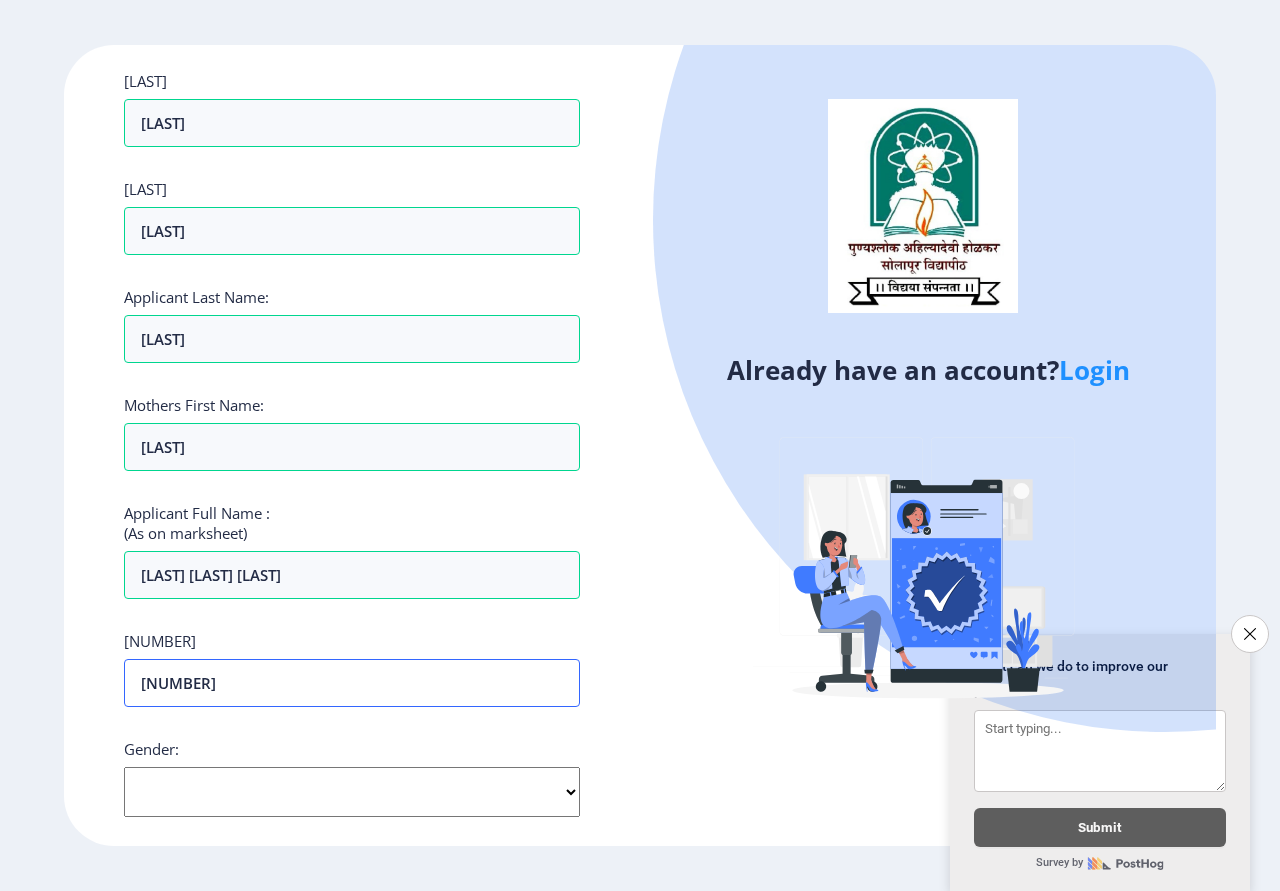 type on "237505960886" 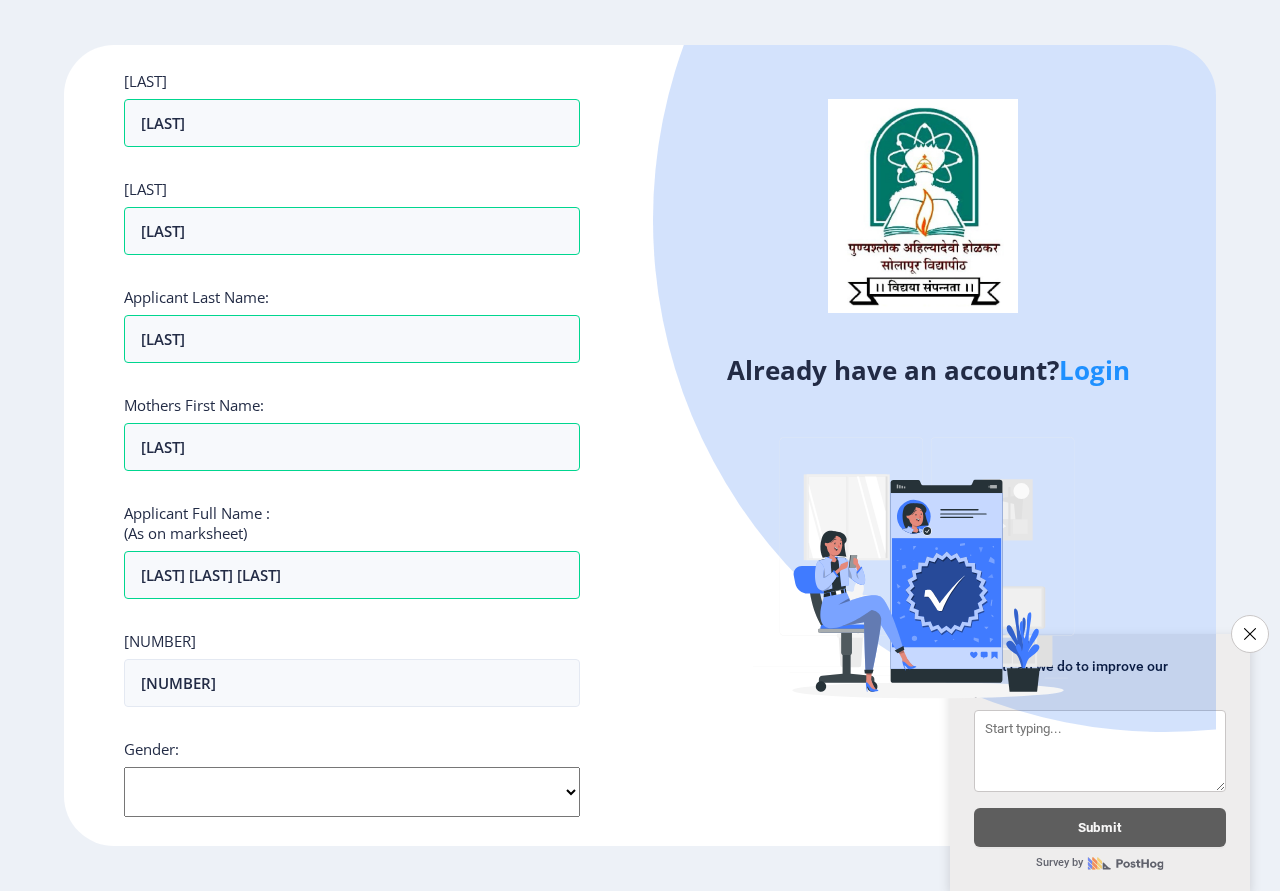 click on "Select Gender Male Female Other" 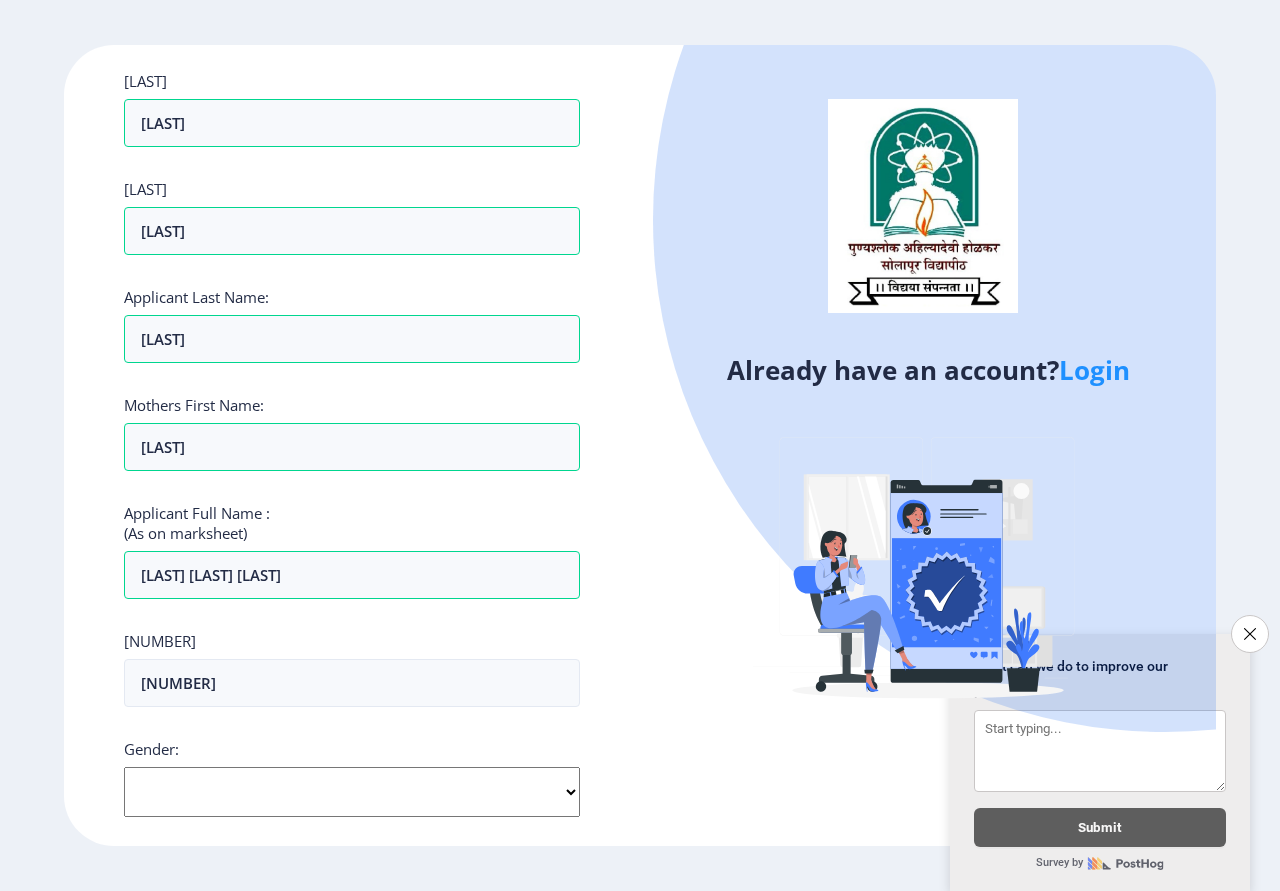 select on "Female" 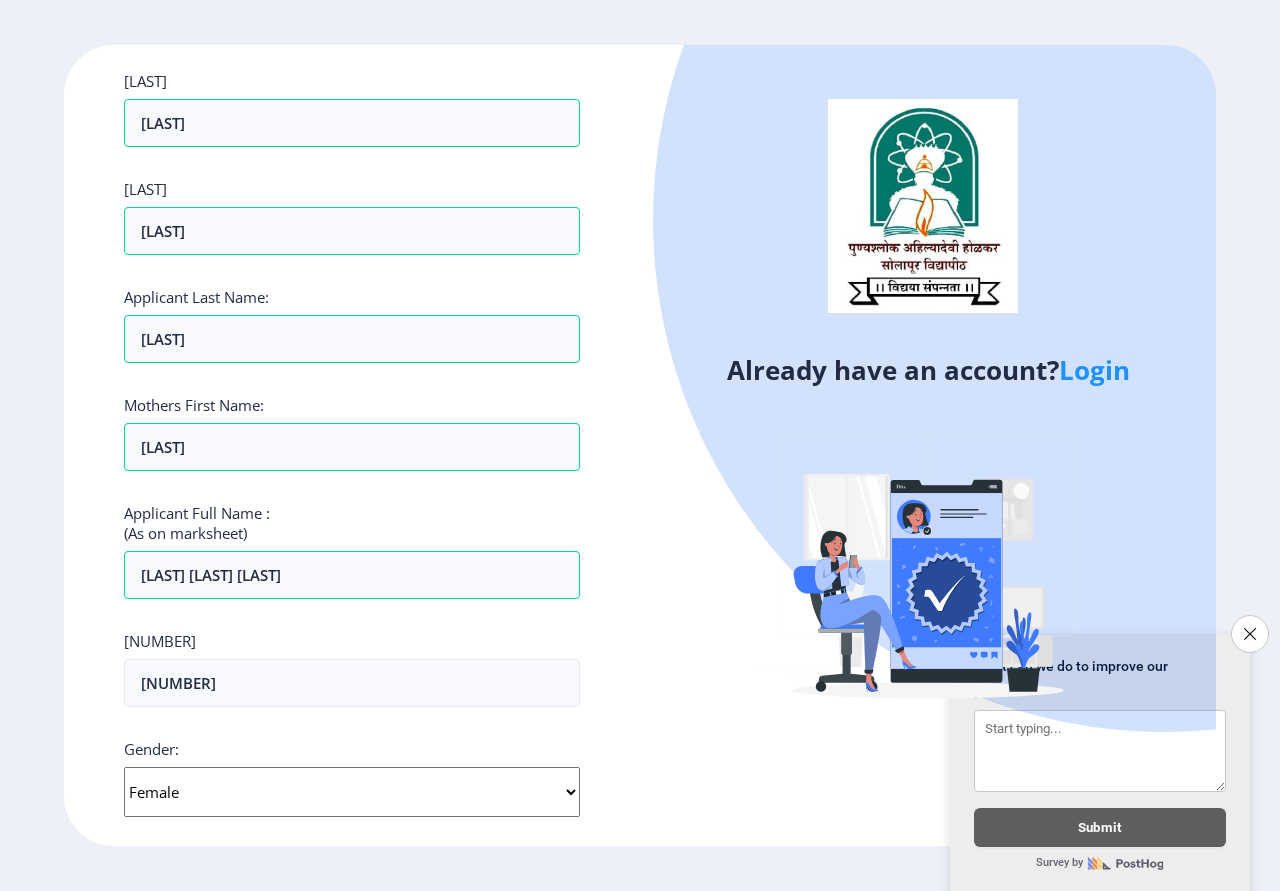 click on "Select Gender Male Female Other" 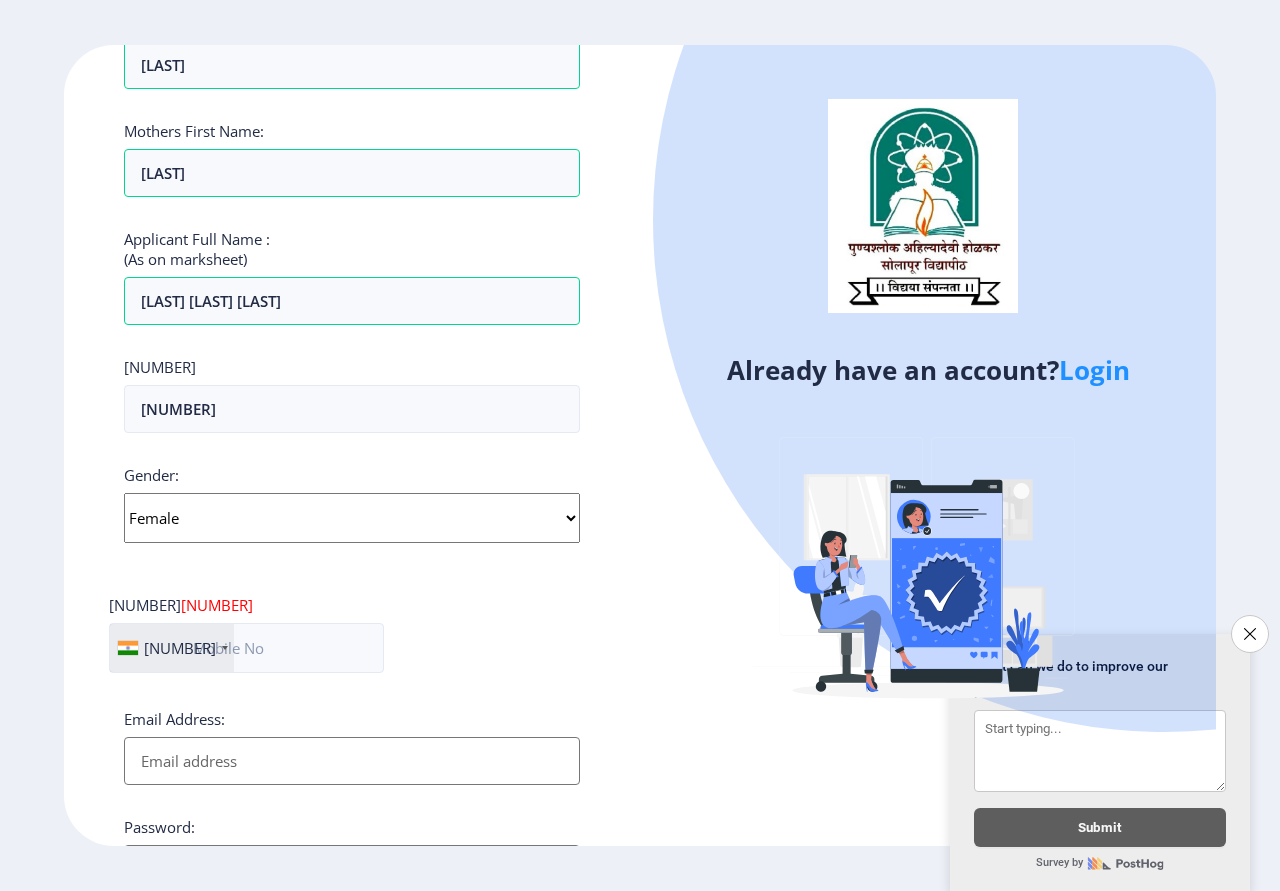 scroll, scrollTop: 400, scrollLeft: 0, axis: vertical 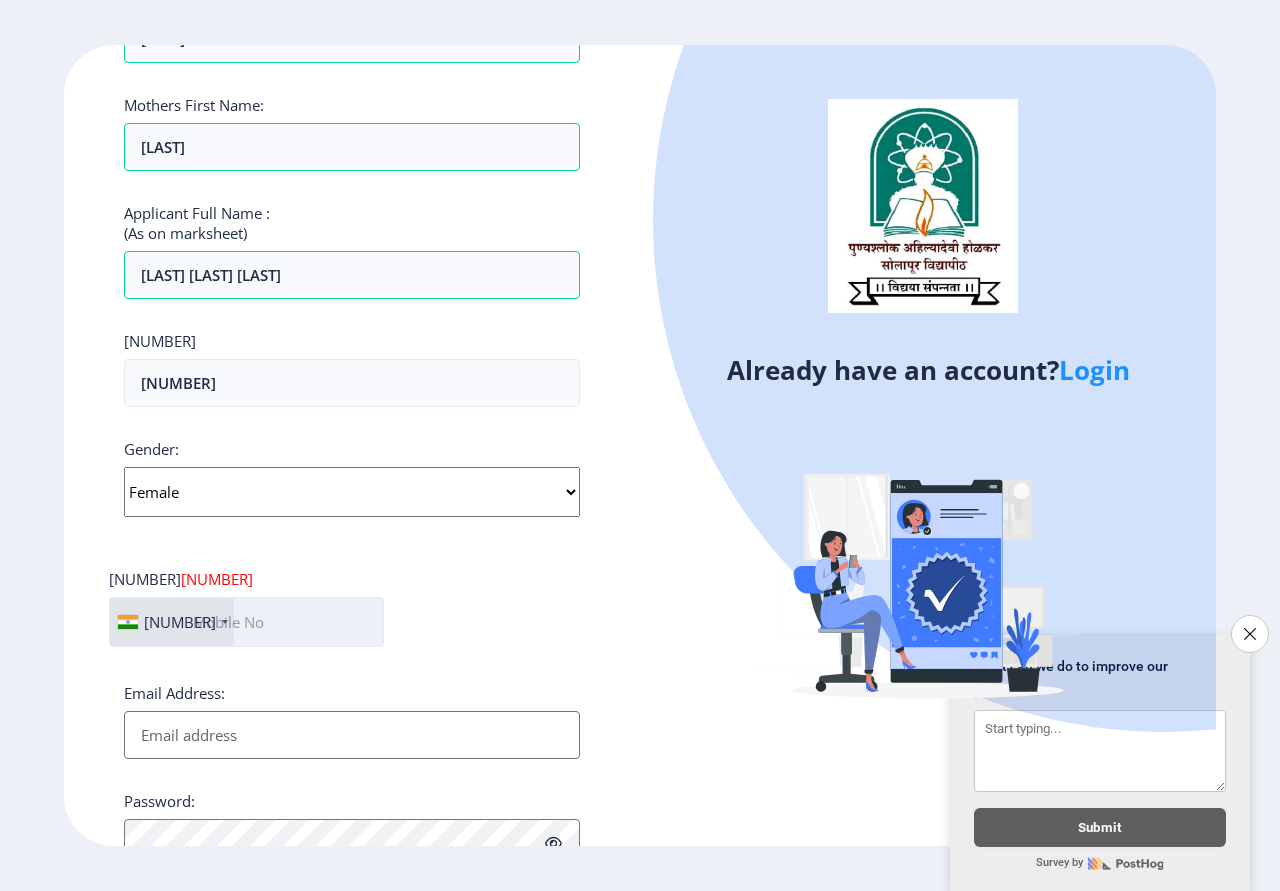 click 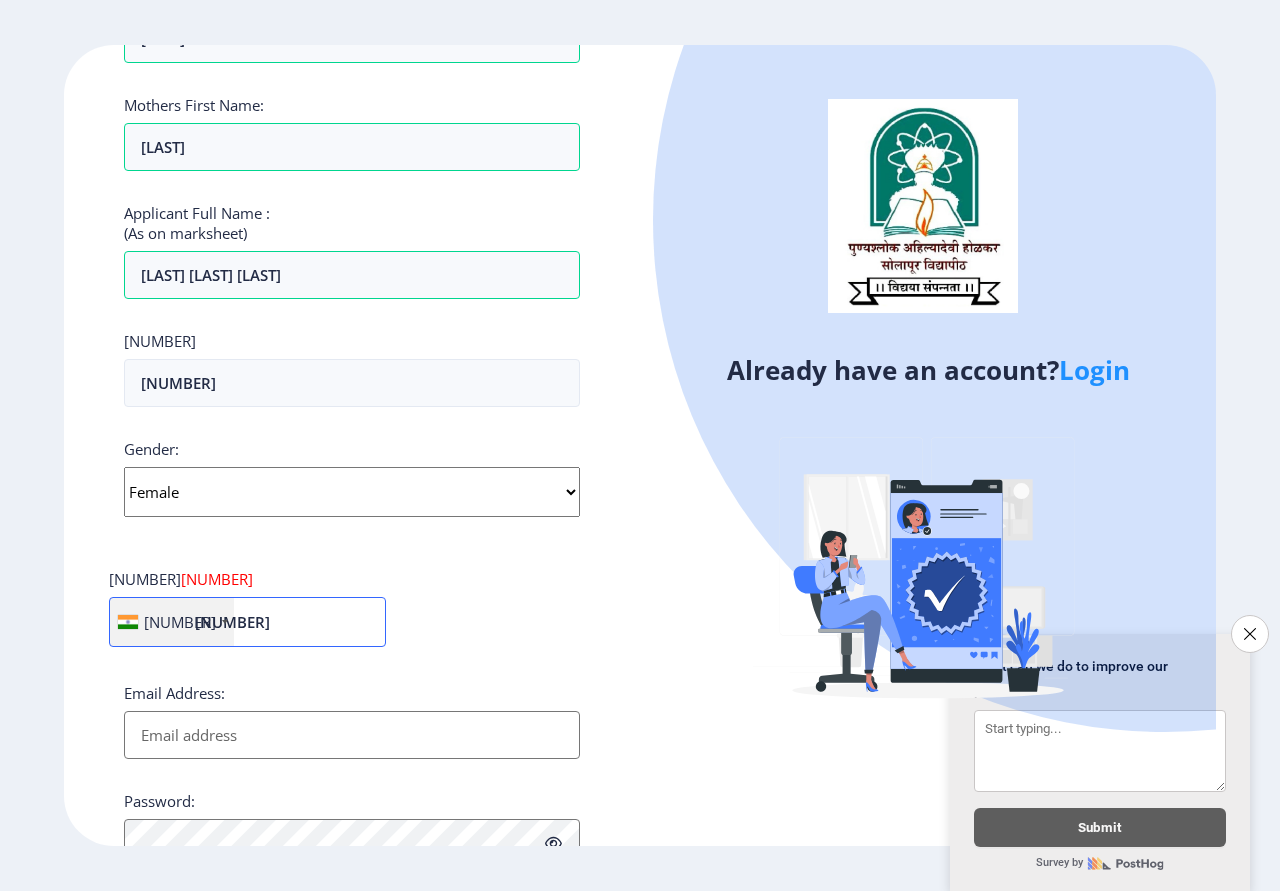 type on "9873182967" 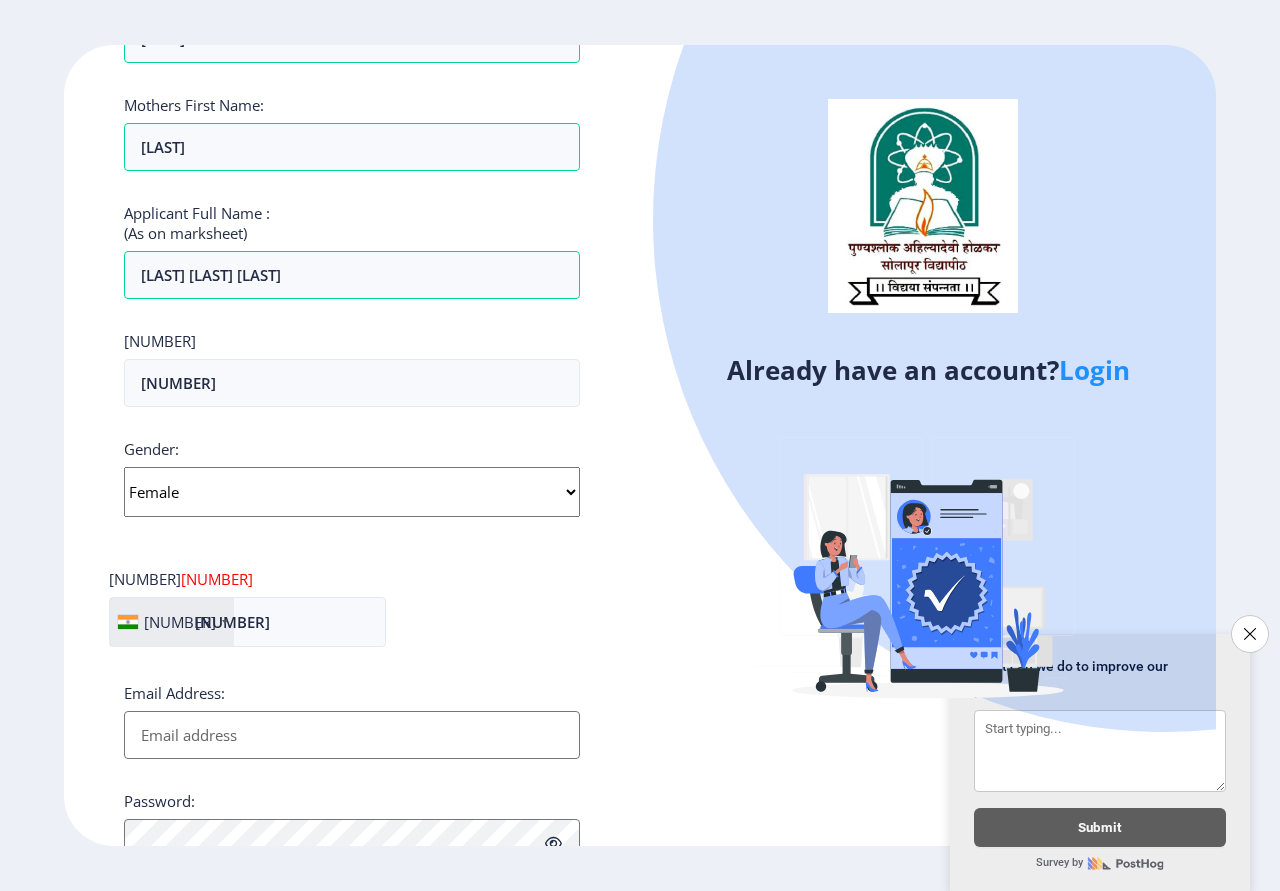 click on "Email Address:" at bounding box center (352, 735) 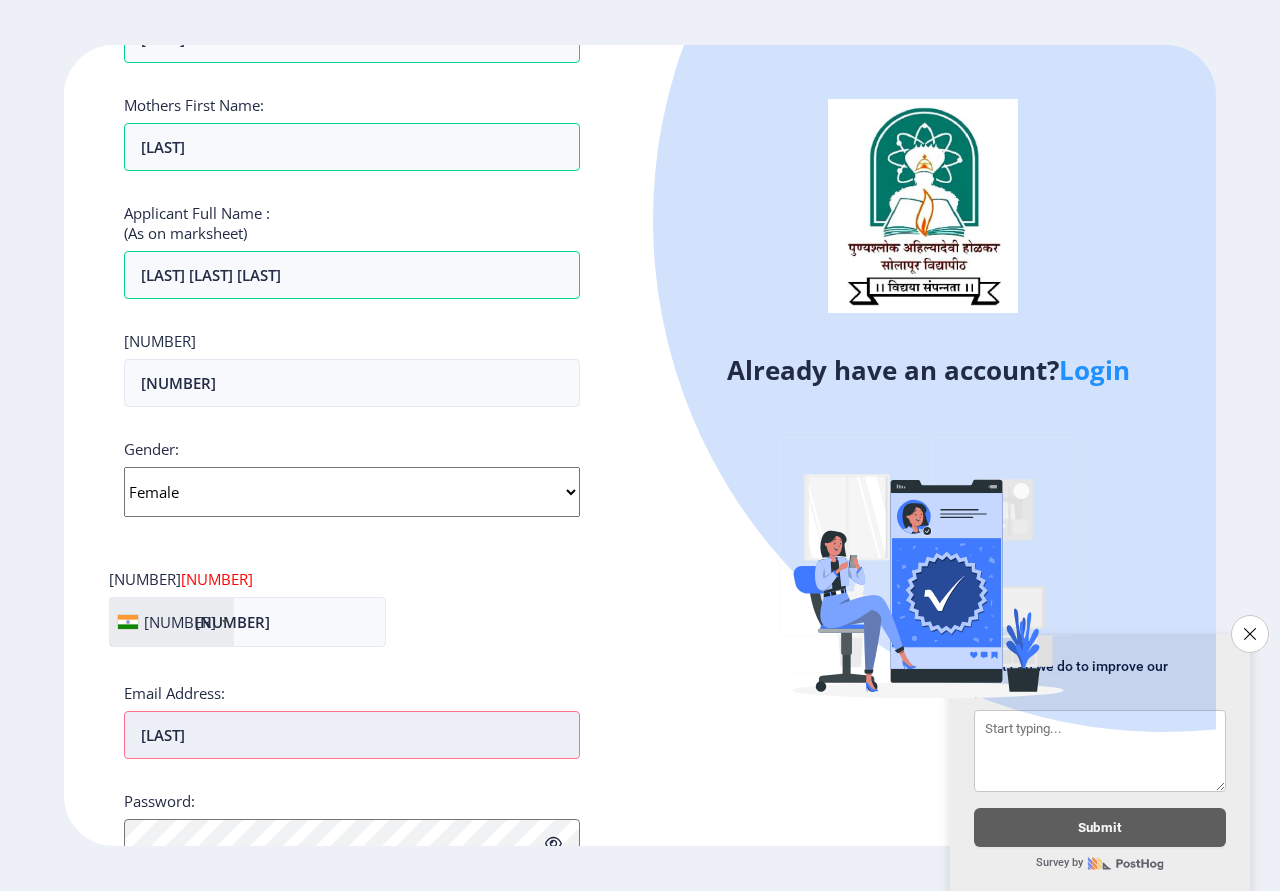 type on "S" 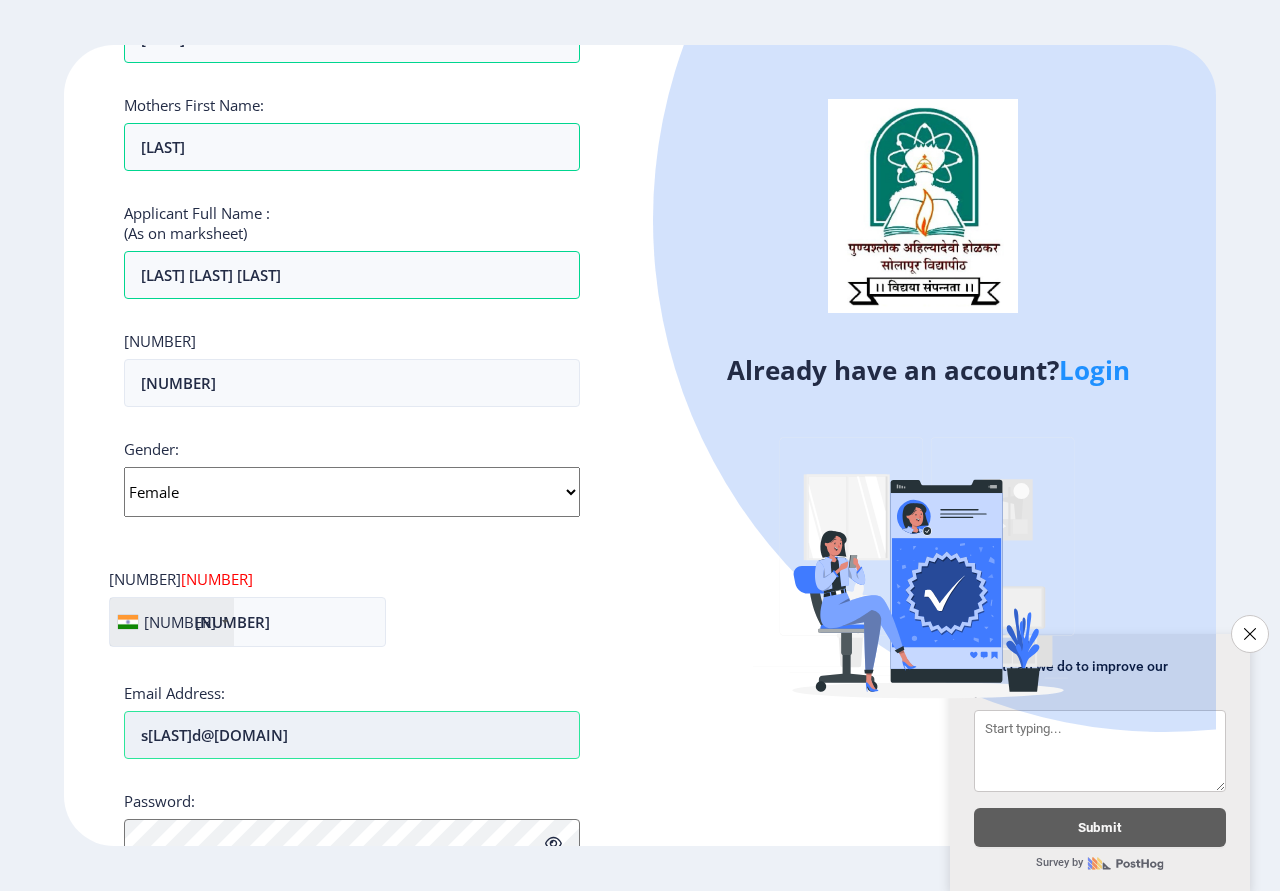 type on "savitadeshmuk16@[EMAIL]" 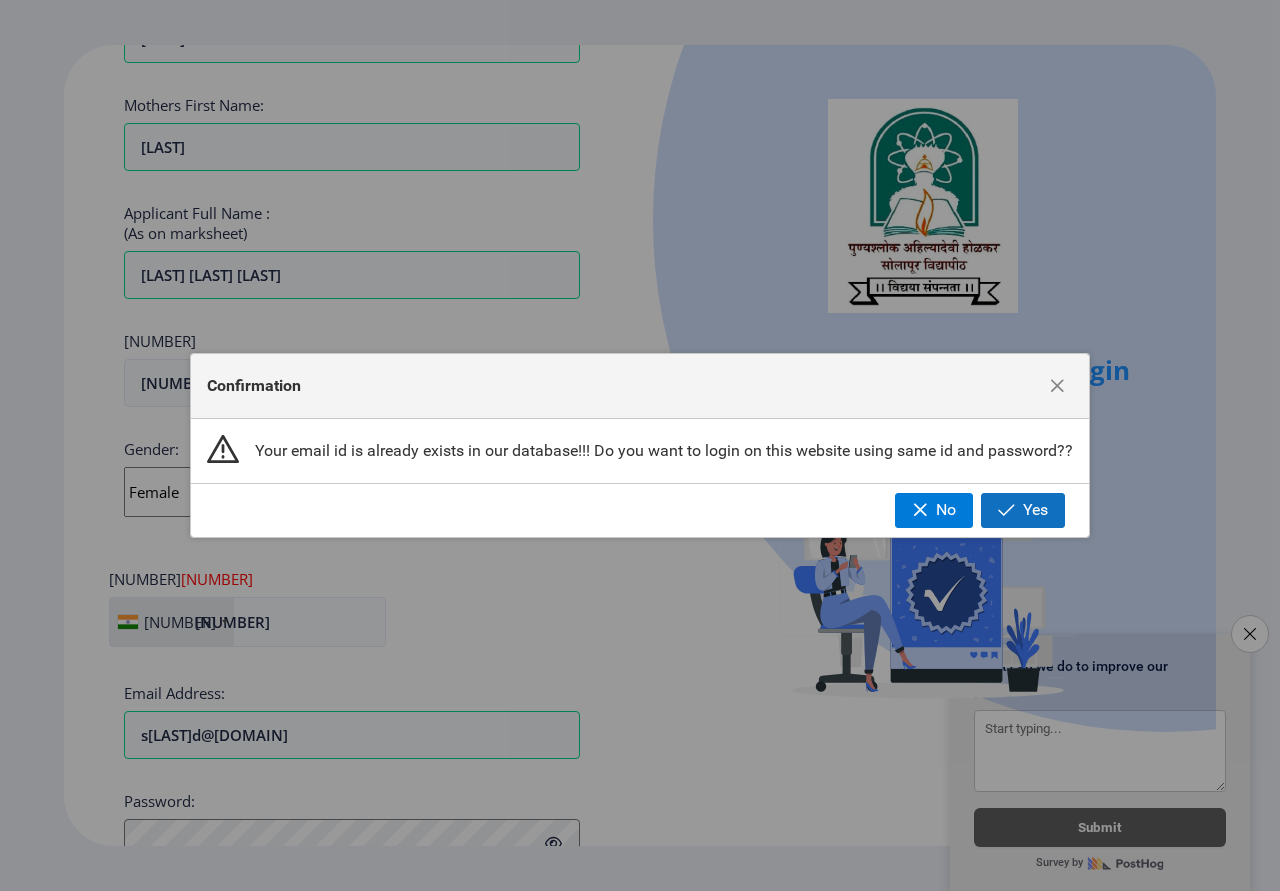 click on "Yes" 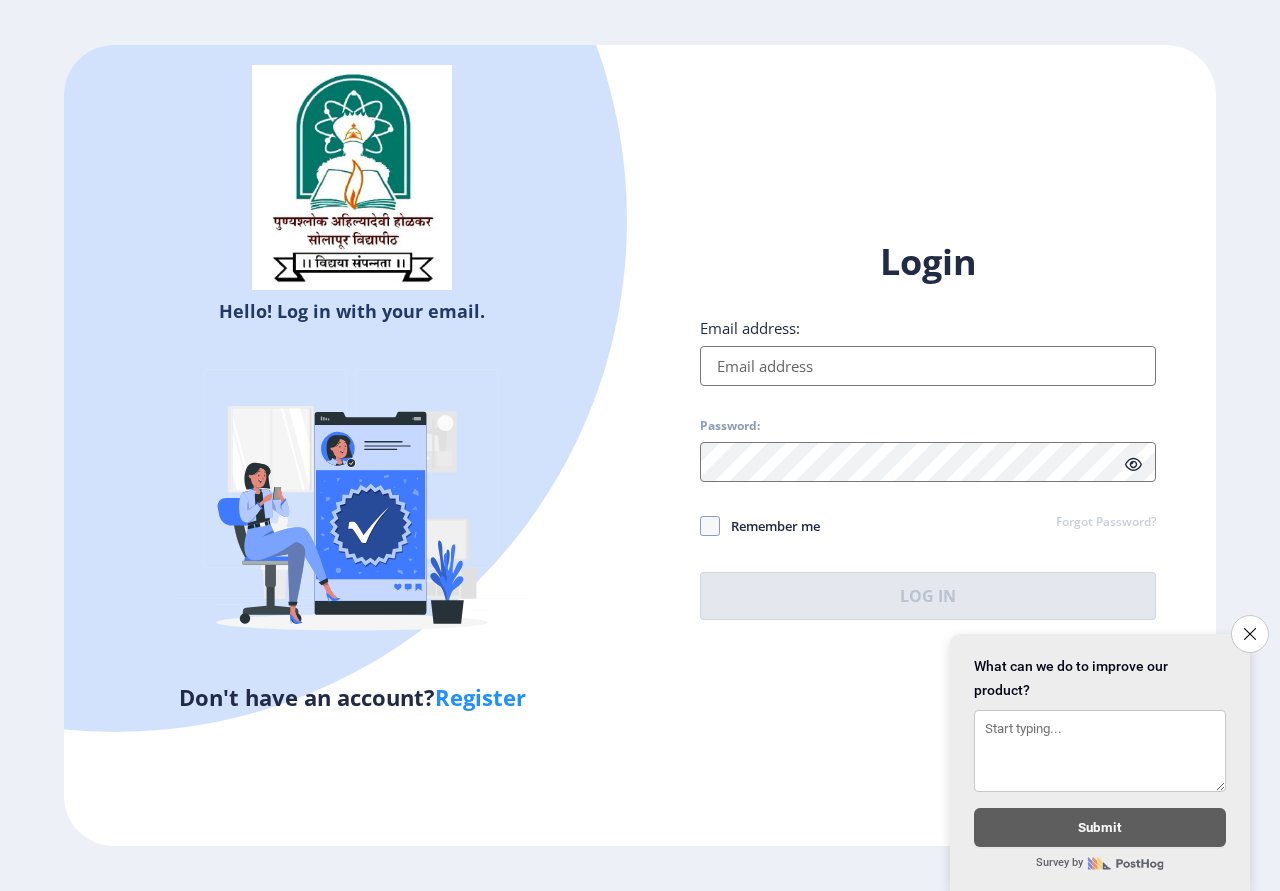 click on "Email address:" at bounding box center (928, 366) 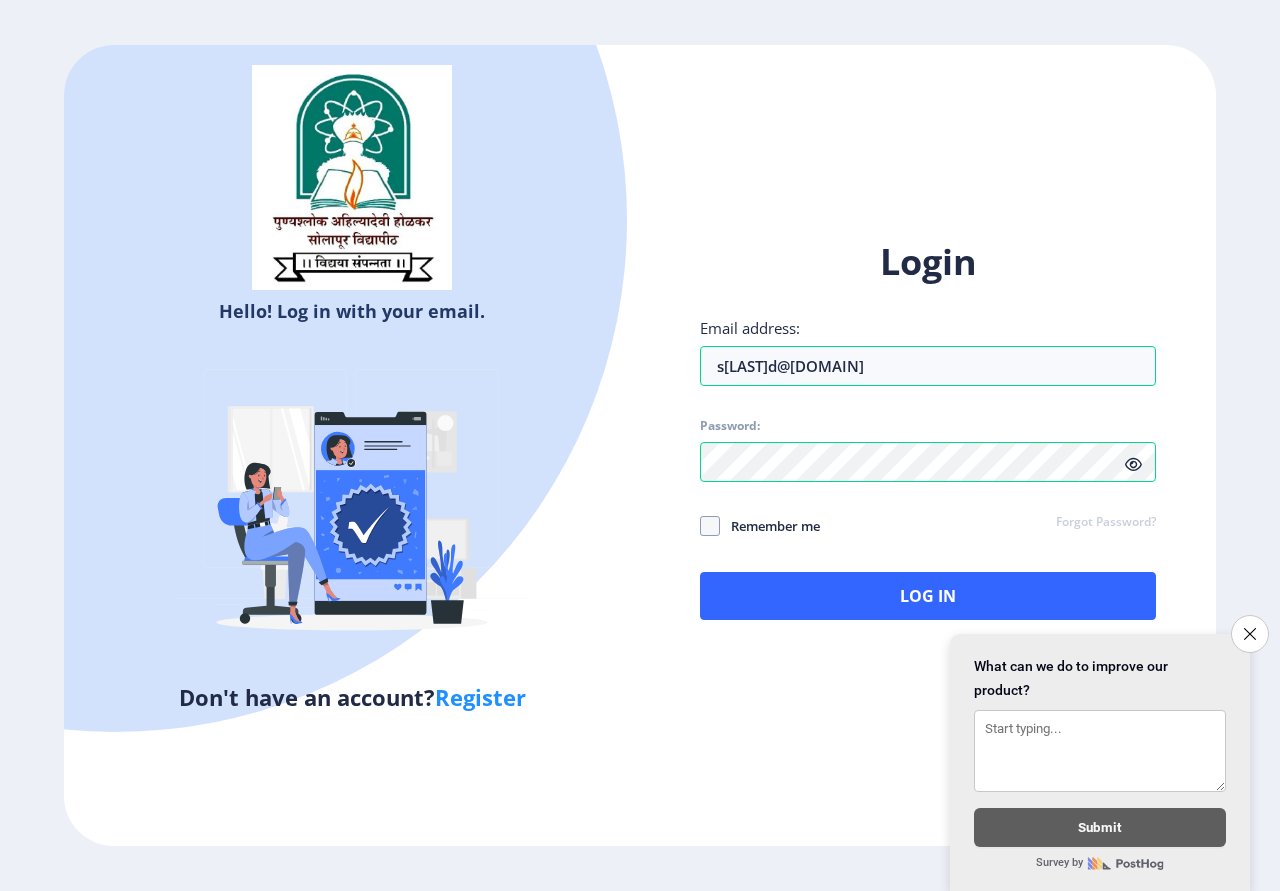 click 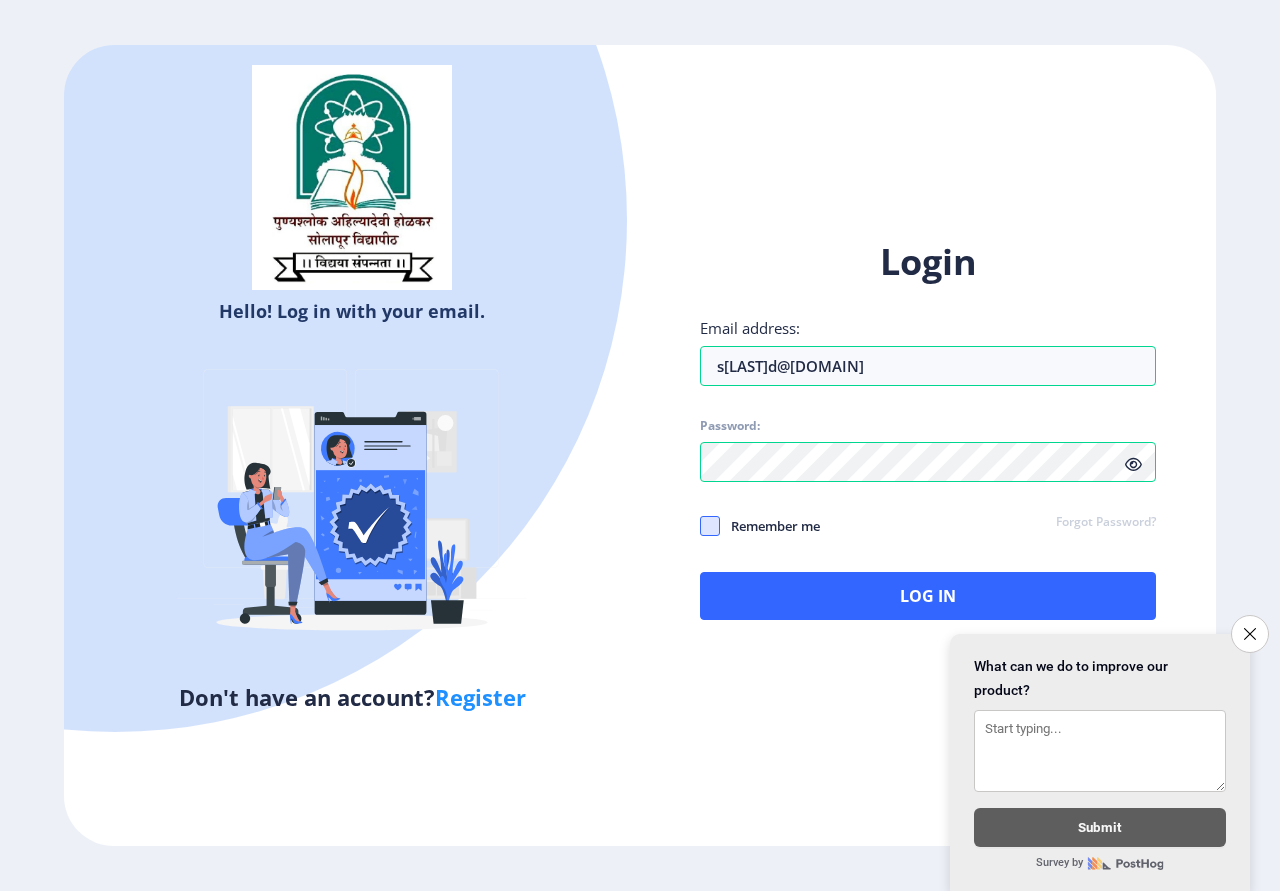 click 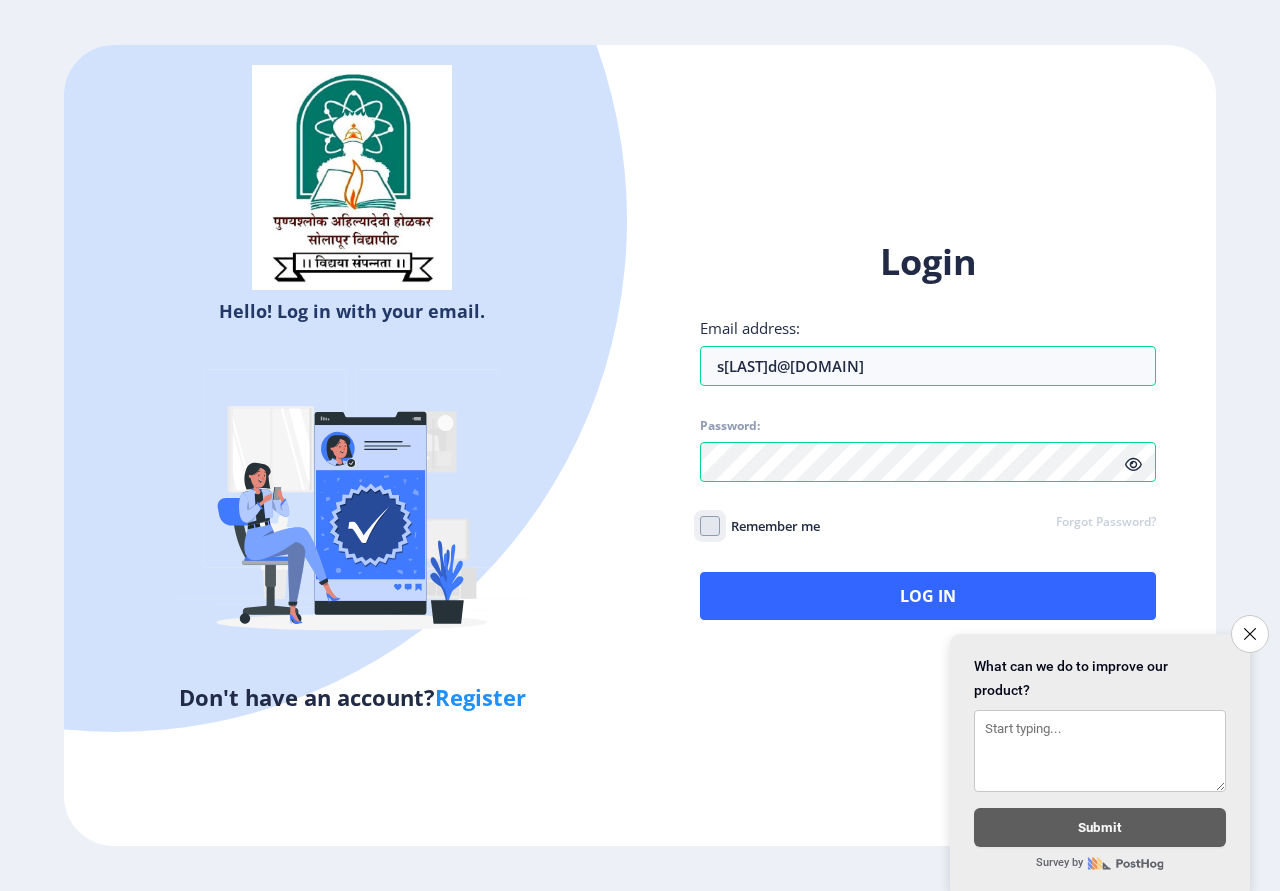 click on "Remember me" 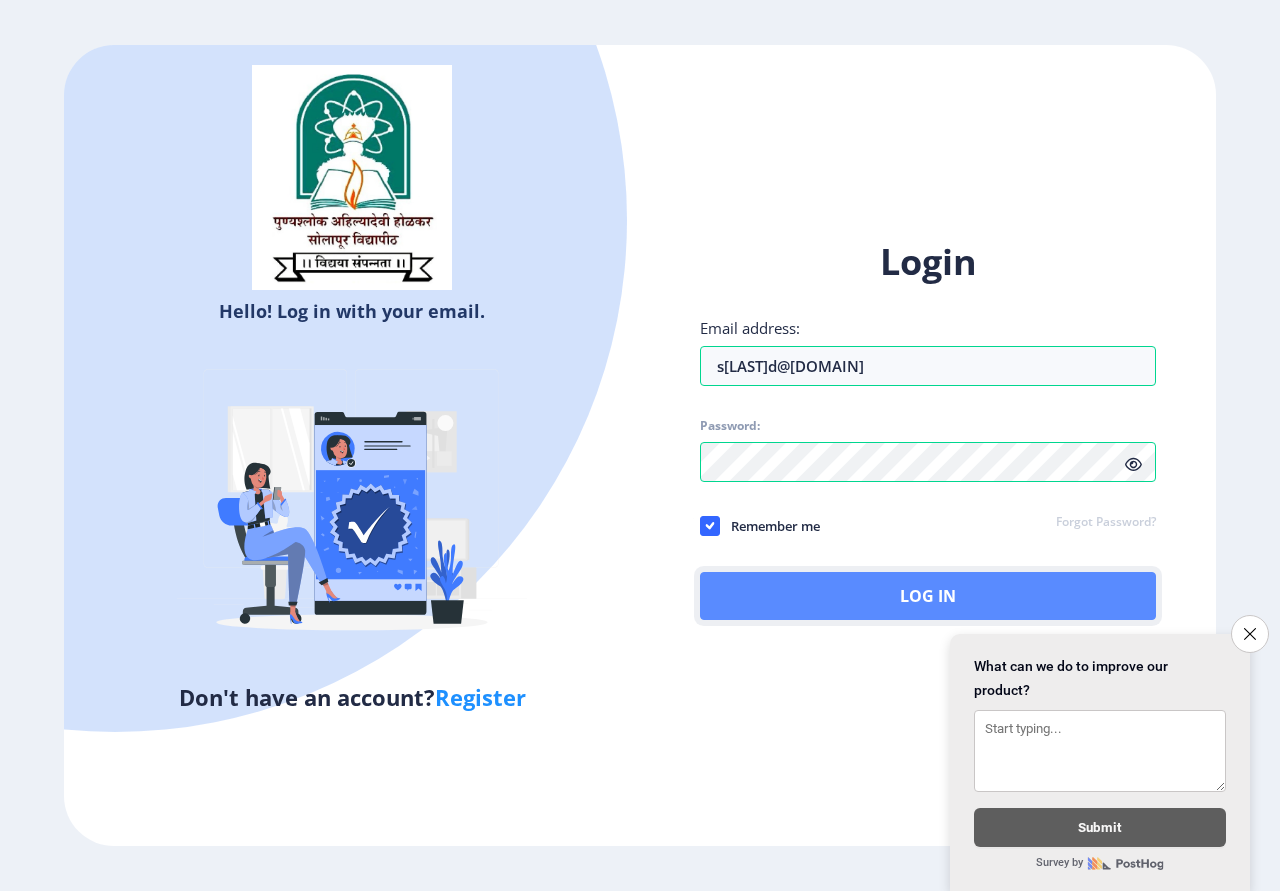 click on "Log In" 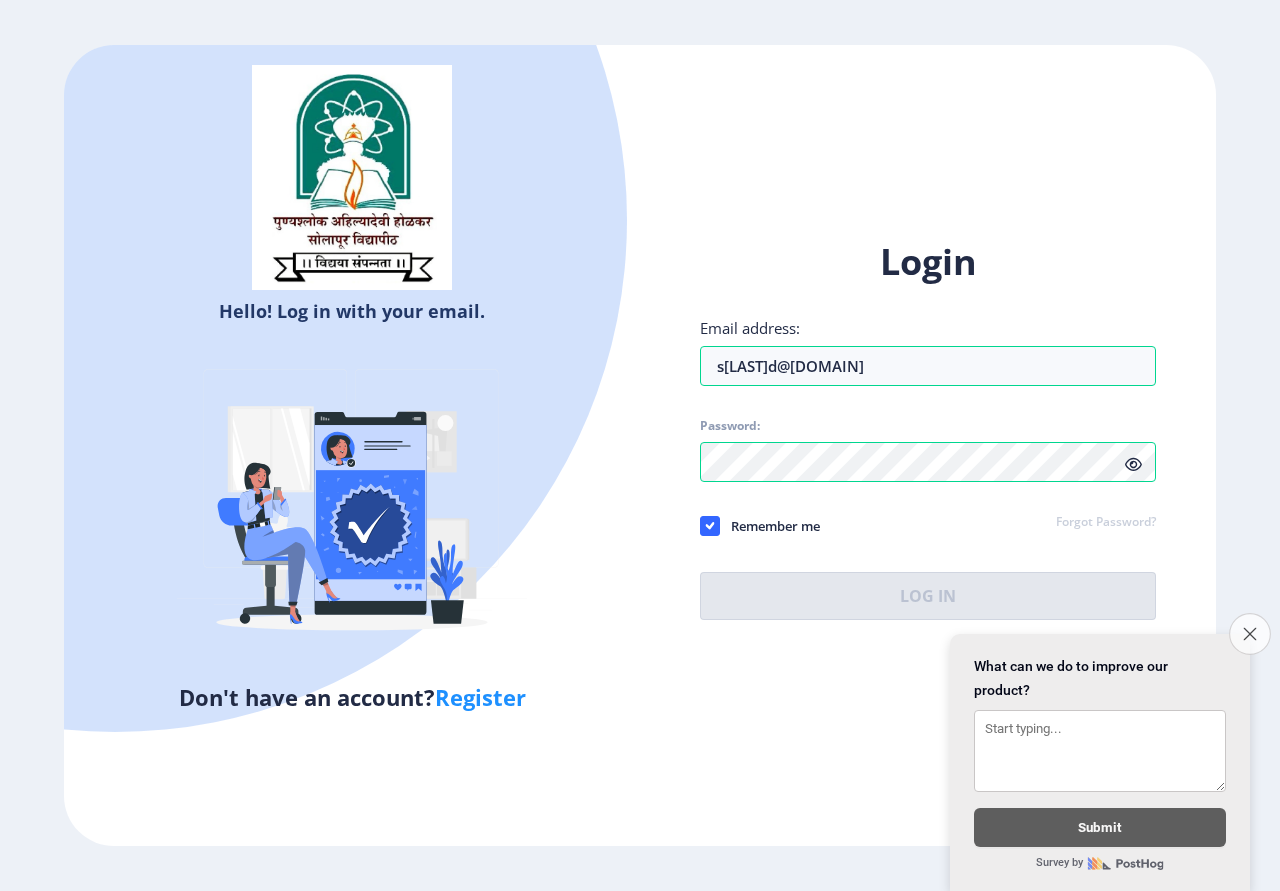click on "Close survey" 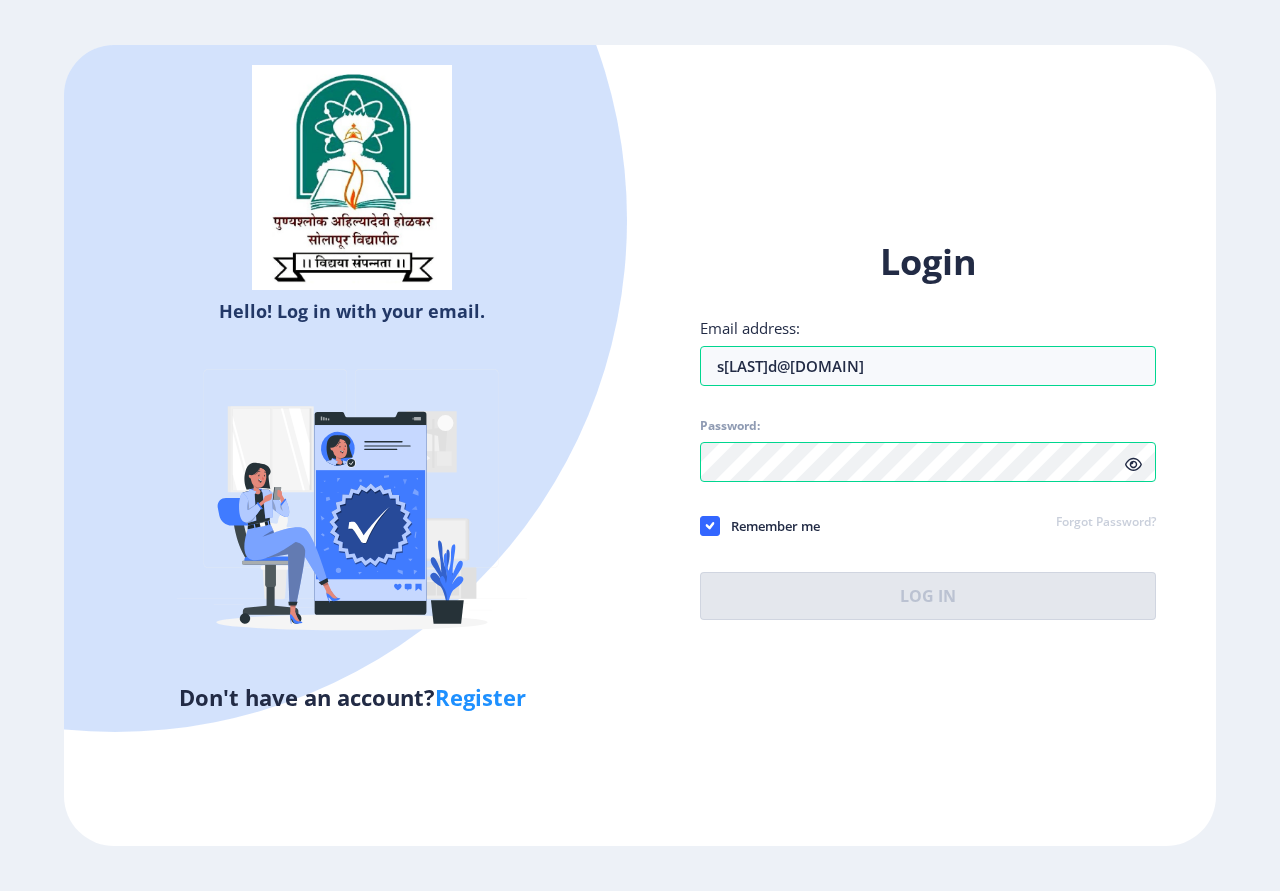 click on "Hello! Log in with your email. Don't have an account?  Register" 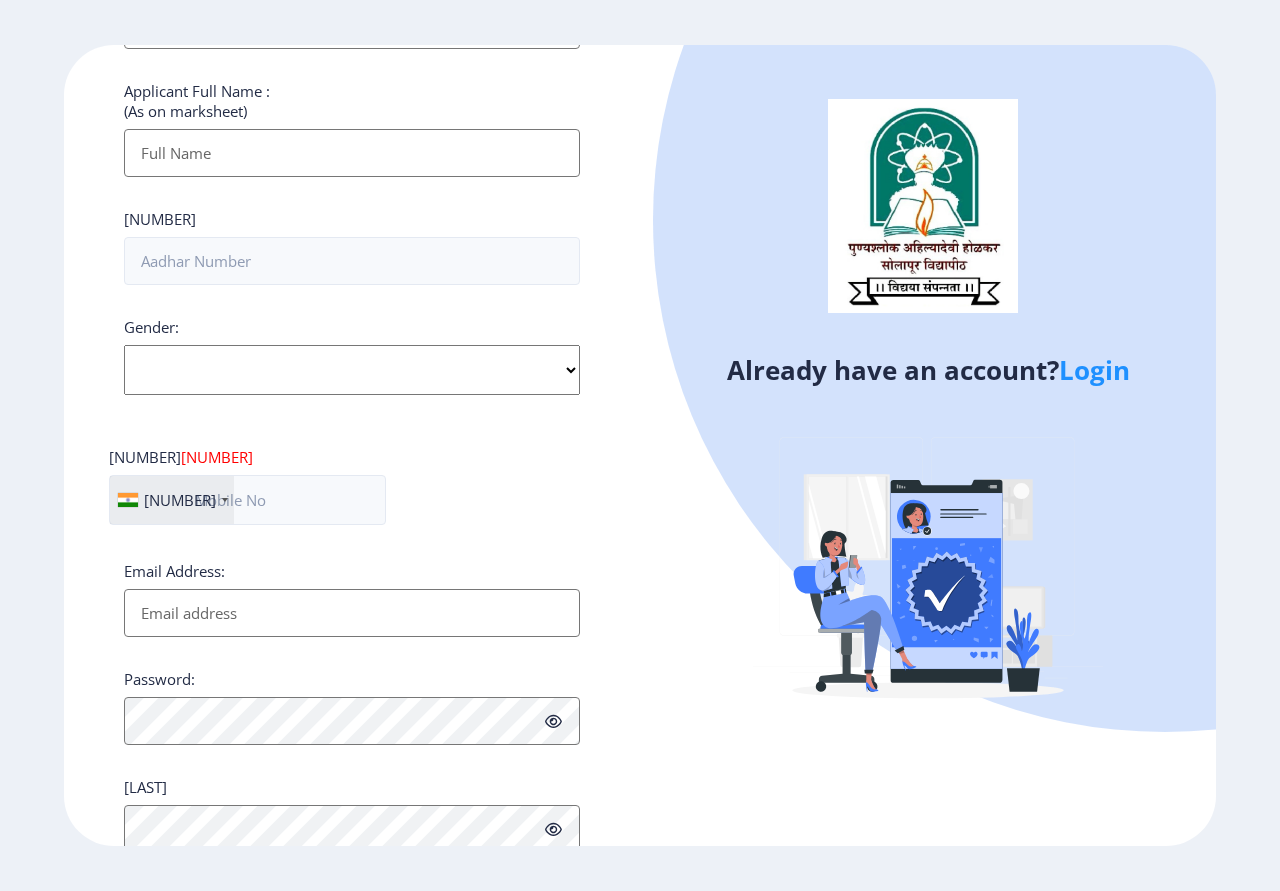 scroll, scrollTop: 590, scrollLeft: 0, axis: vertical 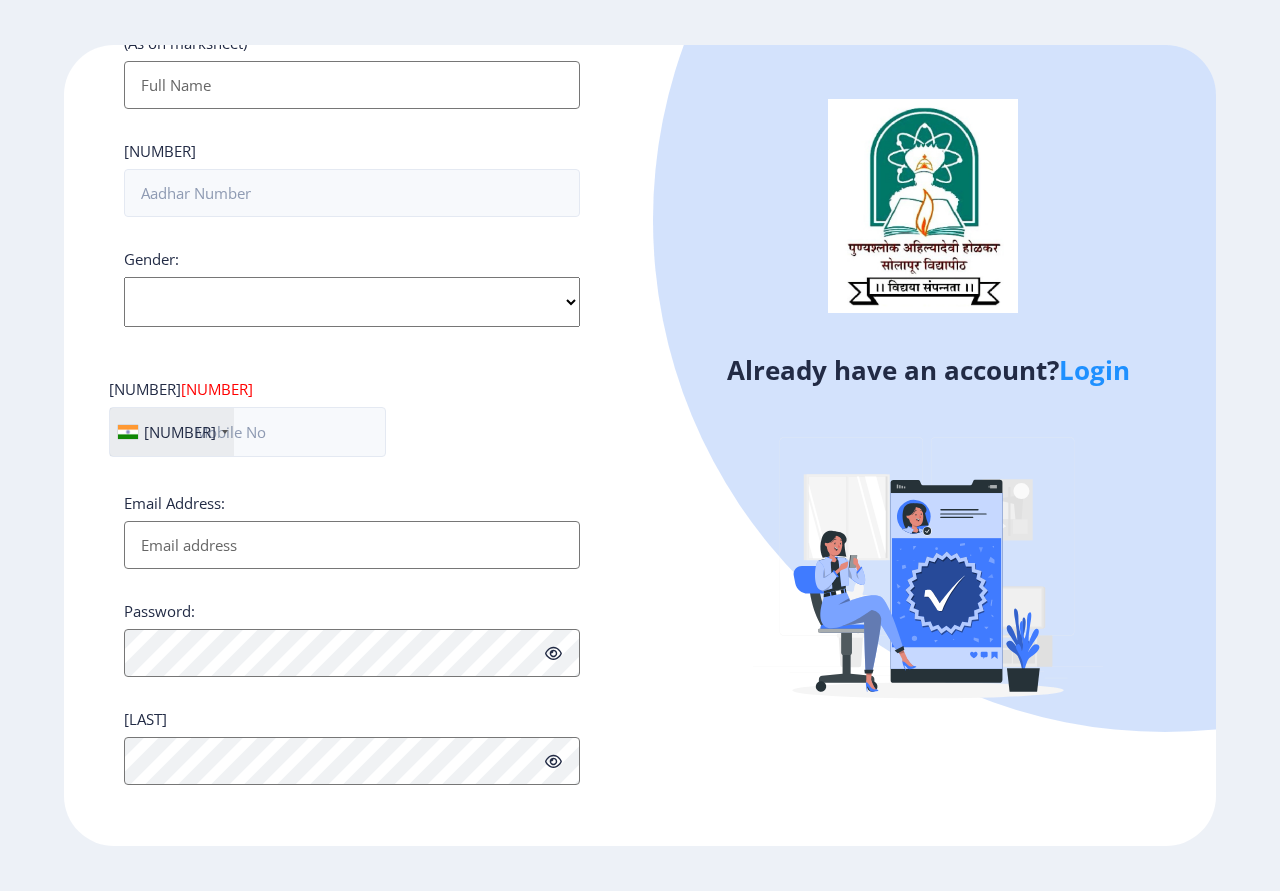 click on "Login" 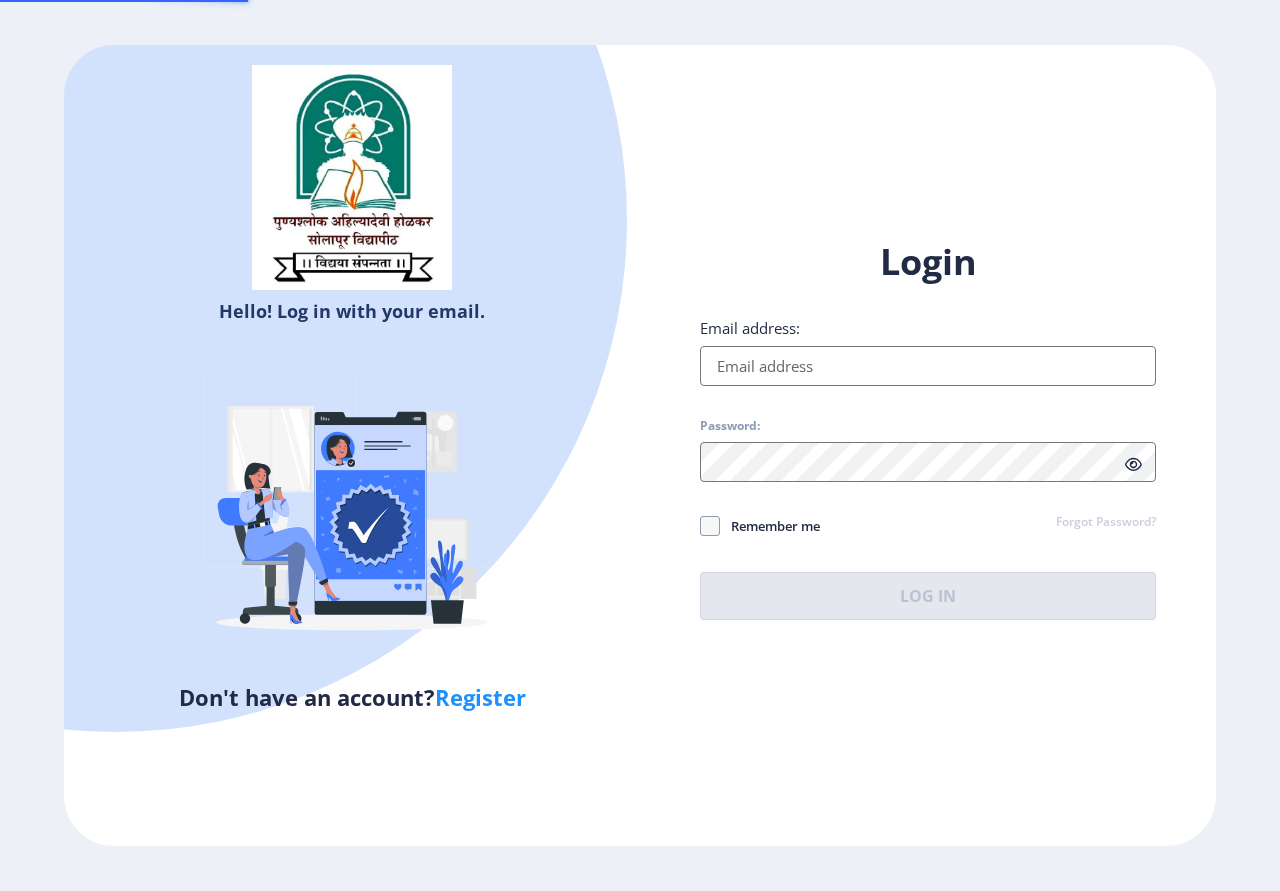 type on "savitadeshmuk16@[EMAIL]" 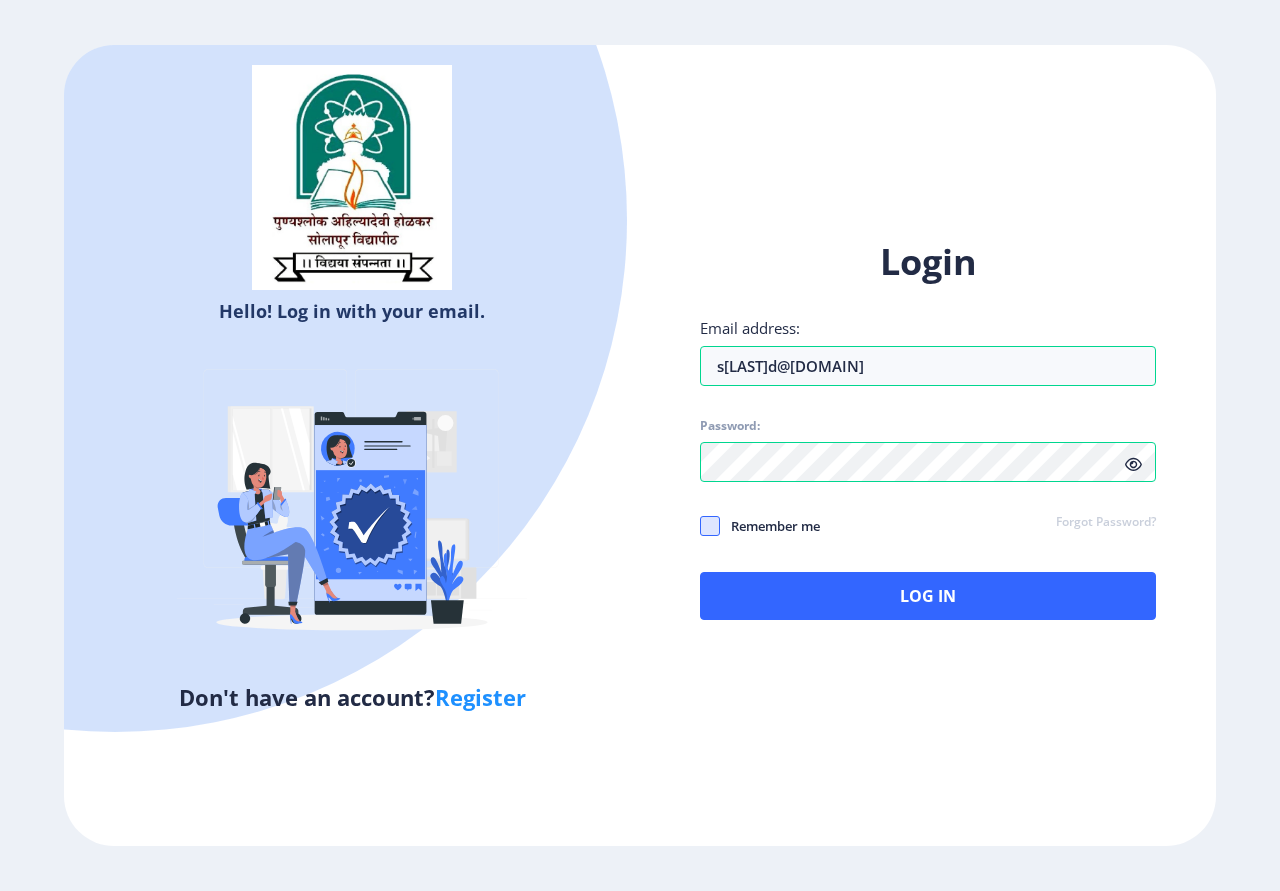 click 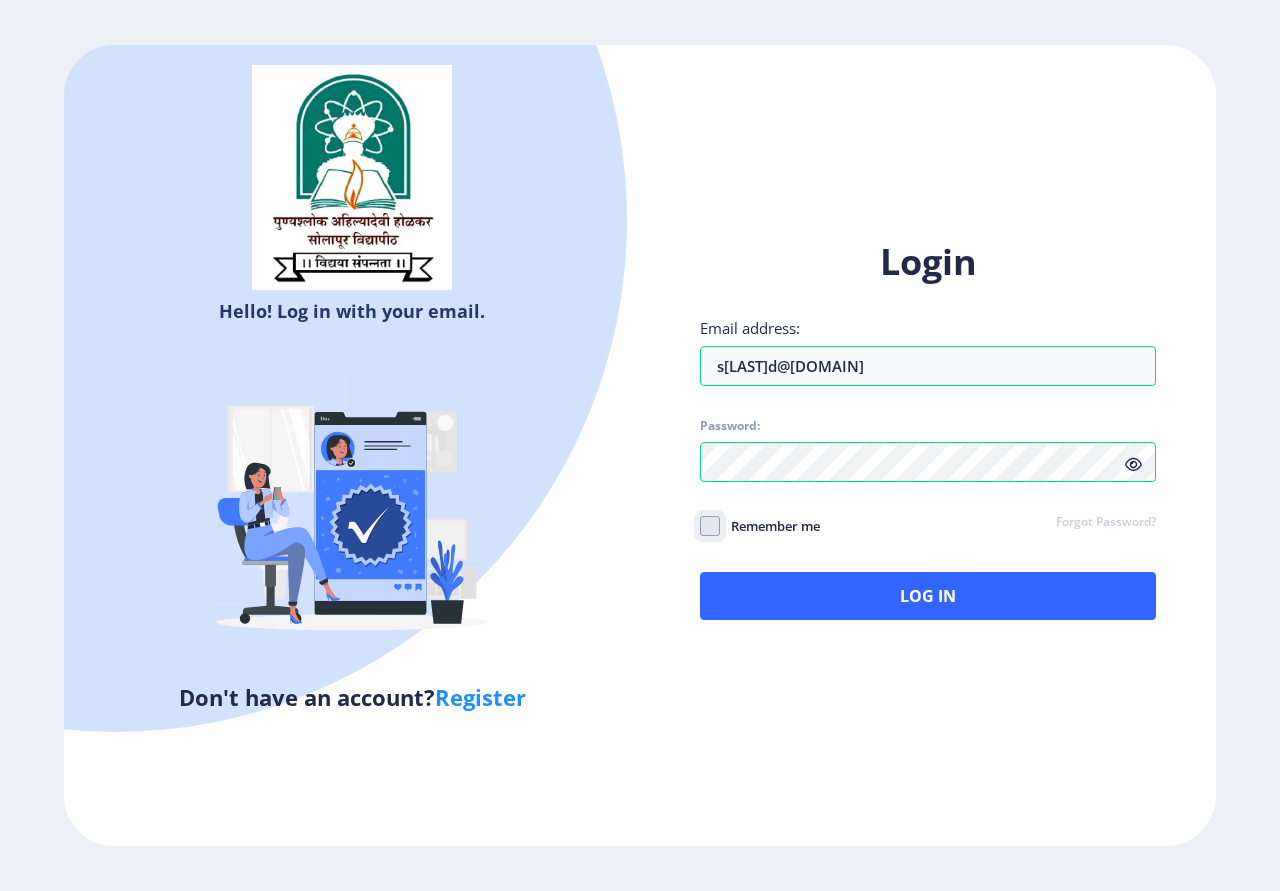 click on "Remember me" 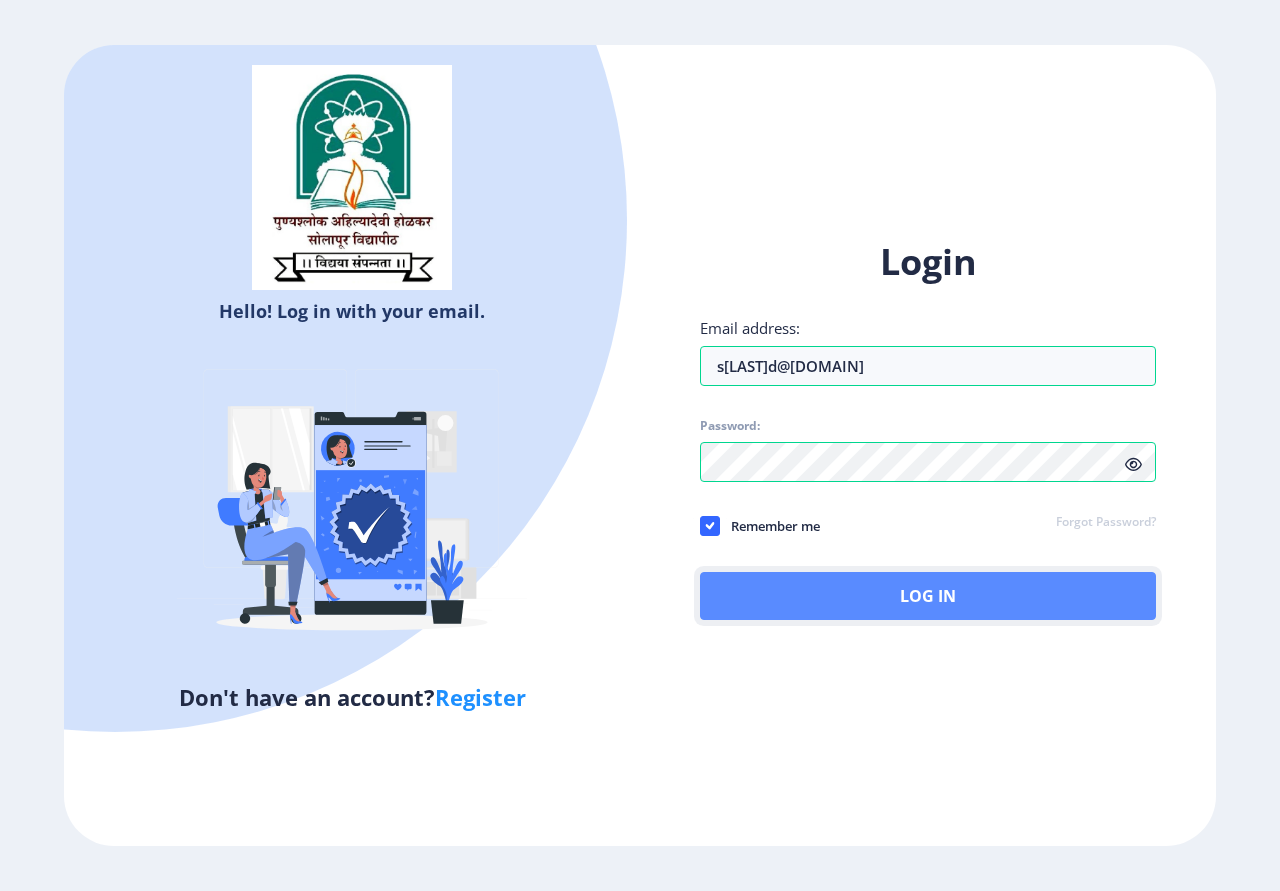 click on "Log In" 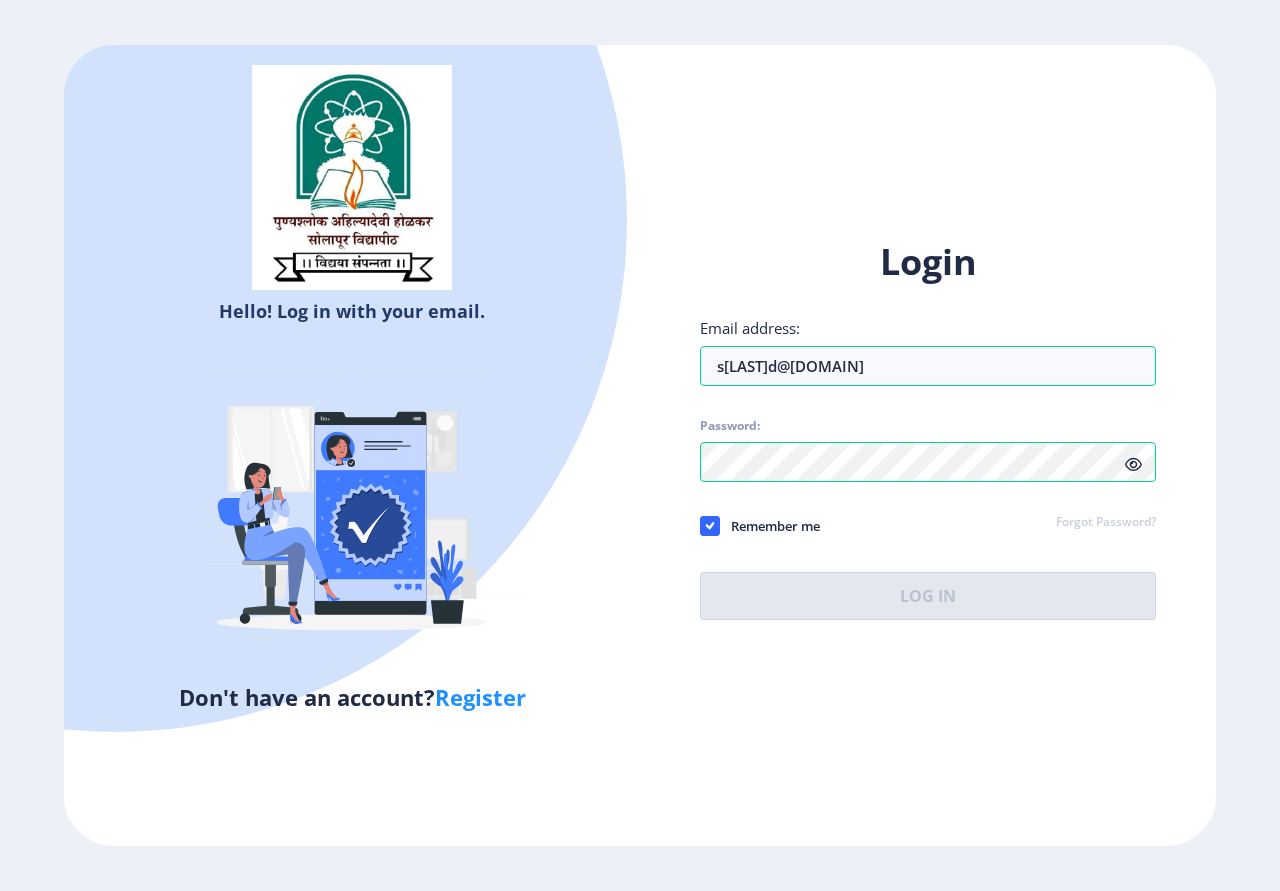 click on "Register" 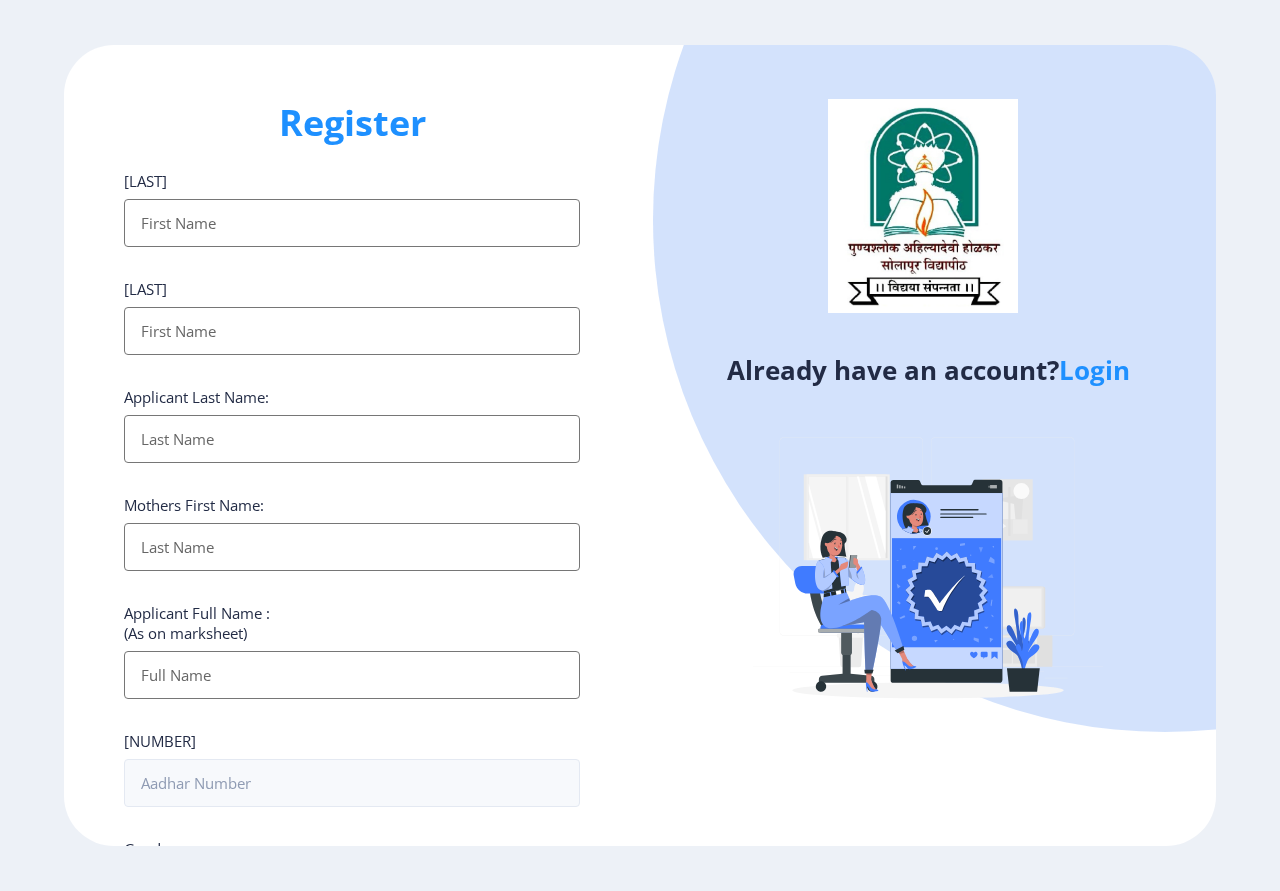 click on "Login" 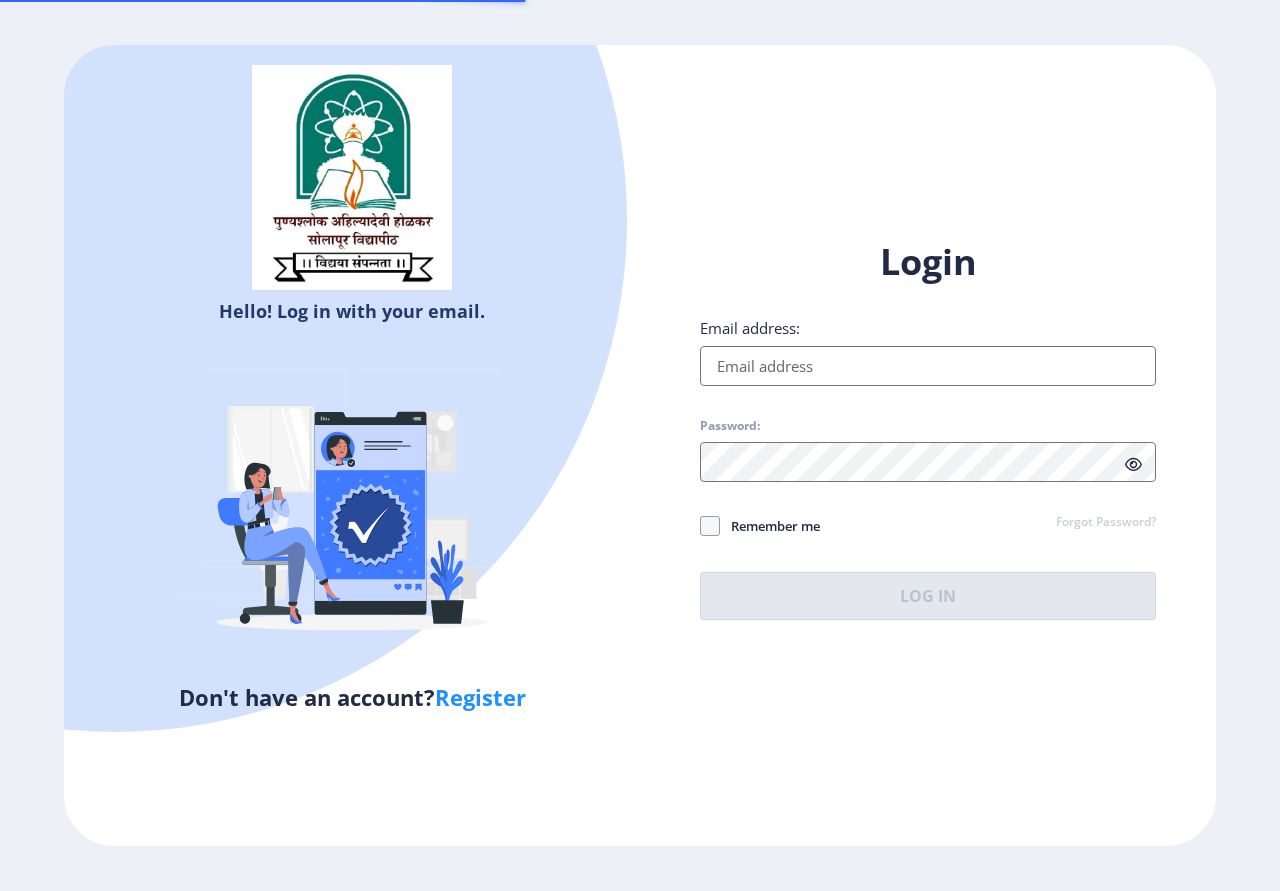 type on "savitadeshmuk16@[EMAIL]" 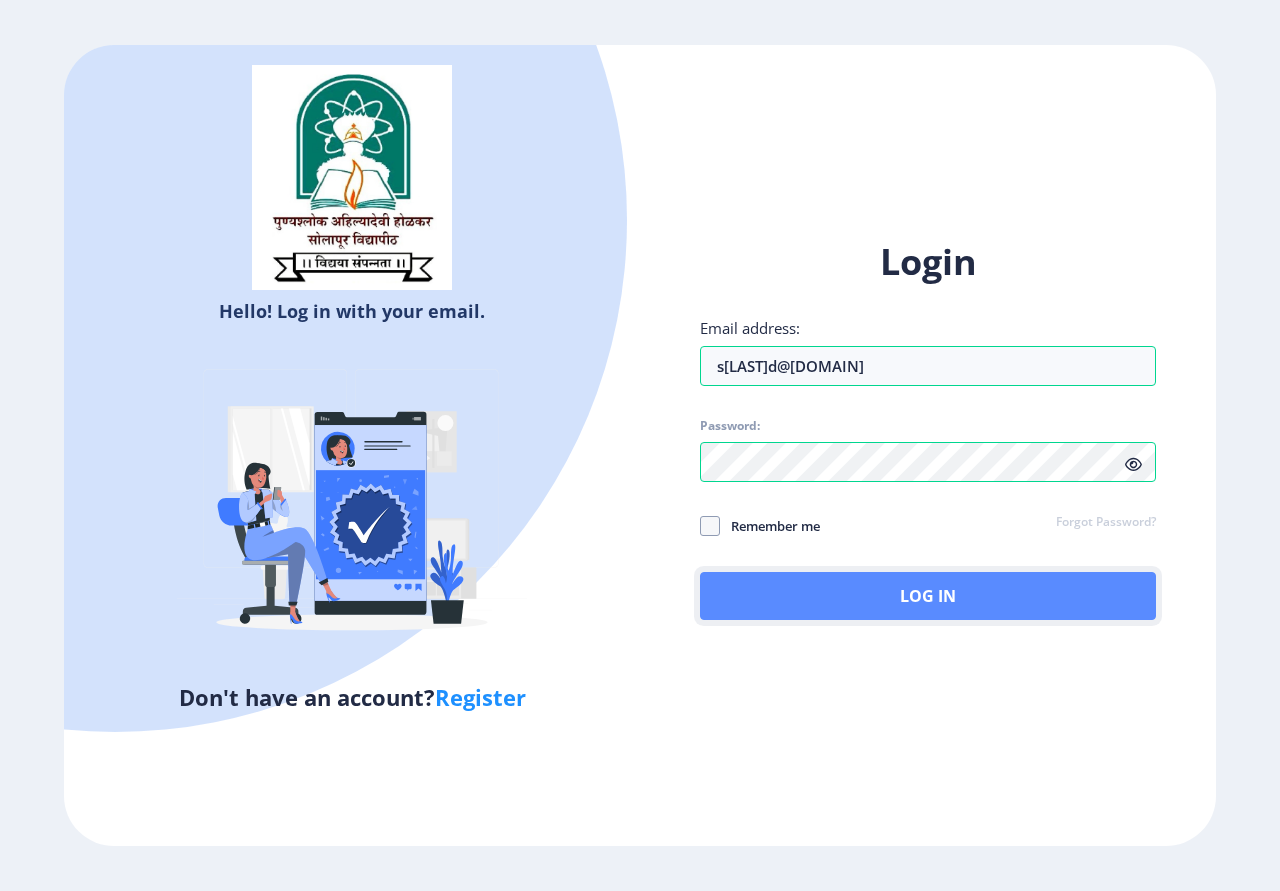 click on "Log In" 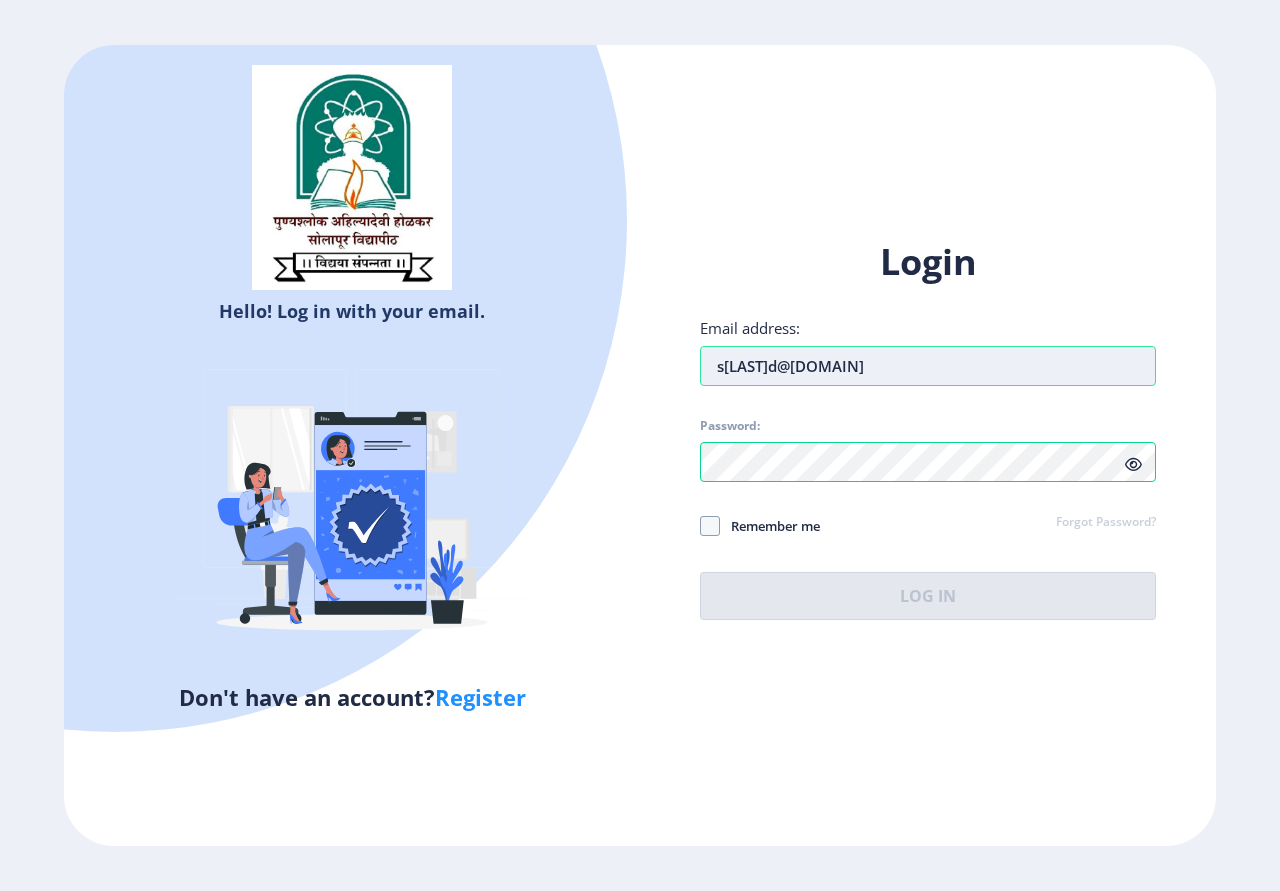 click on "savitadeshmuk16@[EMAIL]" at bounding box center (928, 366) 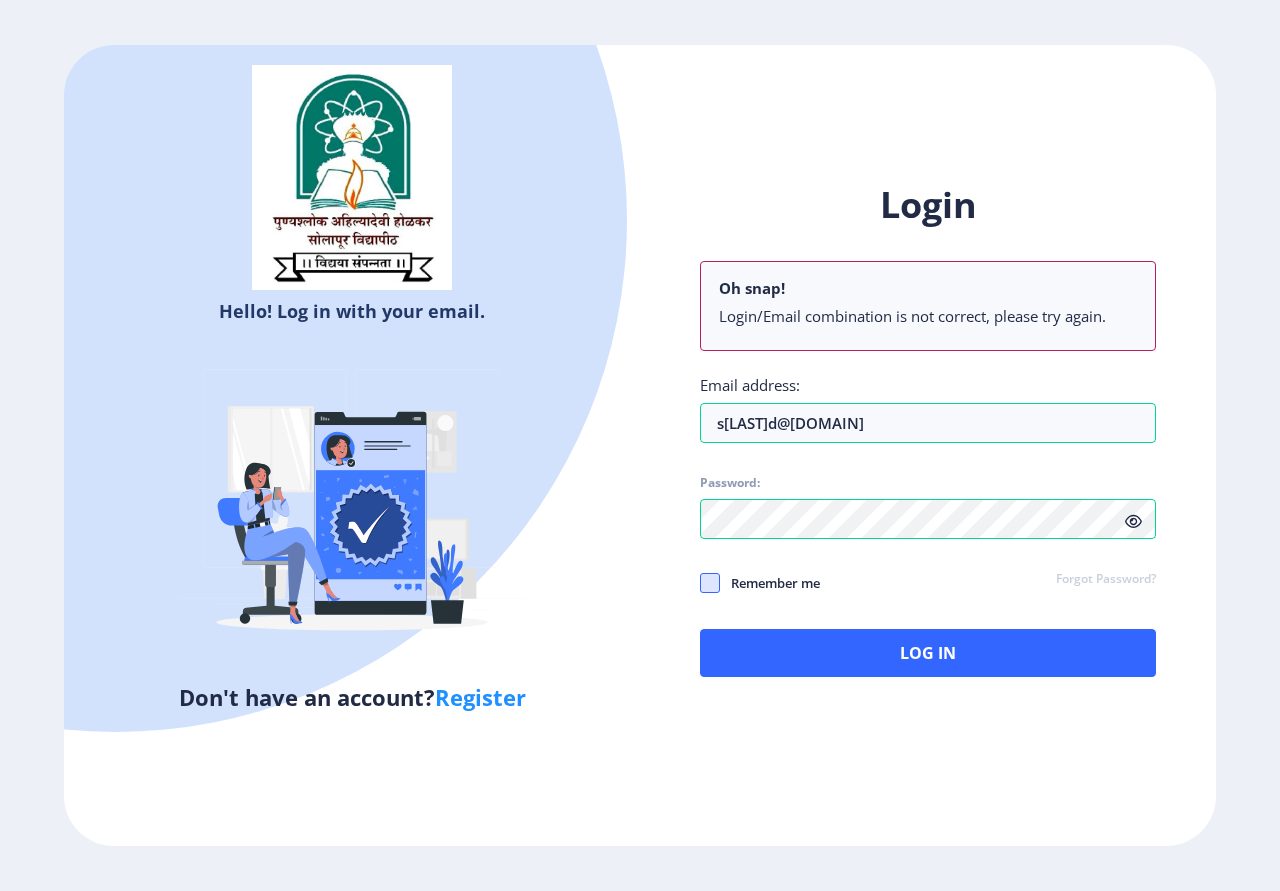 click 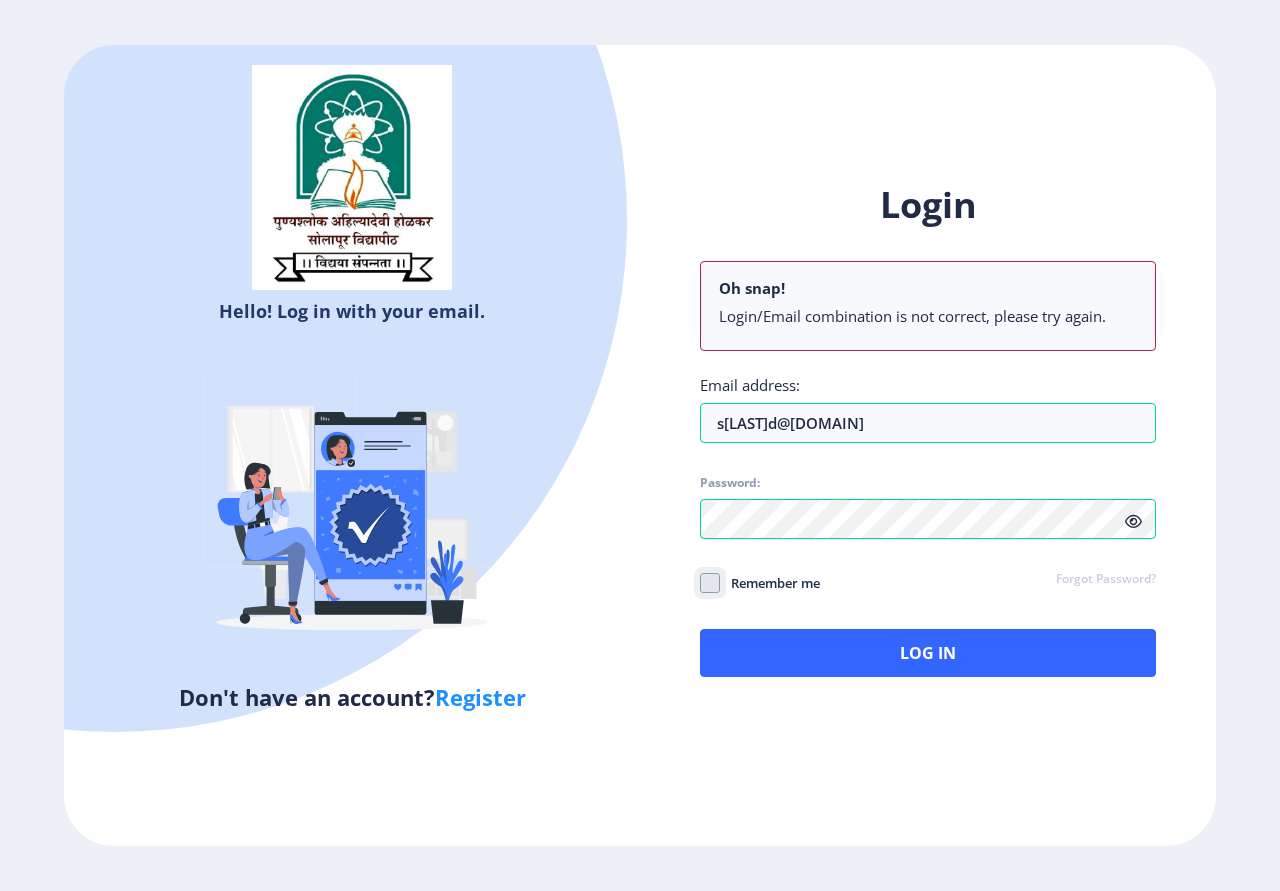 click on "Remember me" 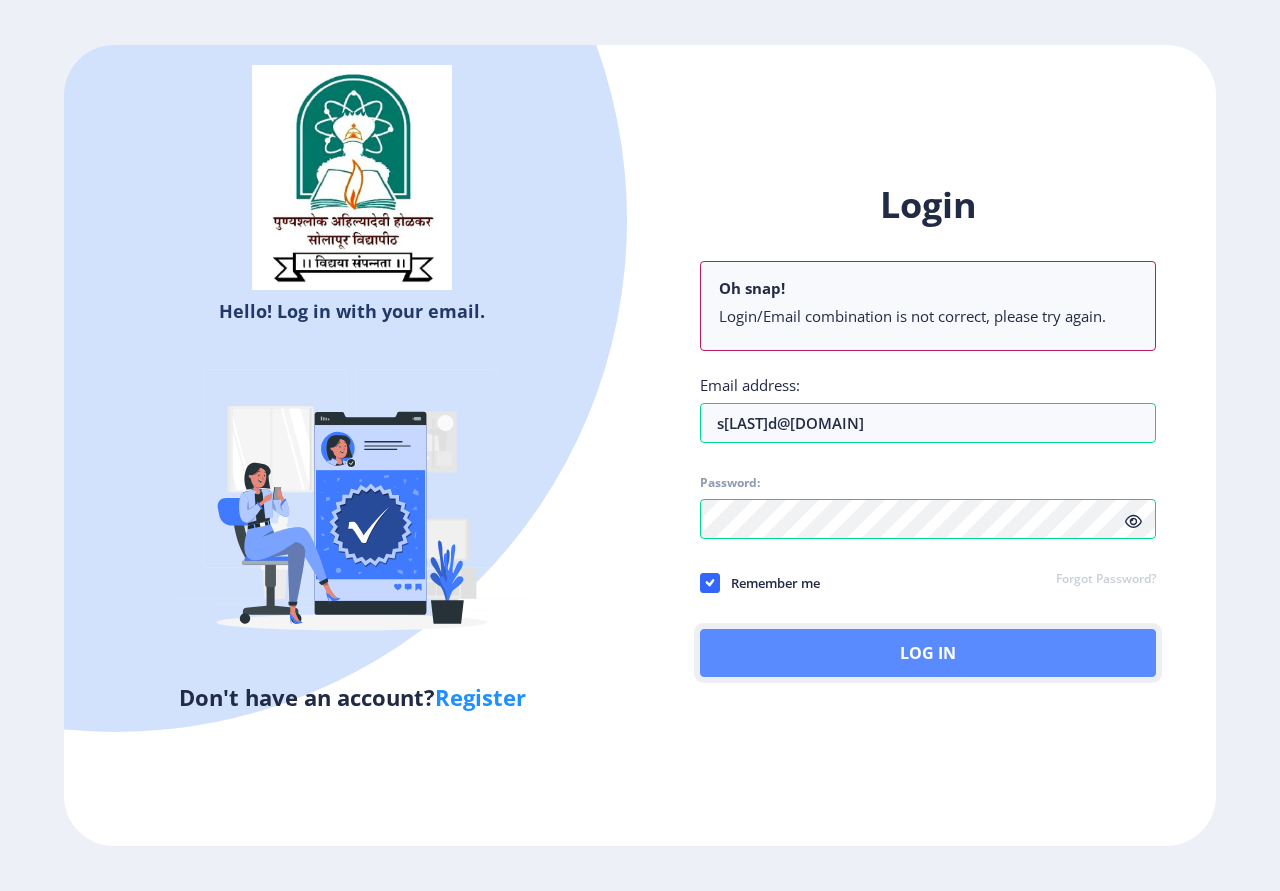 click on "Log In" 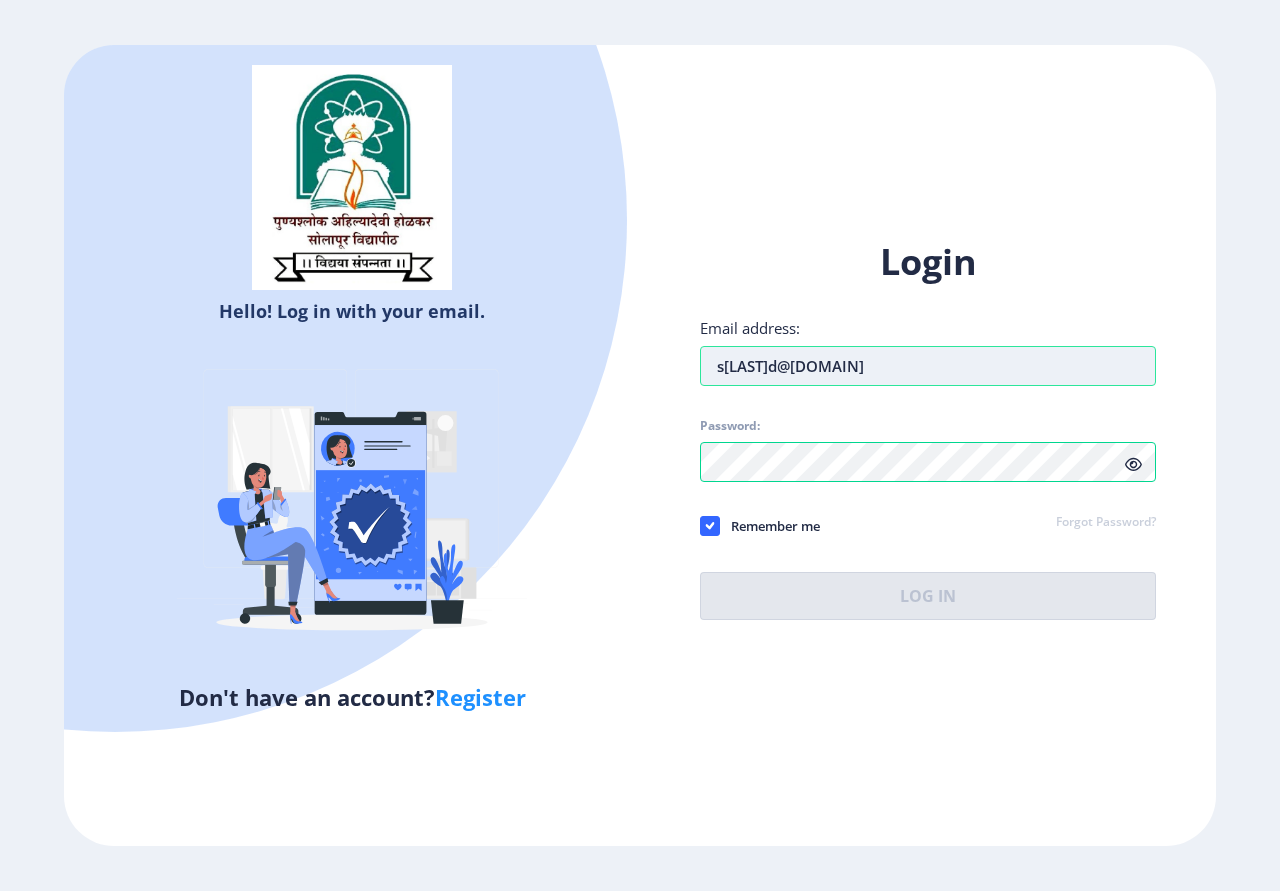 click on "savitadeshmuk16@[EMAIL]" at bounding box center (928, 366) 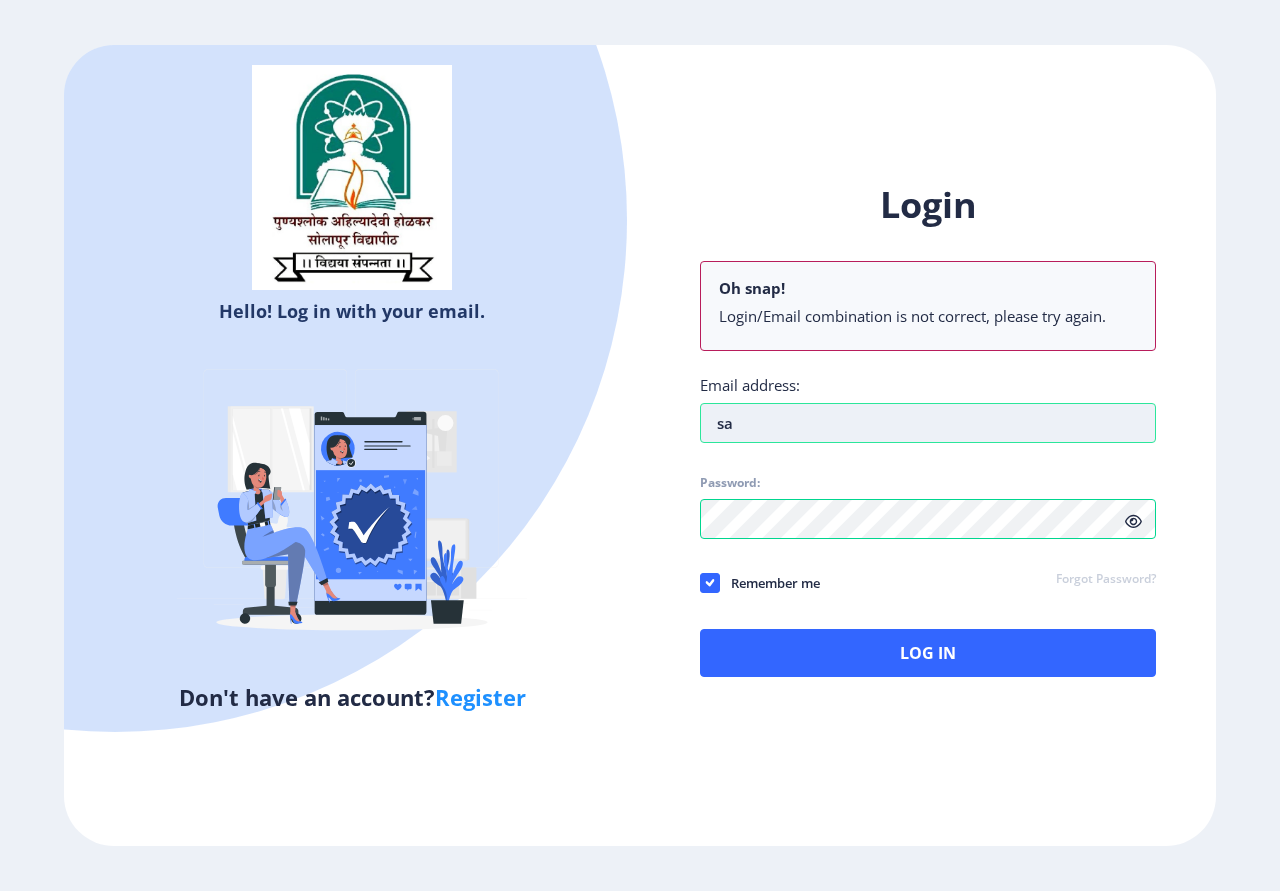 type on "s" 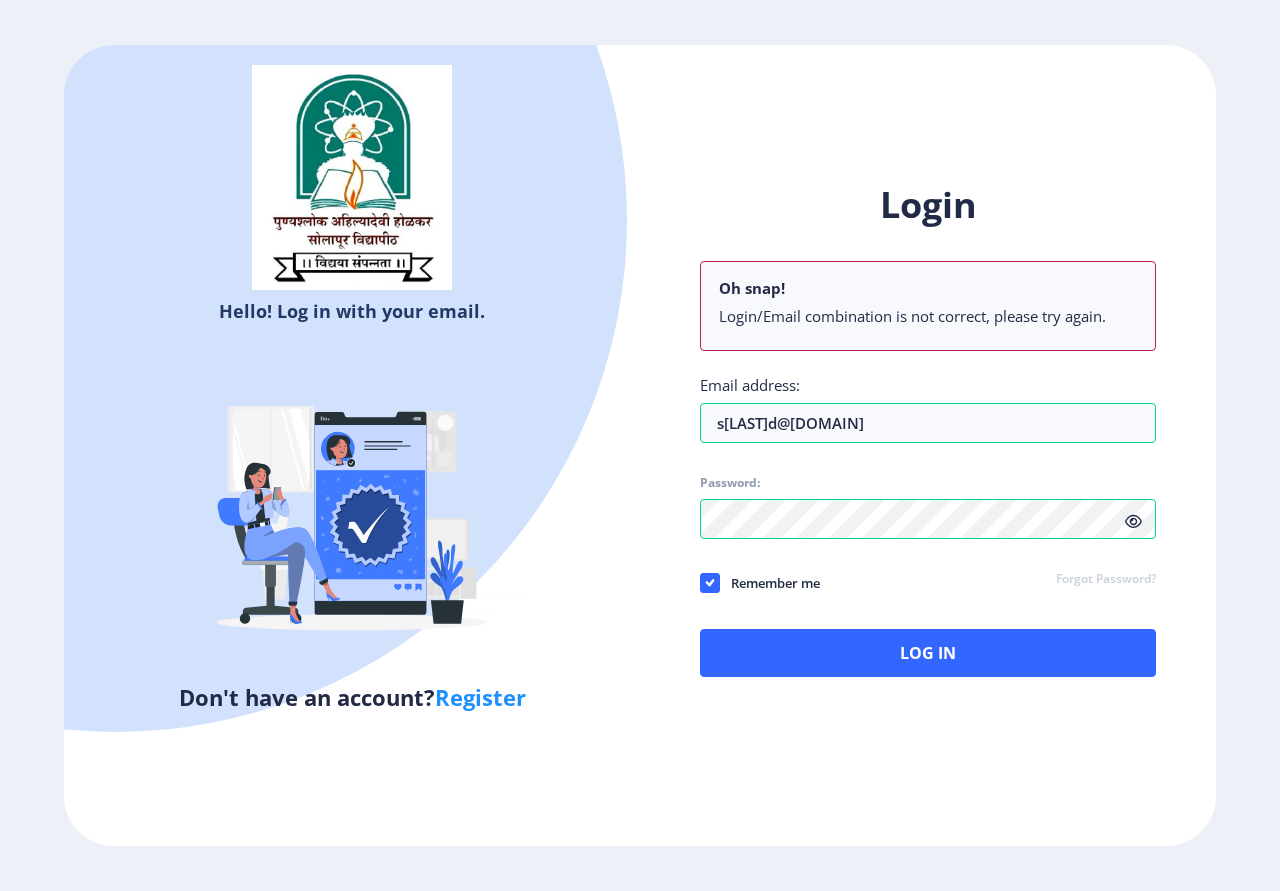 click on "Login Oh snap! Login/Email combination is not correct, please try again. Email address: savitadeshmuk16@gmail.com Password: Remember me Forgot Password?  Log In" 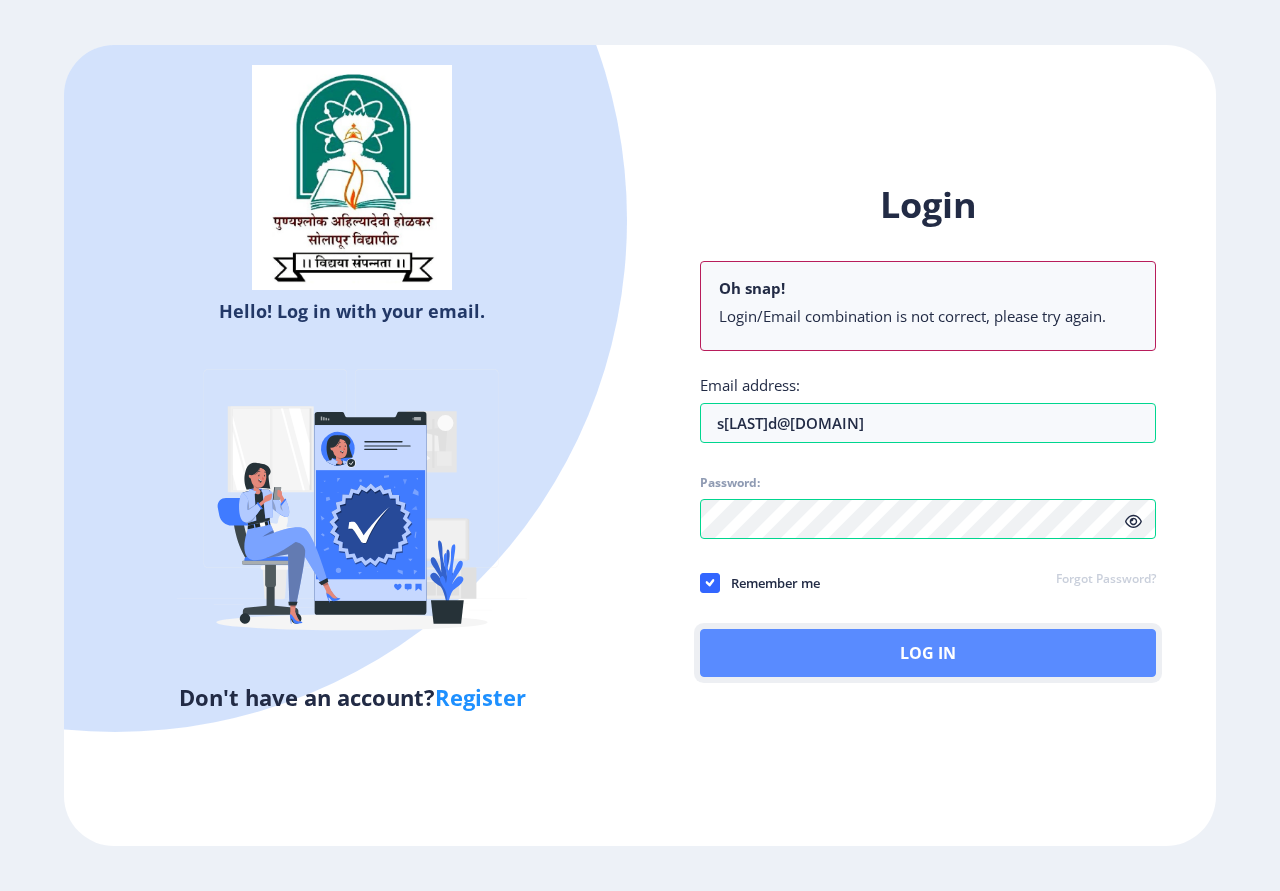 click on "Log In" 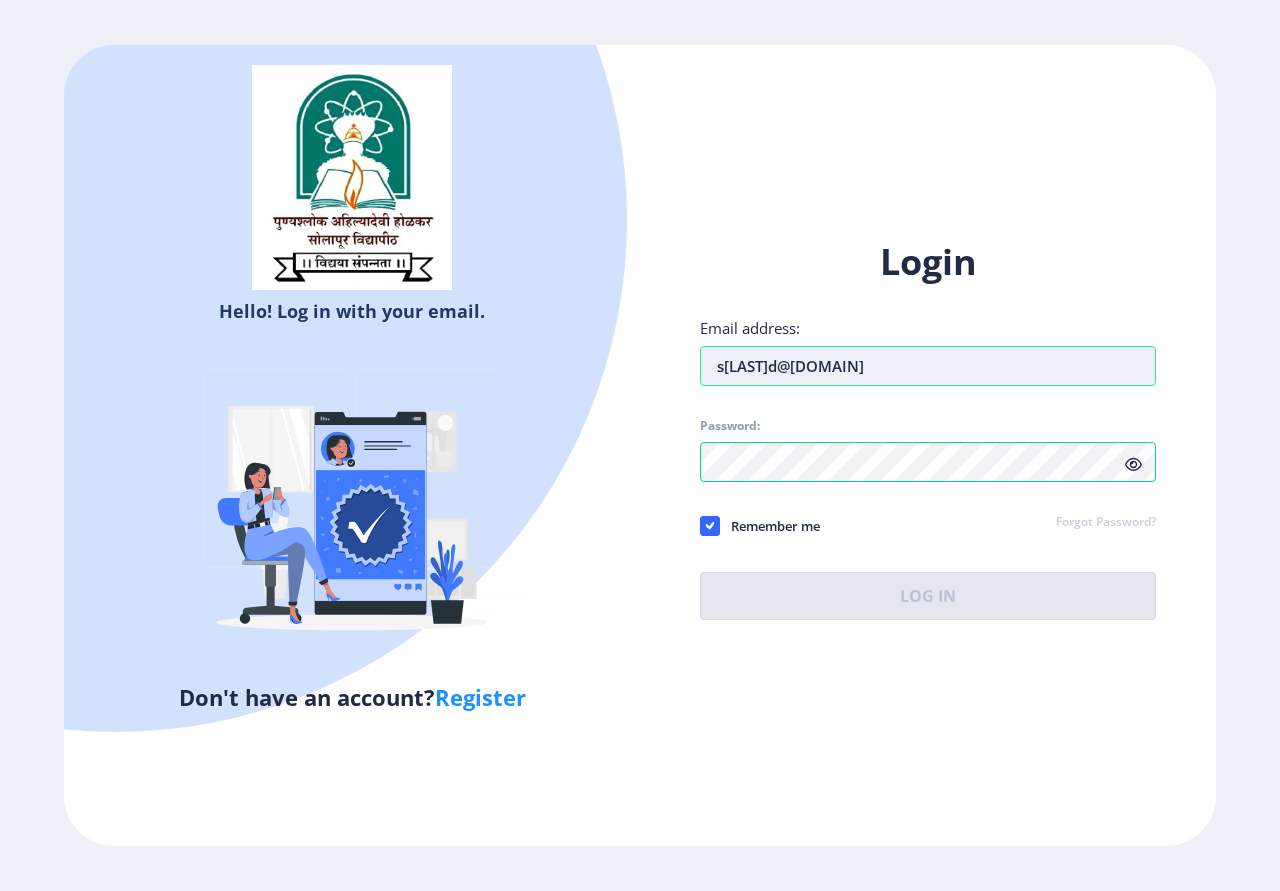click on "savitadeshmuk16@[EMAIL]" at bounding box center (928, 366) 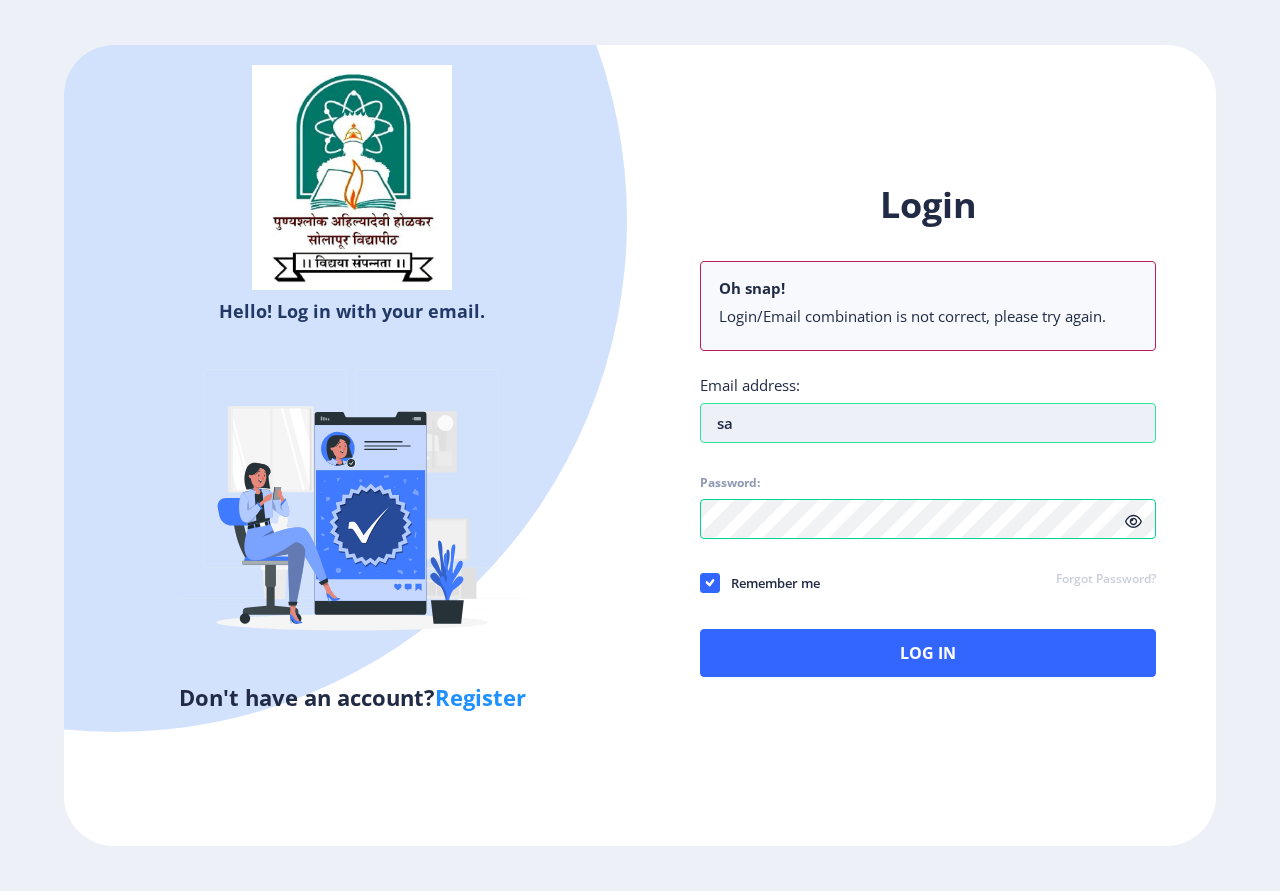 type on "s" 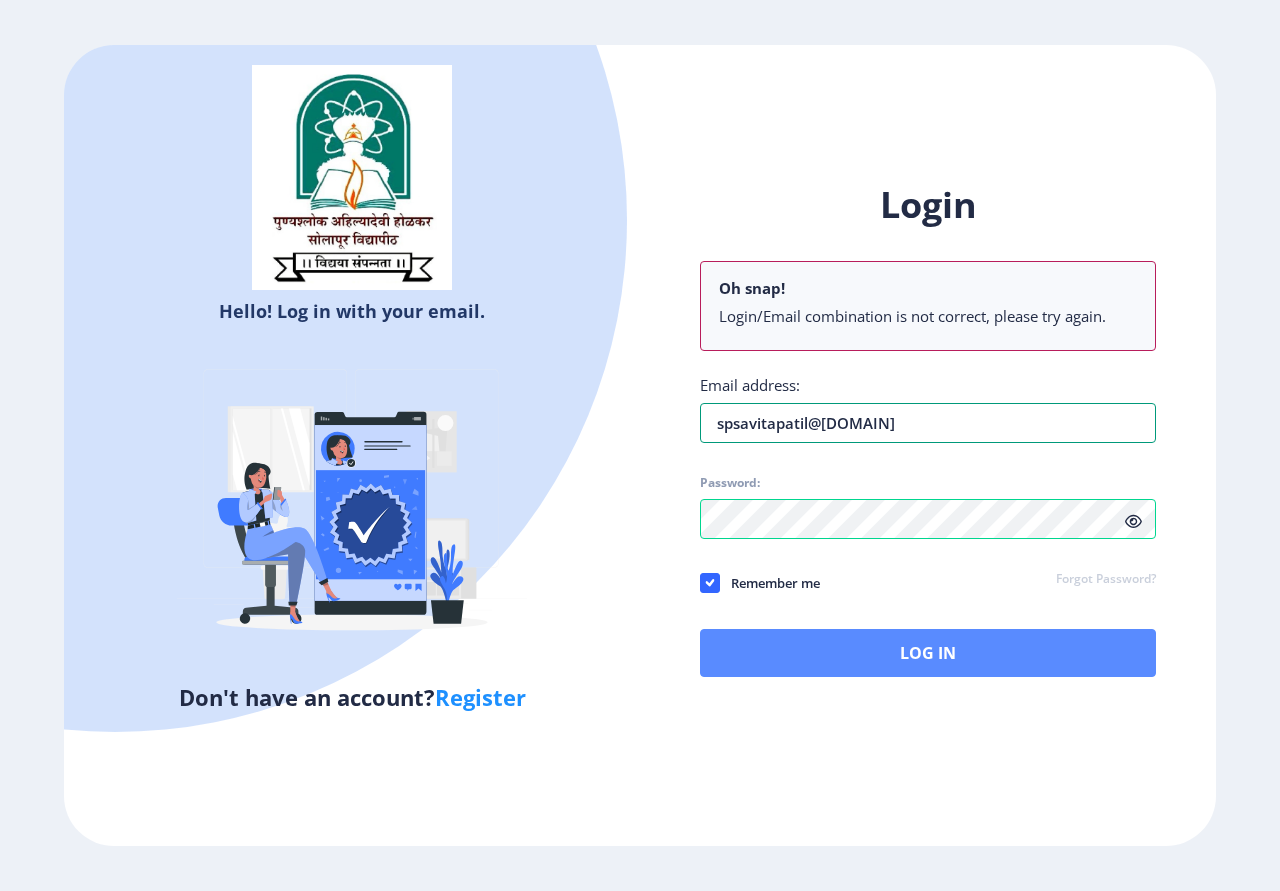 type on "spsavitapatil8@[EMAIL]" 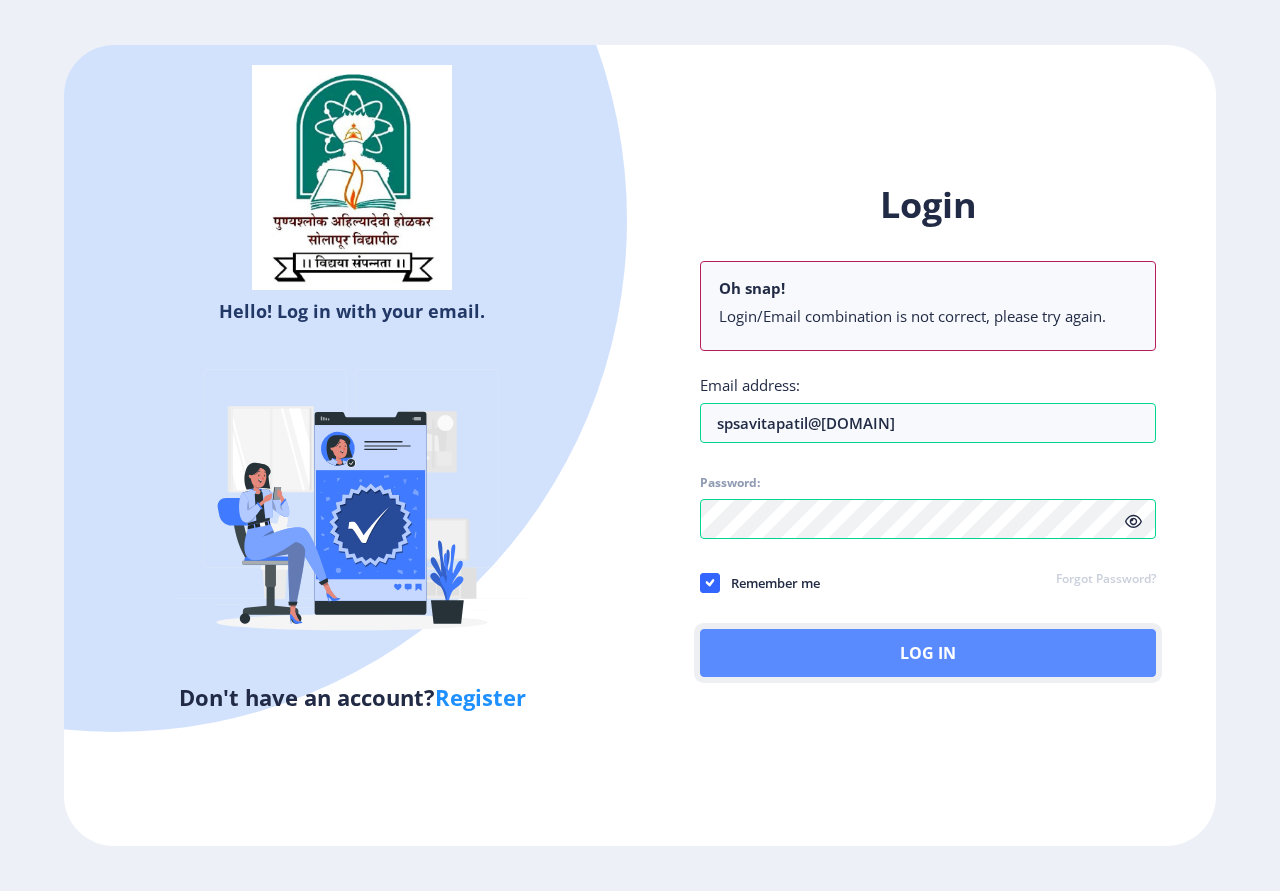 click on "Log In" 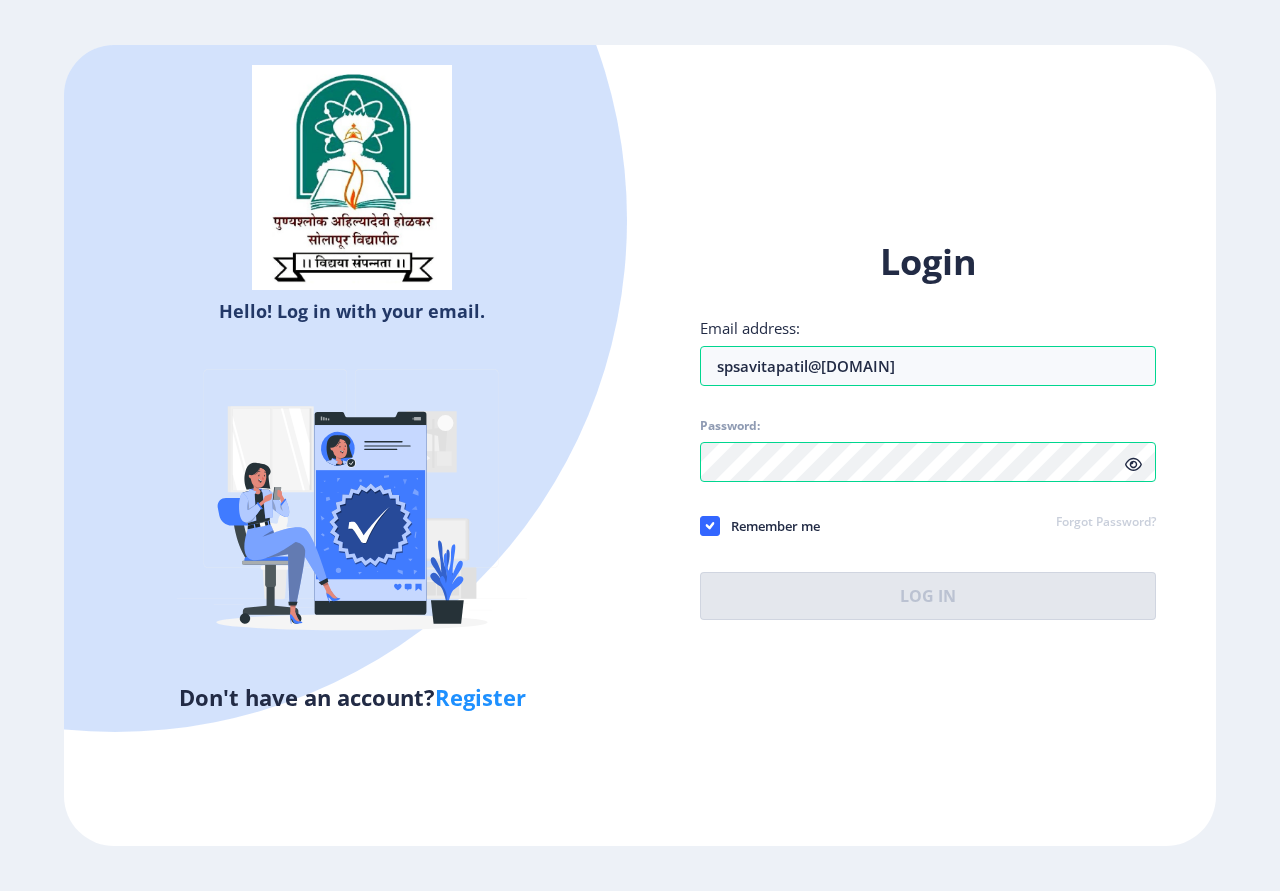 click 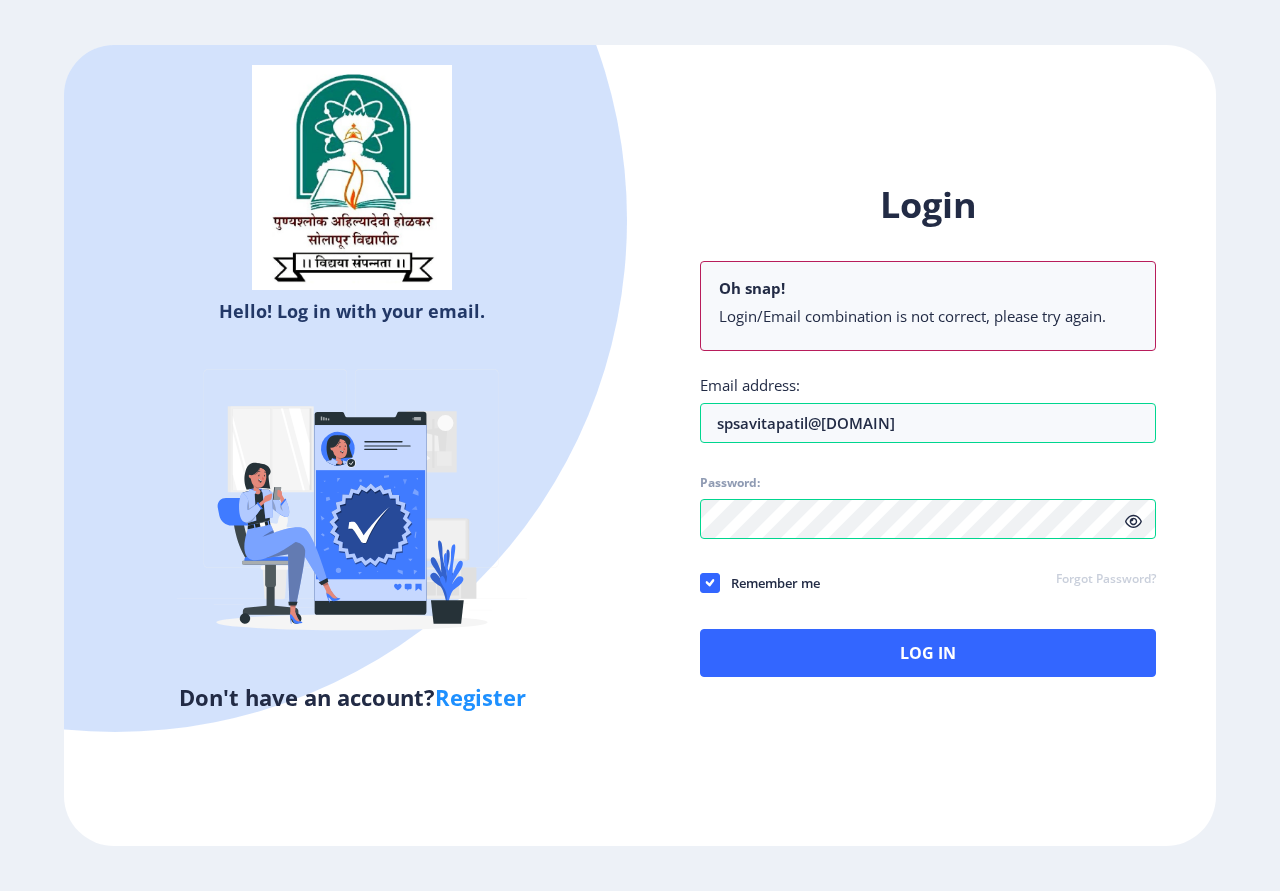 click on "Register" 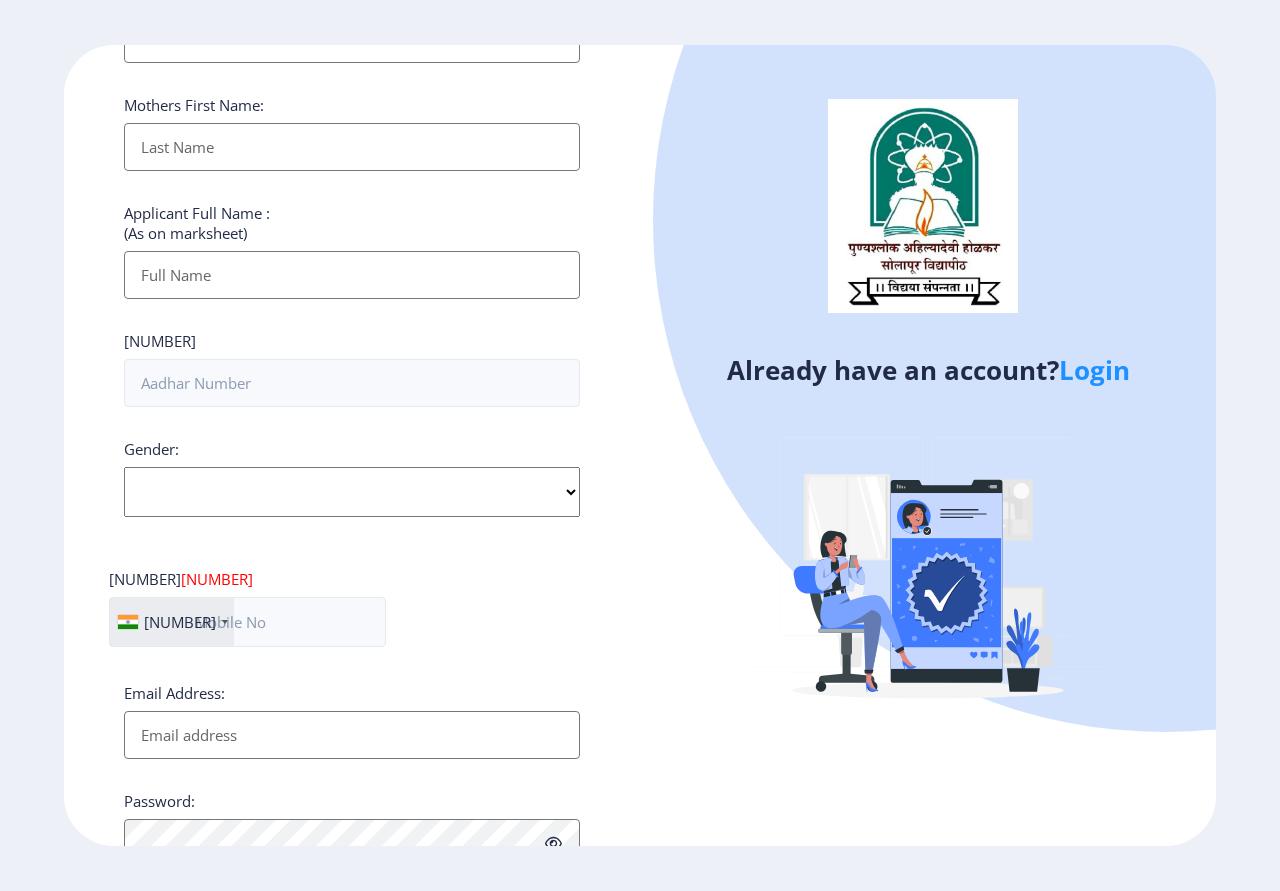 scroll, scrollTop: 590, scrollLeft: 0, axis: vertical 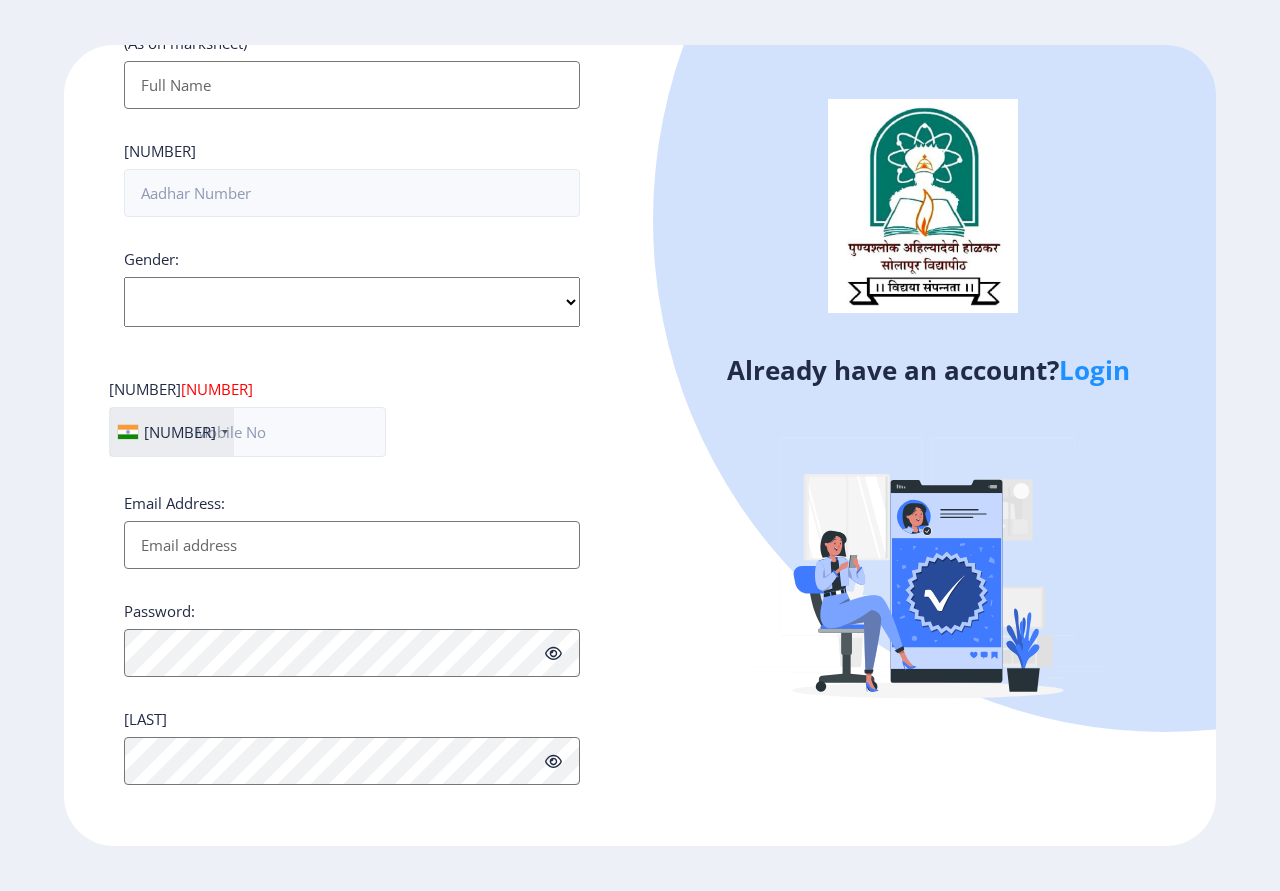 click on "Email Address:" at bounding box center (352, 545) 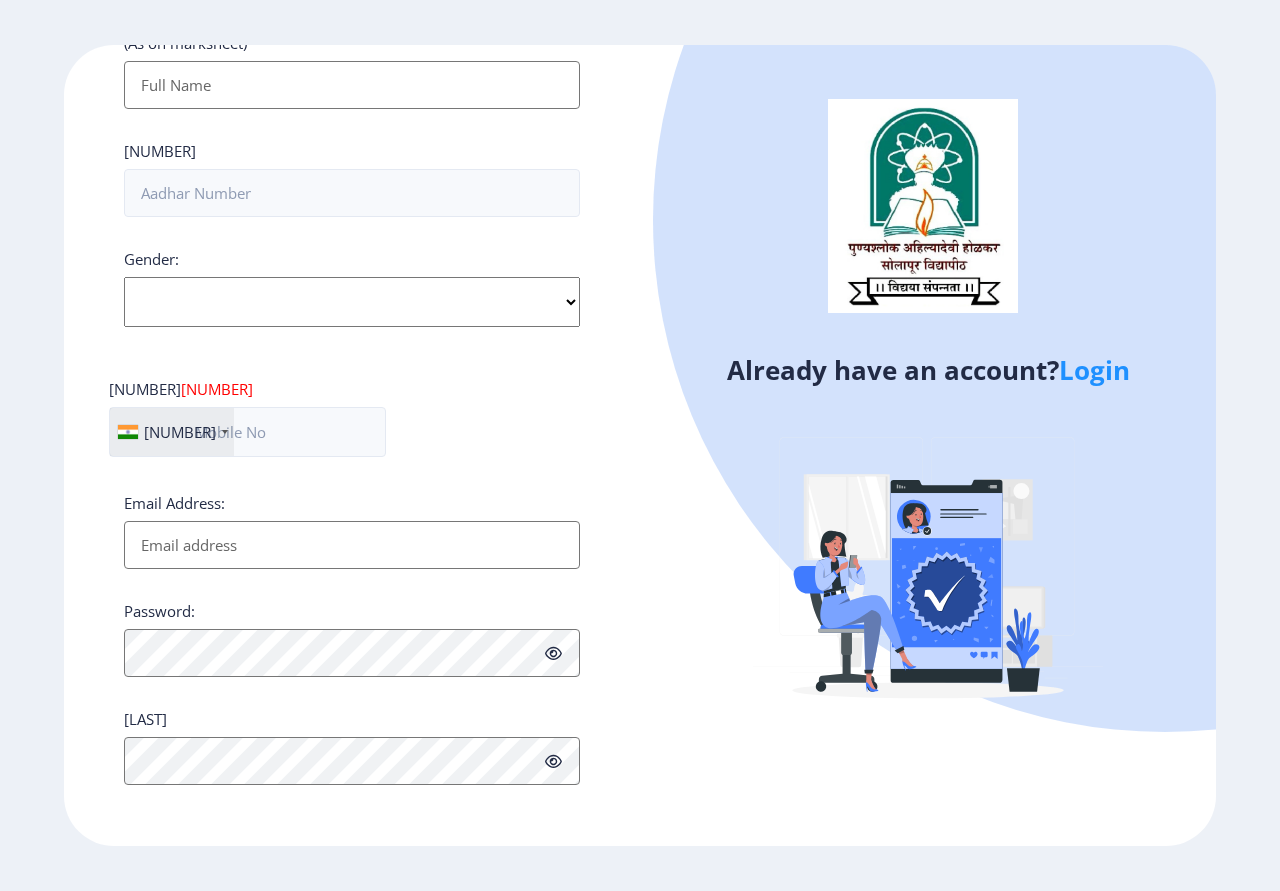 type on "savitadeshmuk16@gmail.com" 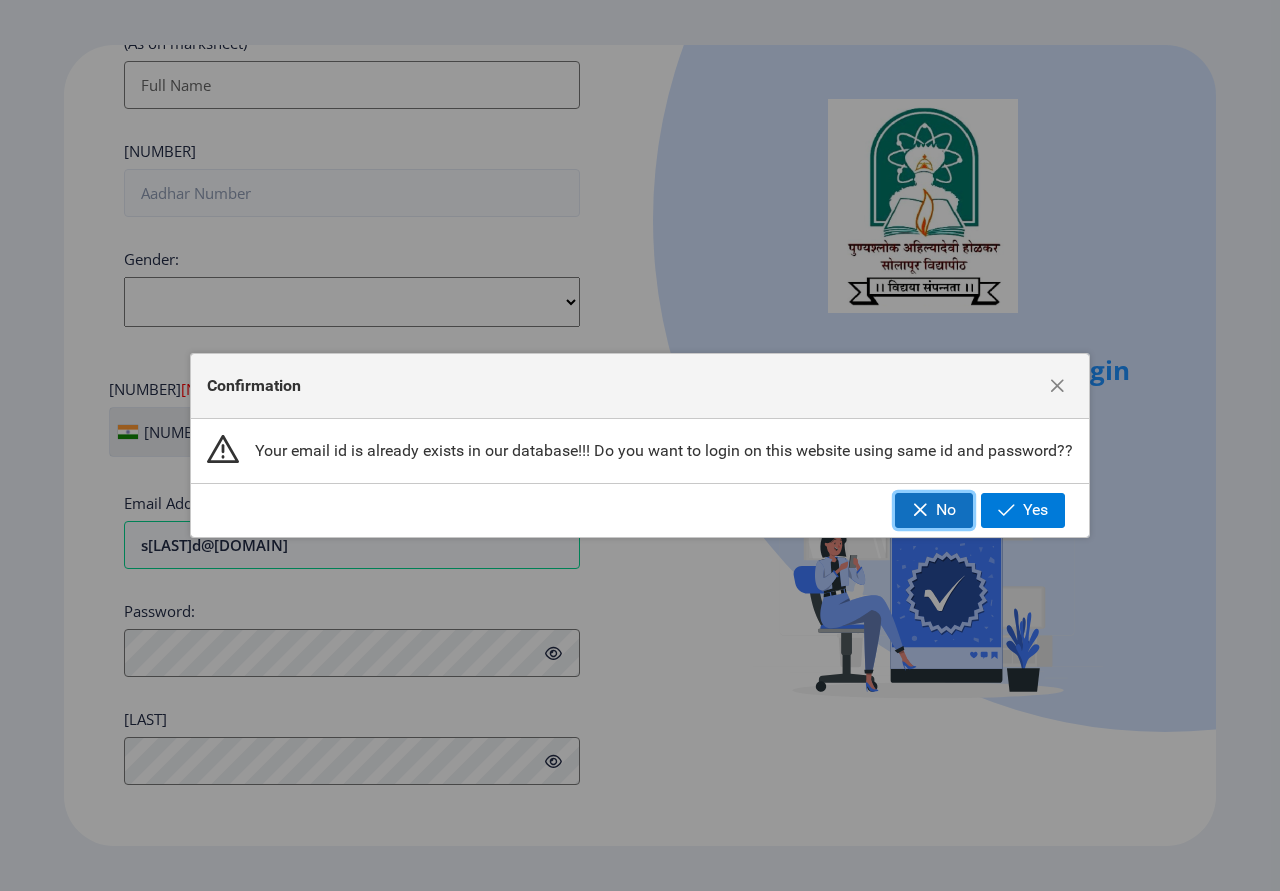click on "No" 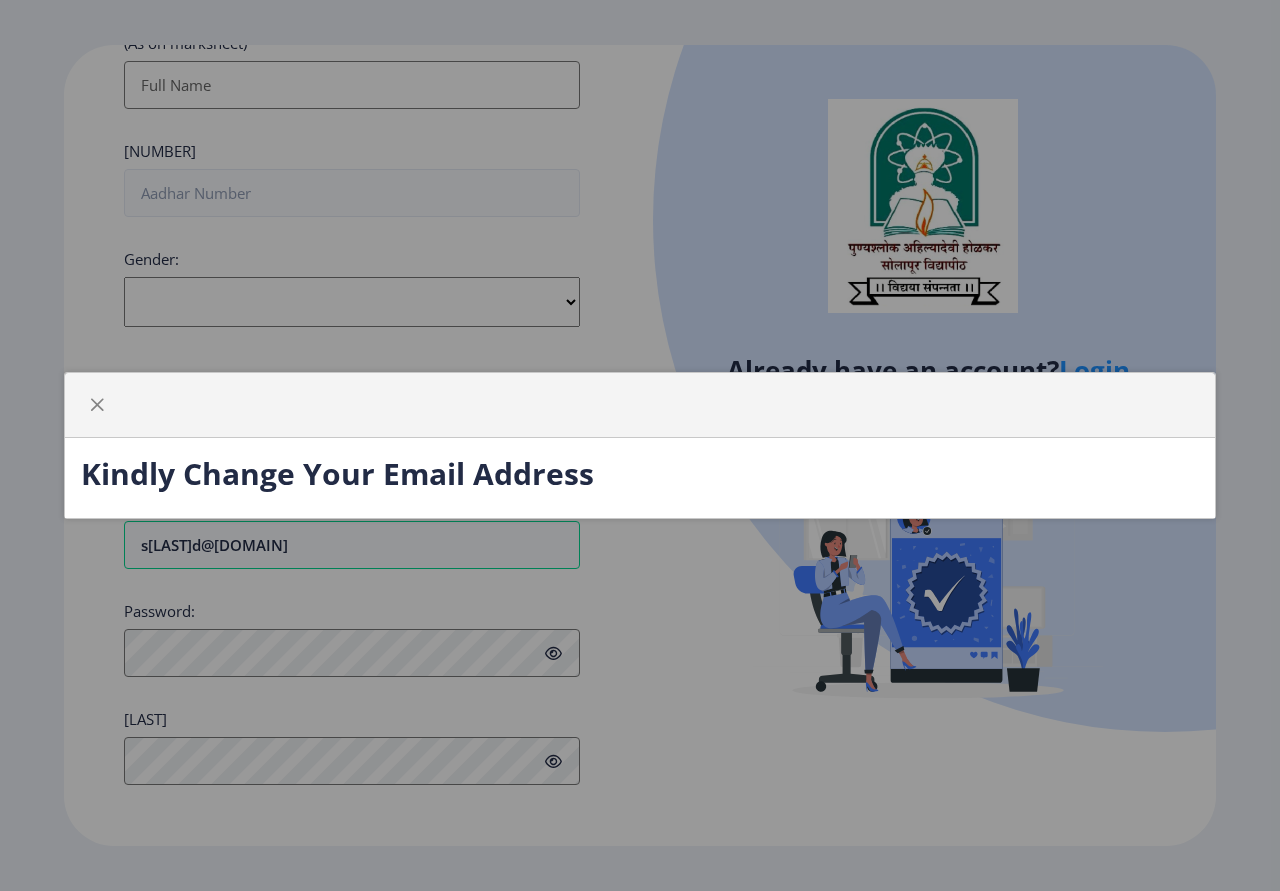 click on "Kindly Change Your Email Address" 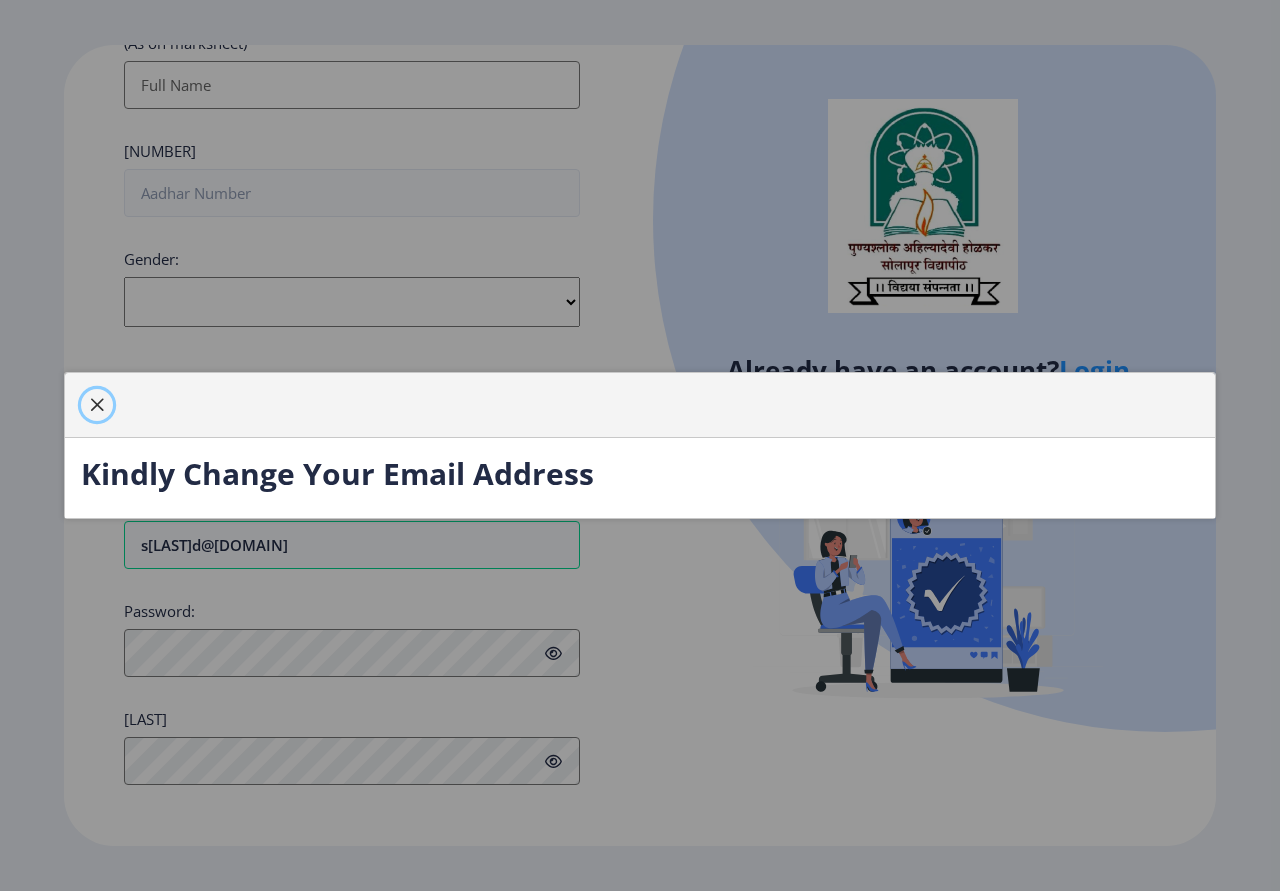 click 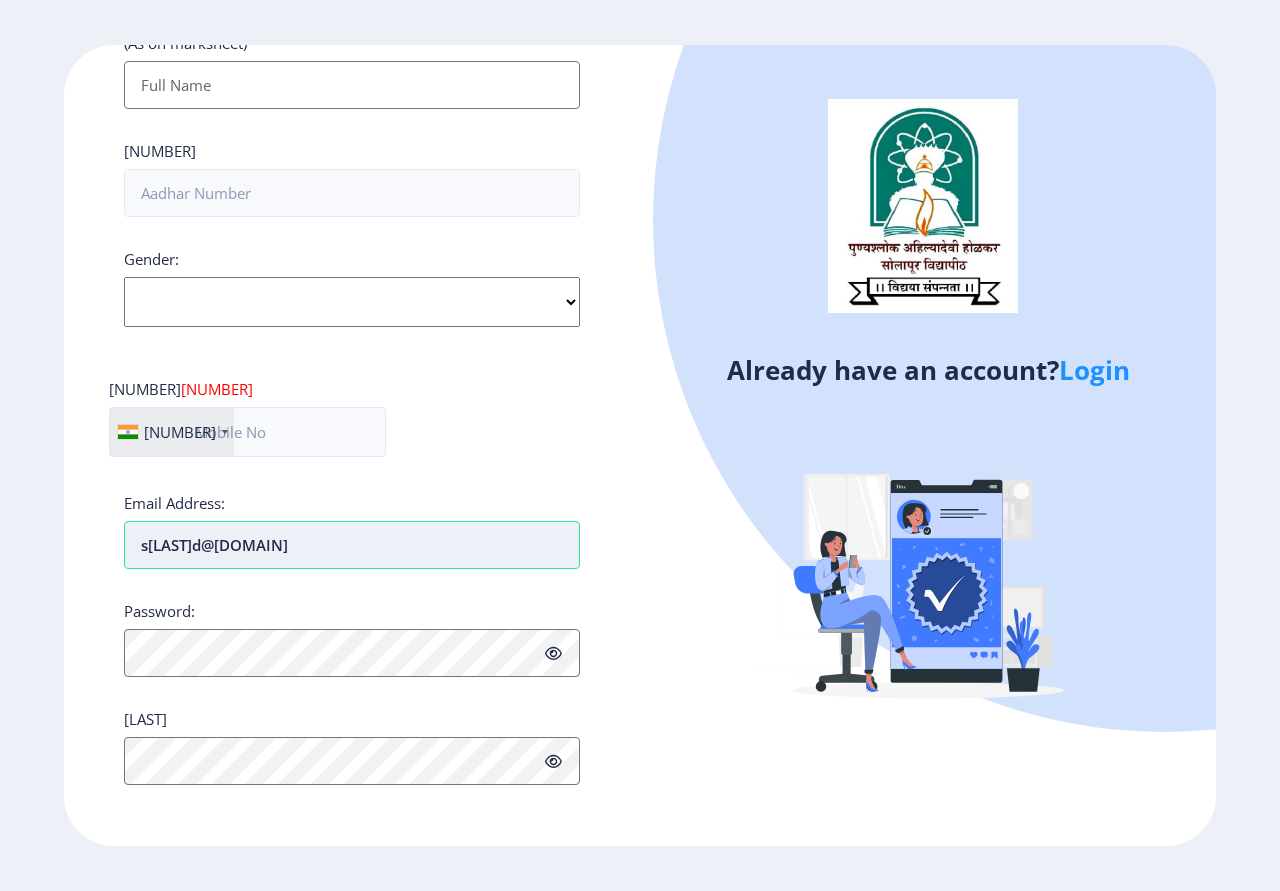 click on "savitadeshmuk16@gmail.com" at bounding box center (352, 545) 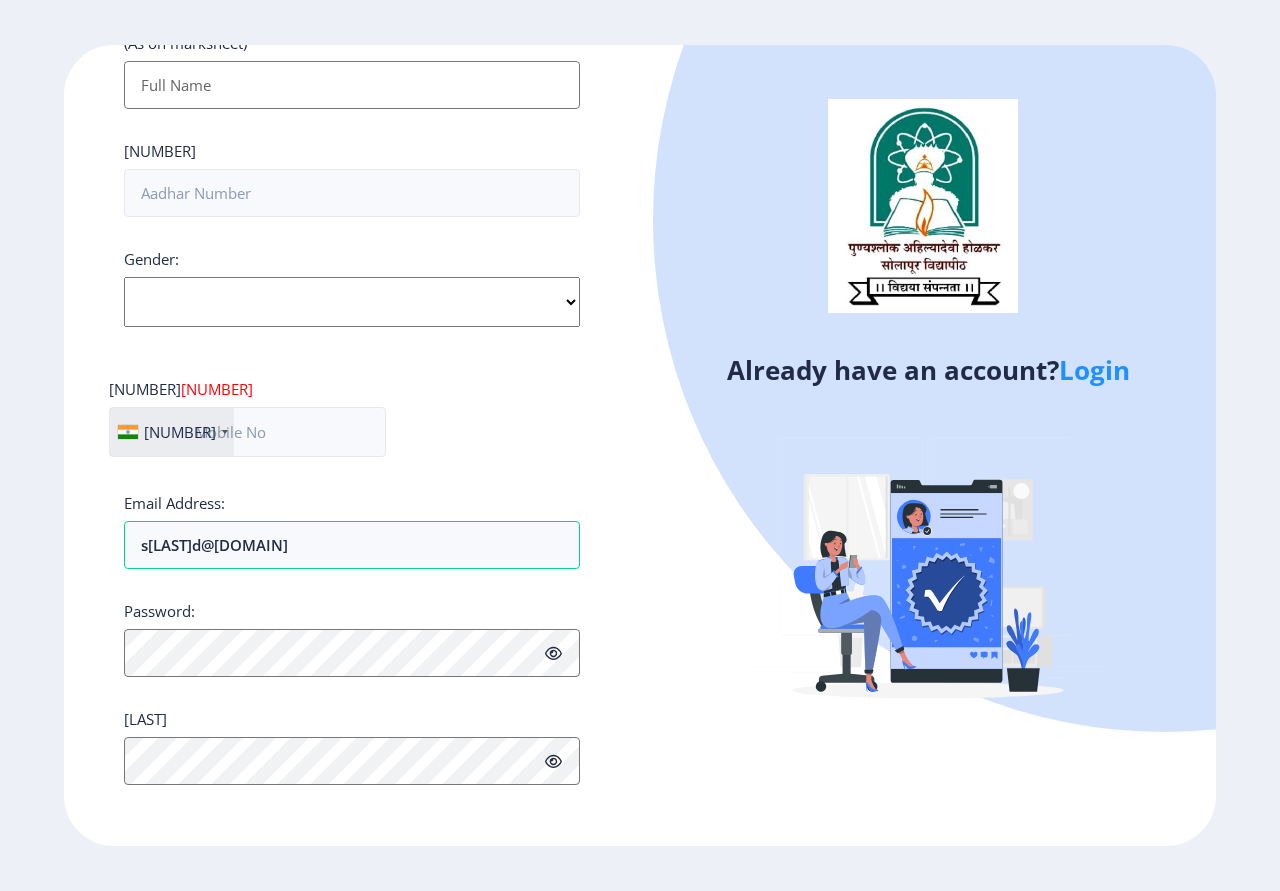 click on "Login" 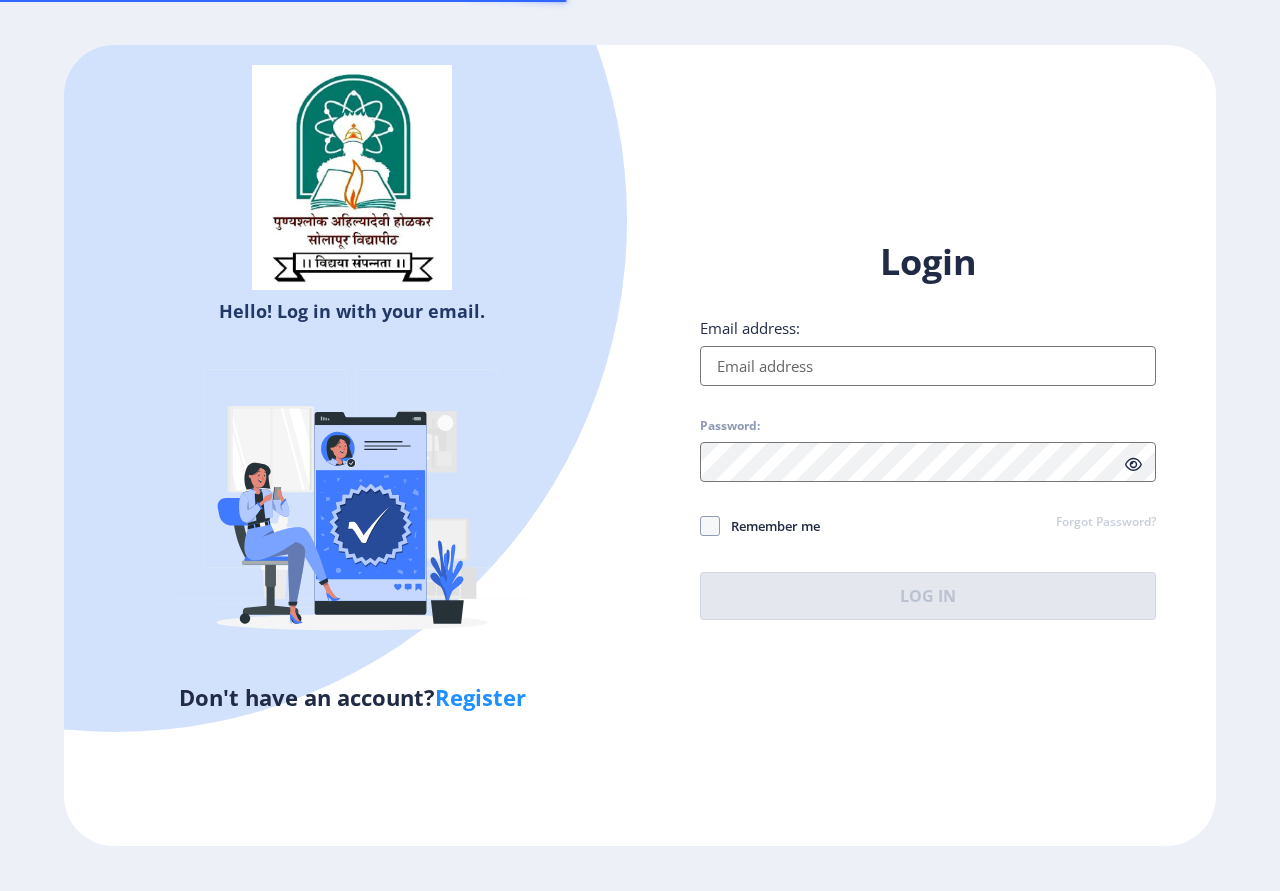 type on "[EMAIL]" 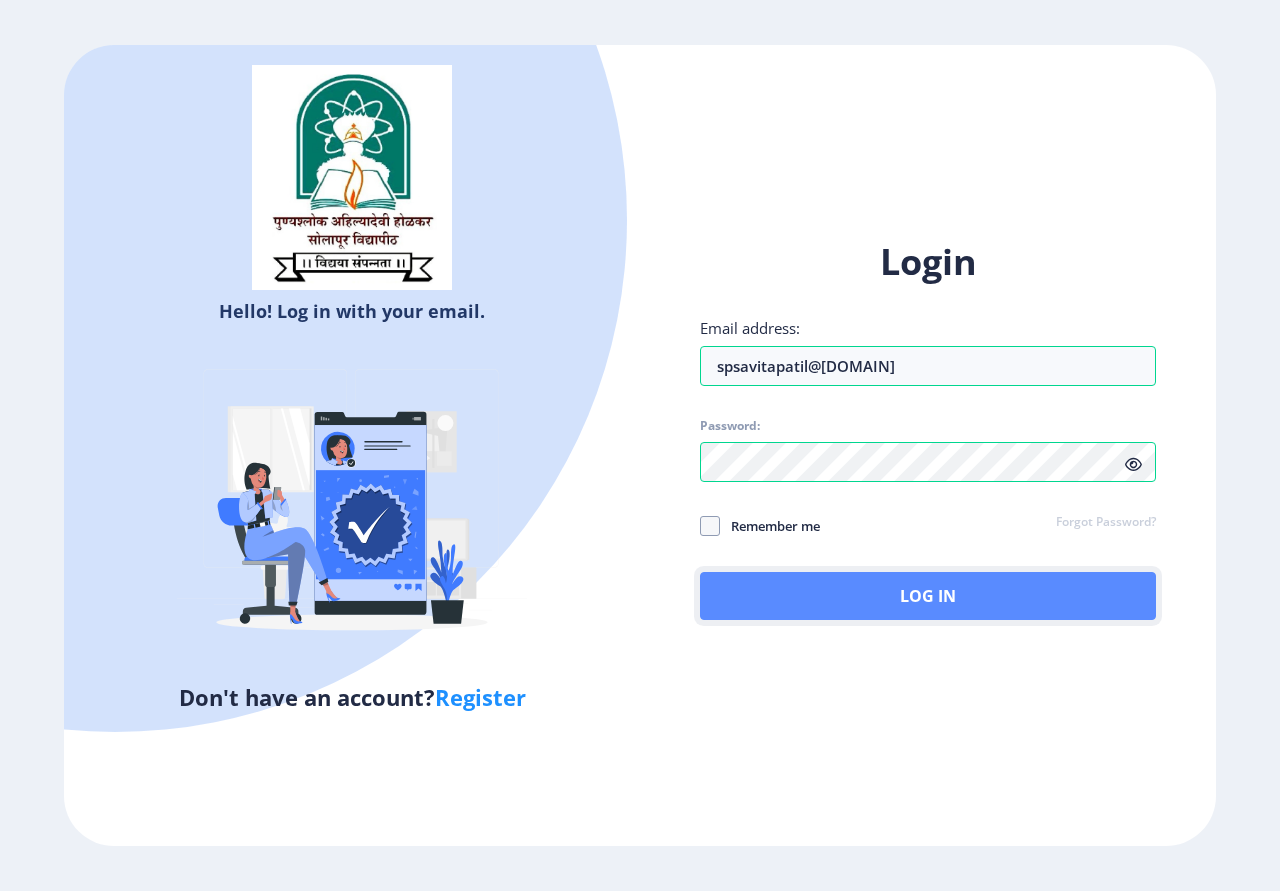 click on "Log In" 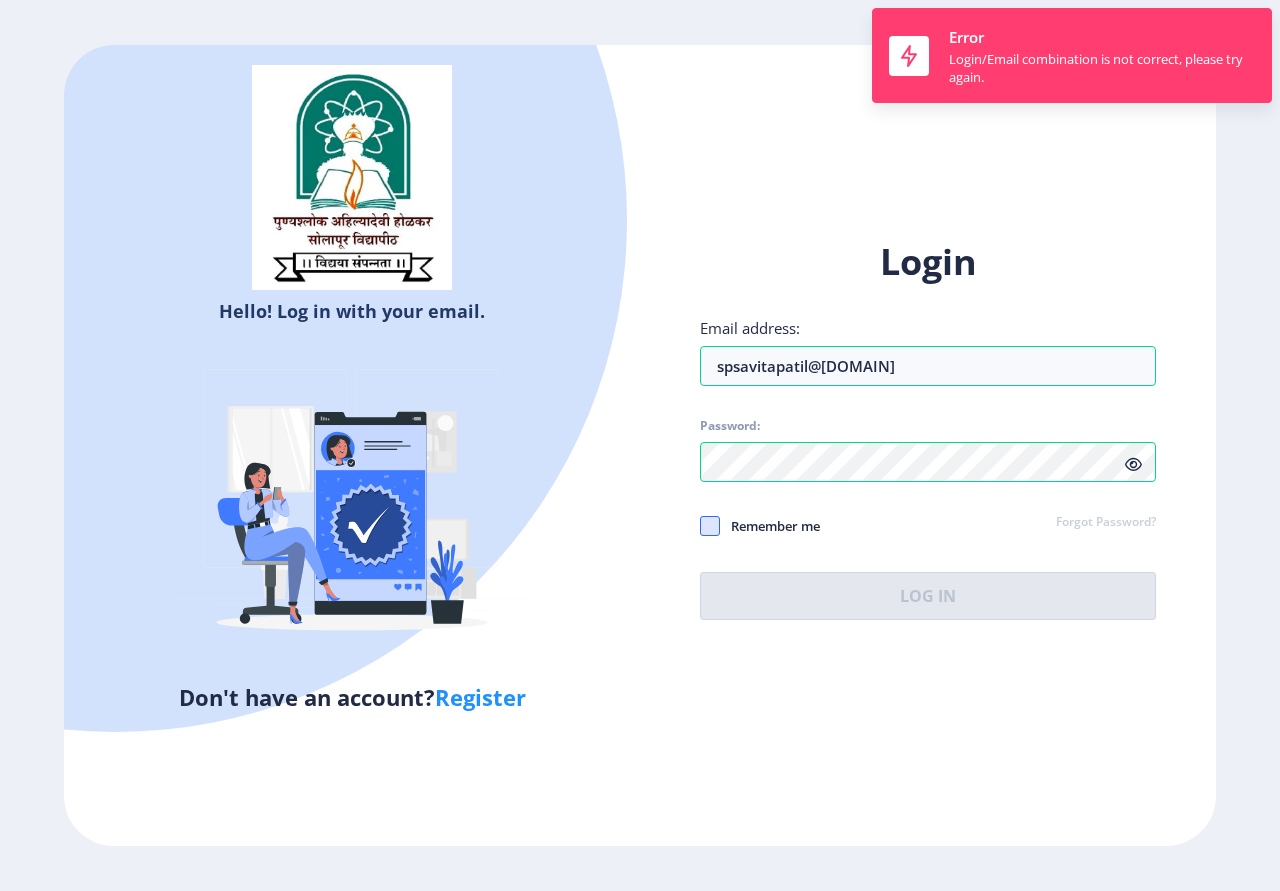 click 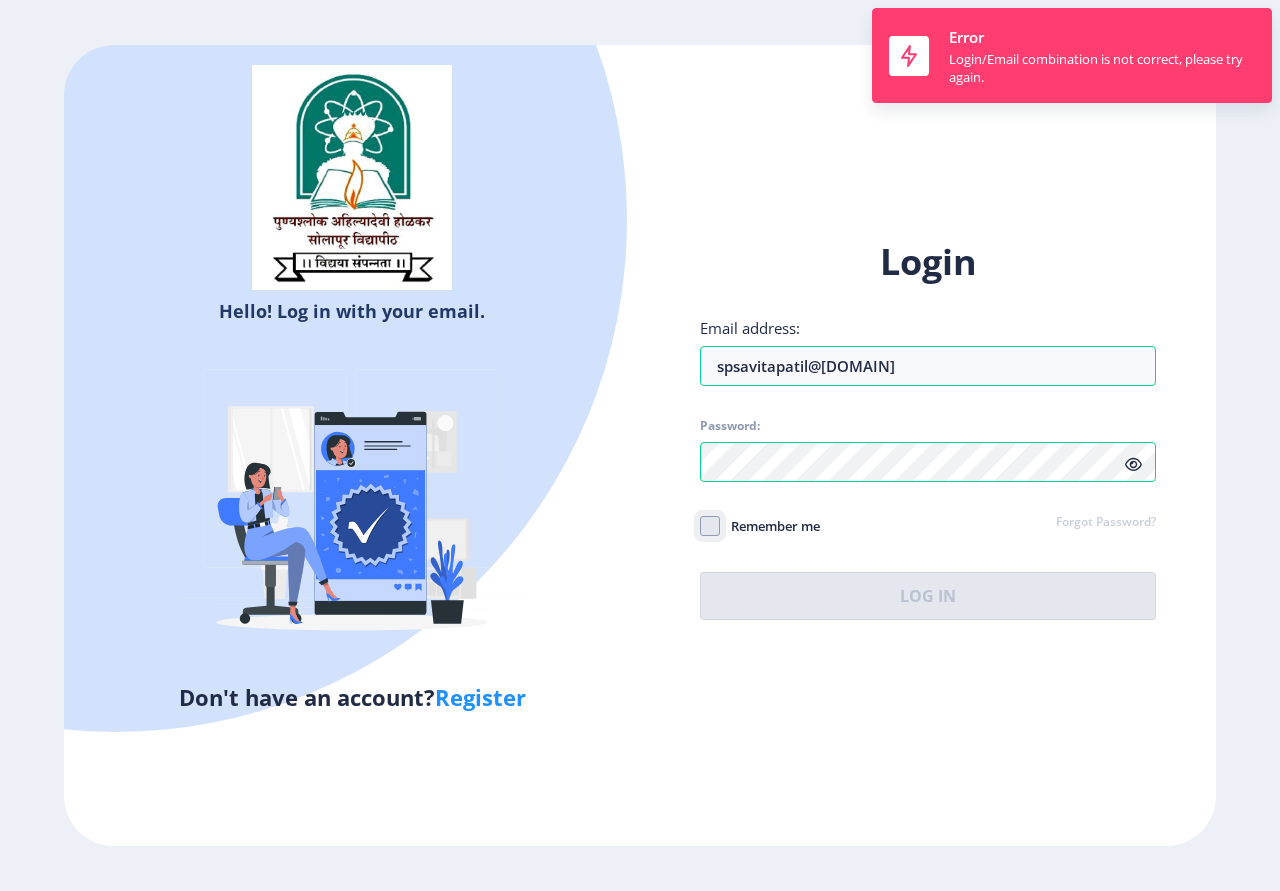click on "Remember me" 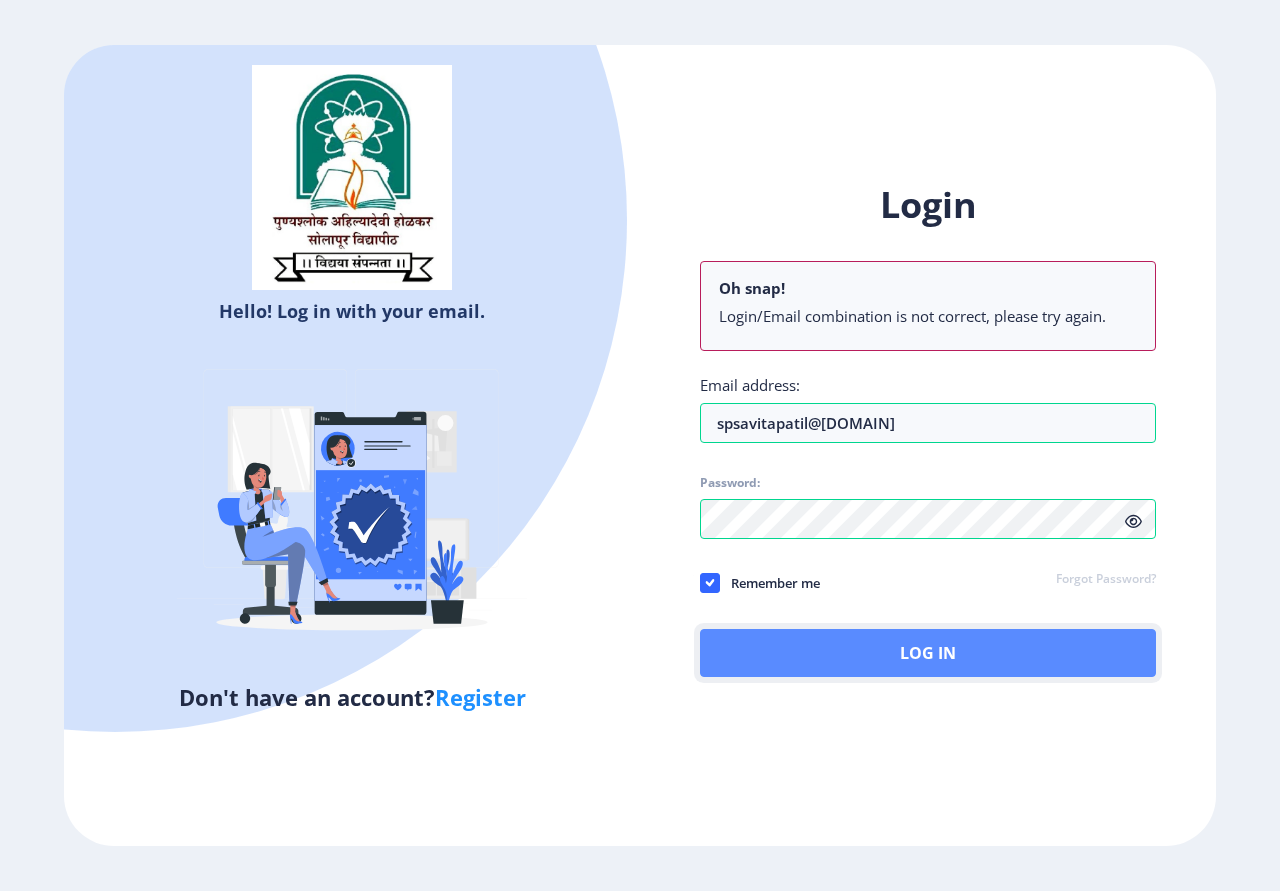 click on "Log In" 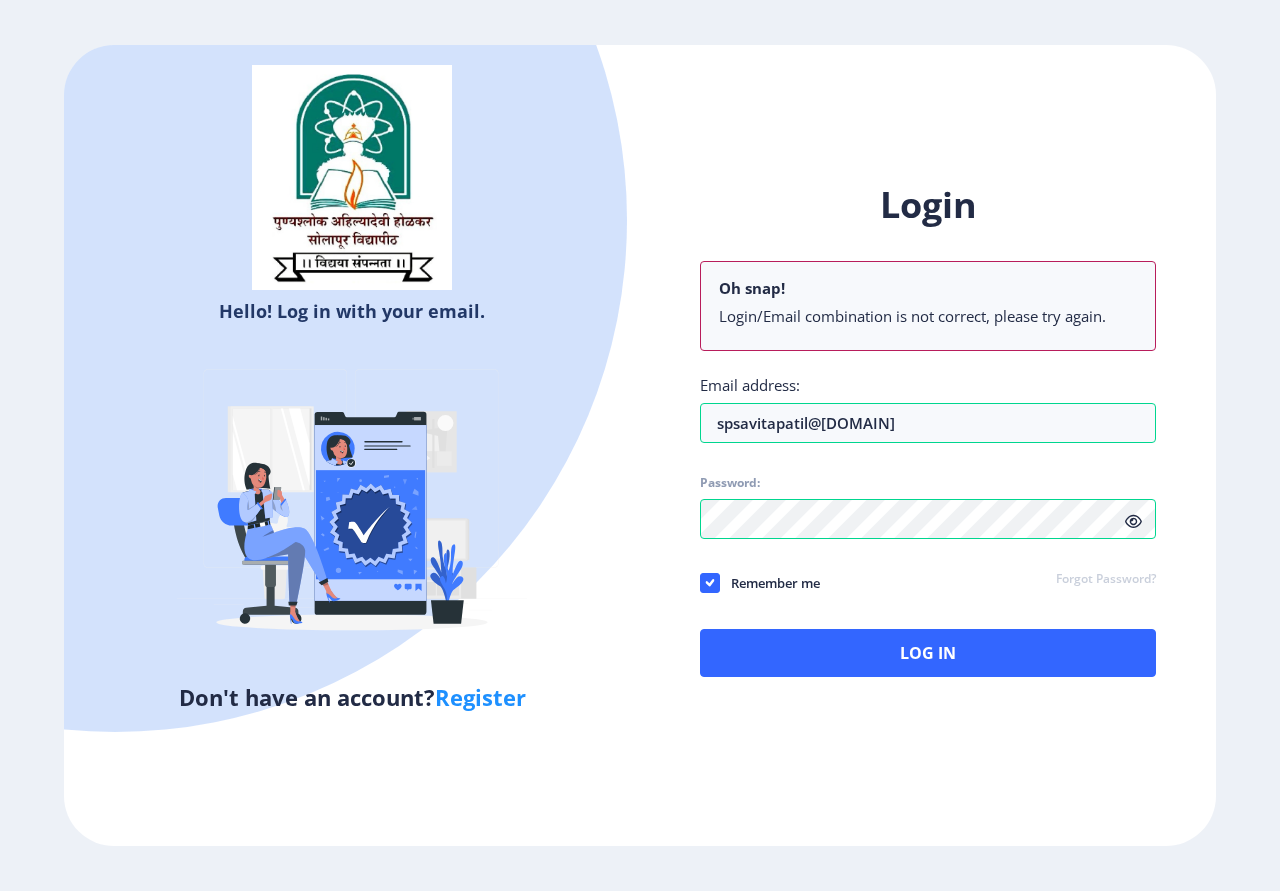 click on "Login Oh snap! Login/Email combination is not correct, please try again. Email address: spsavitapatil8@gmail.com Password: Remember me Forgot Password?  Log In" 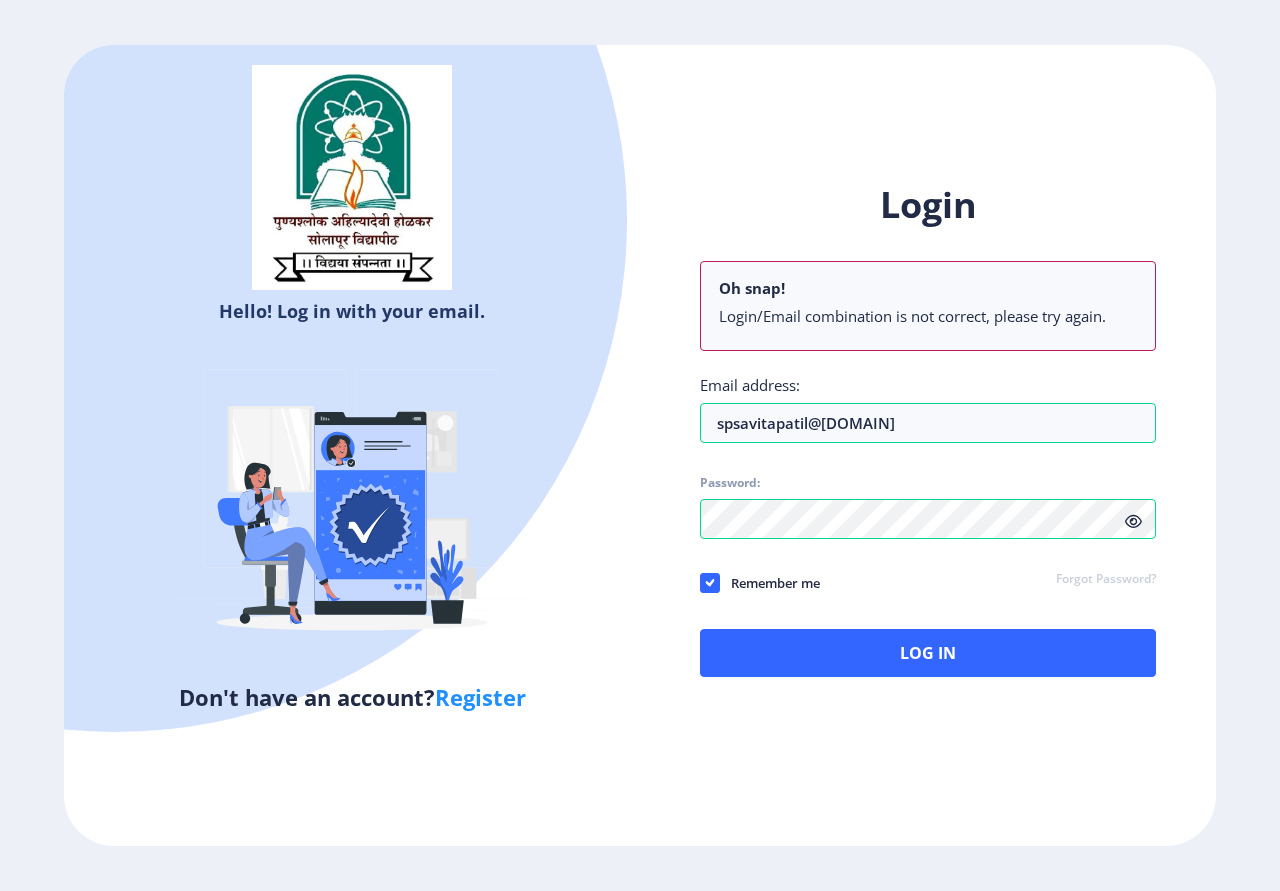 click on "Register" 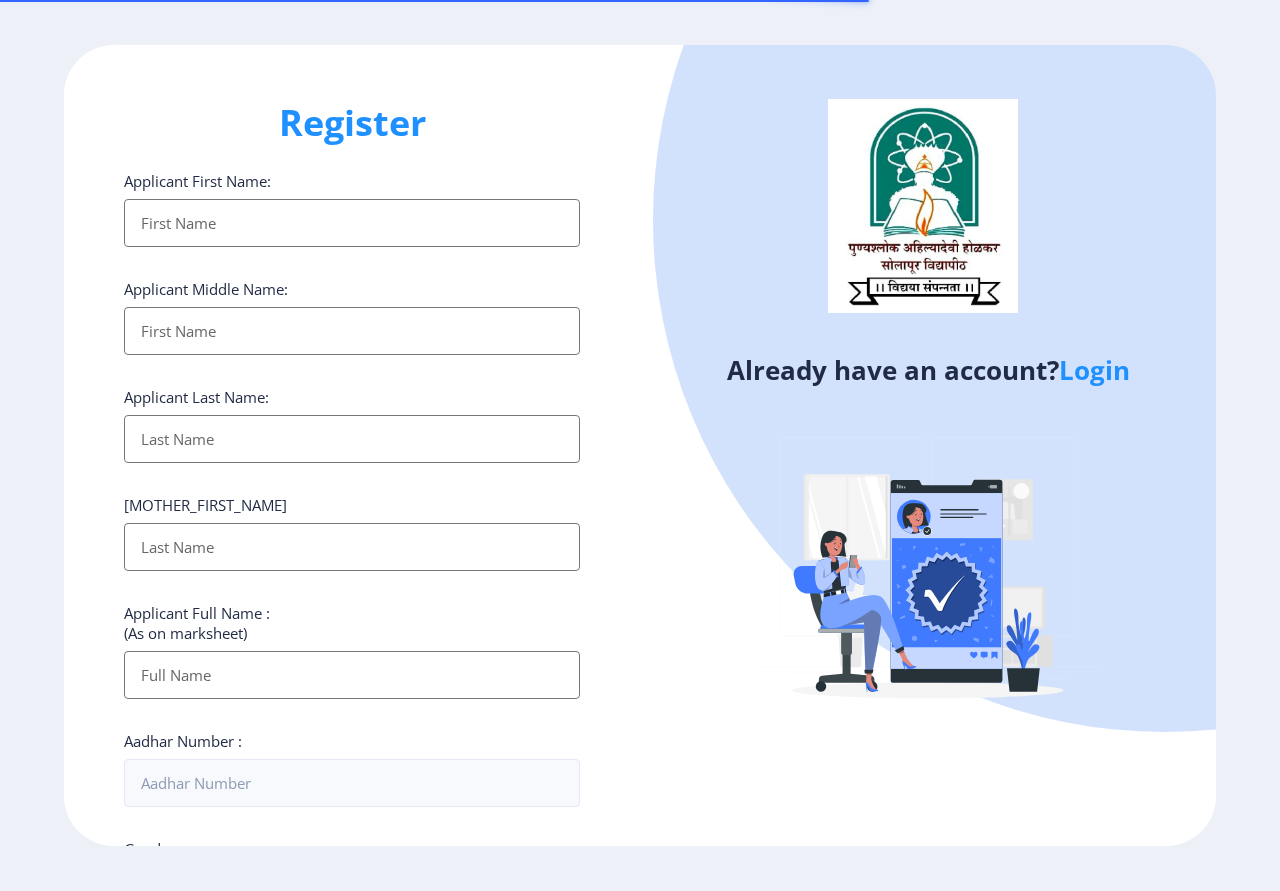 select 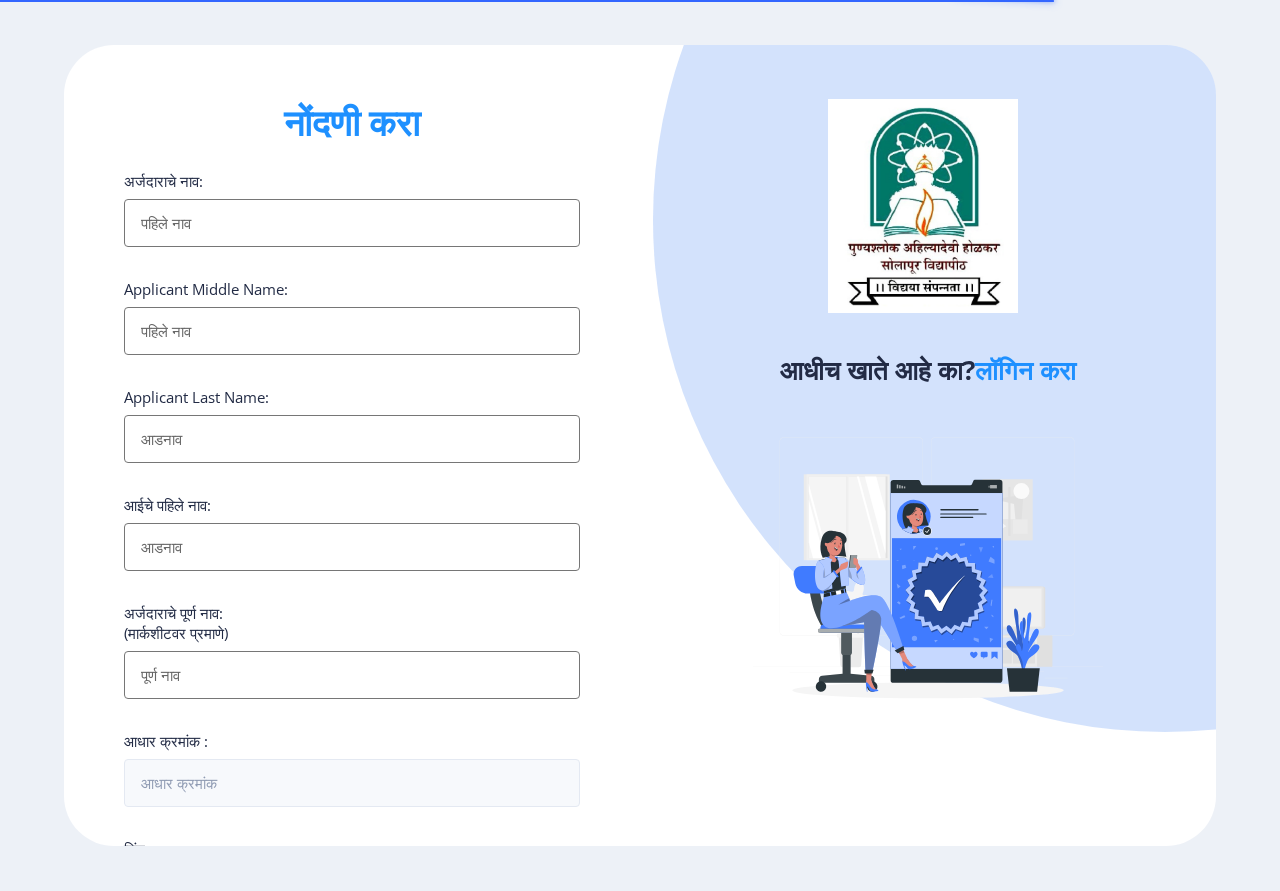click on "अर्जदाराचे नाव:" at bounding box center (352, 223) 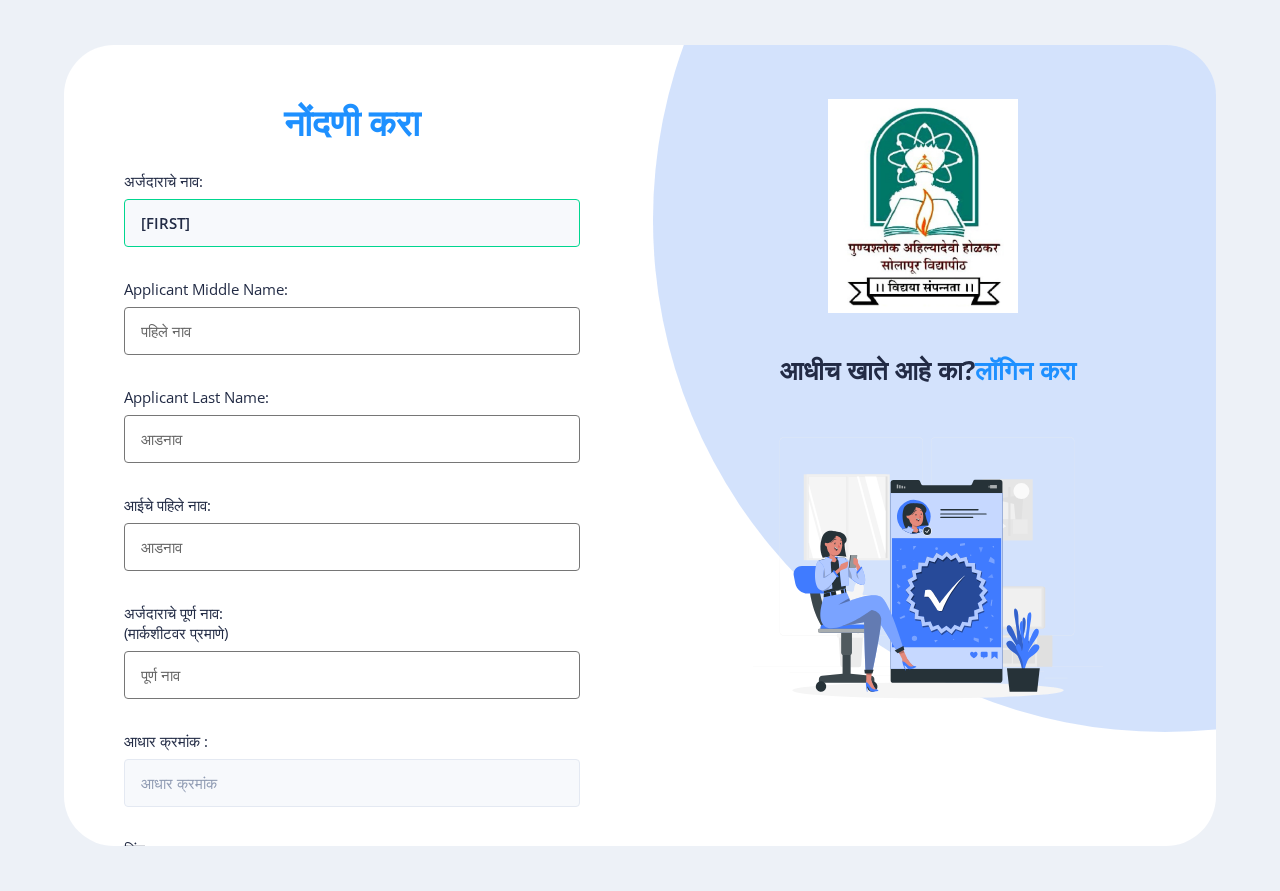 type on "[FIRST]" 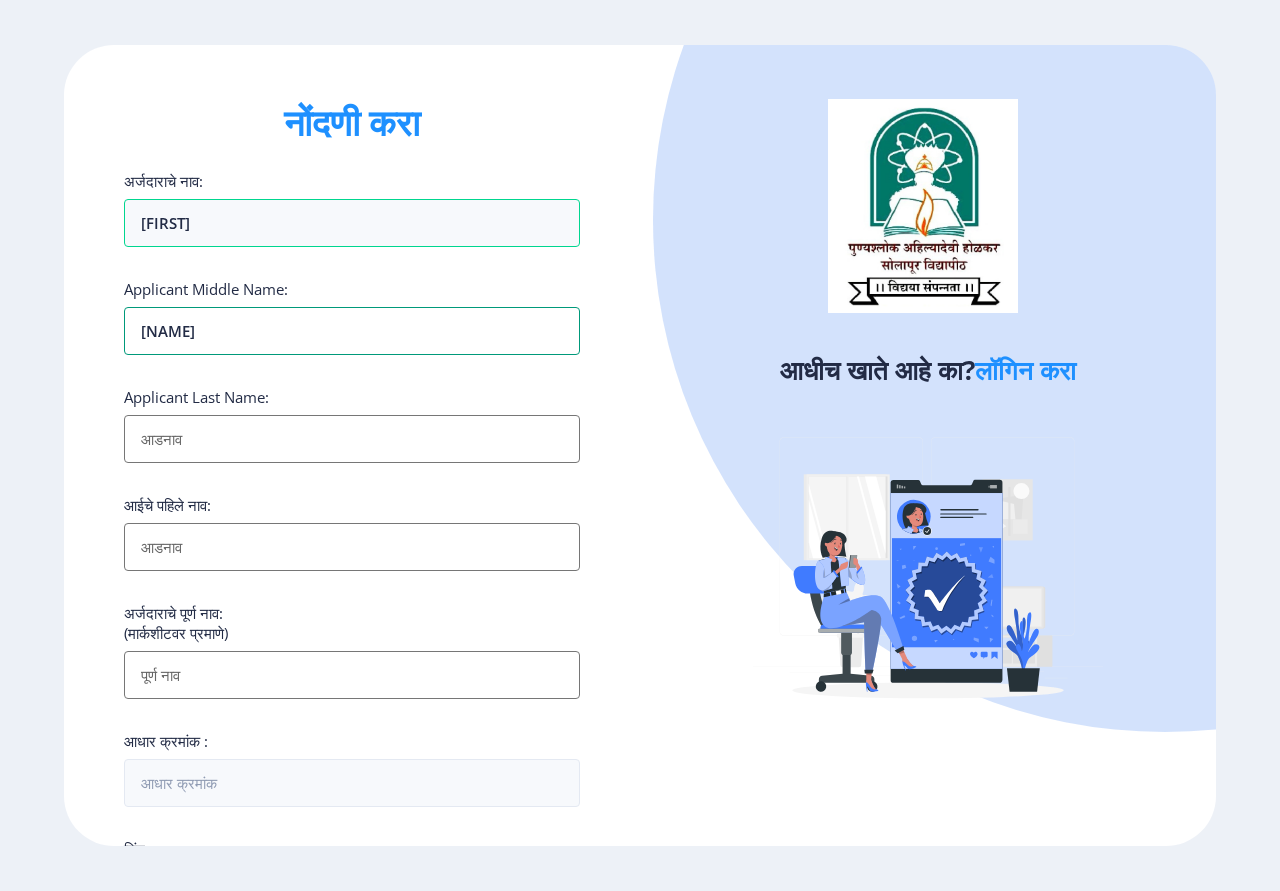 type on "VASANTRAO" 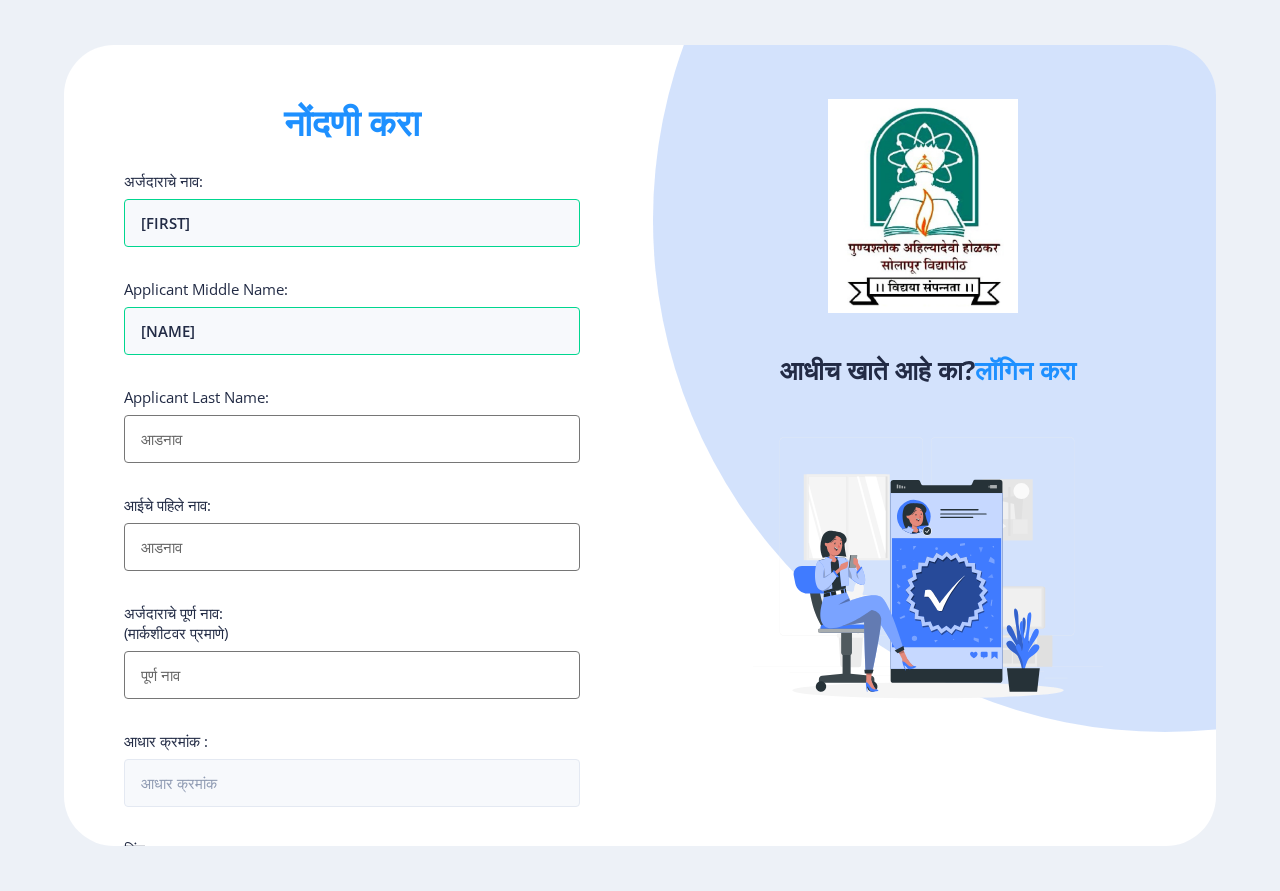 click on "अर्जदाराचे नाव:" at bounding box center (352, 439) 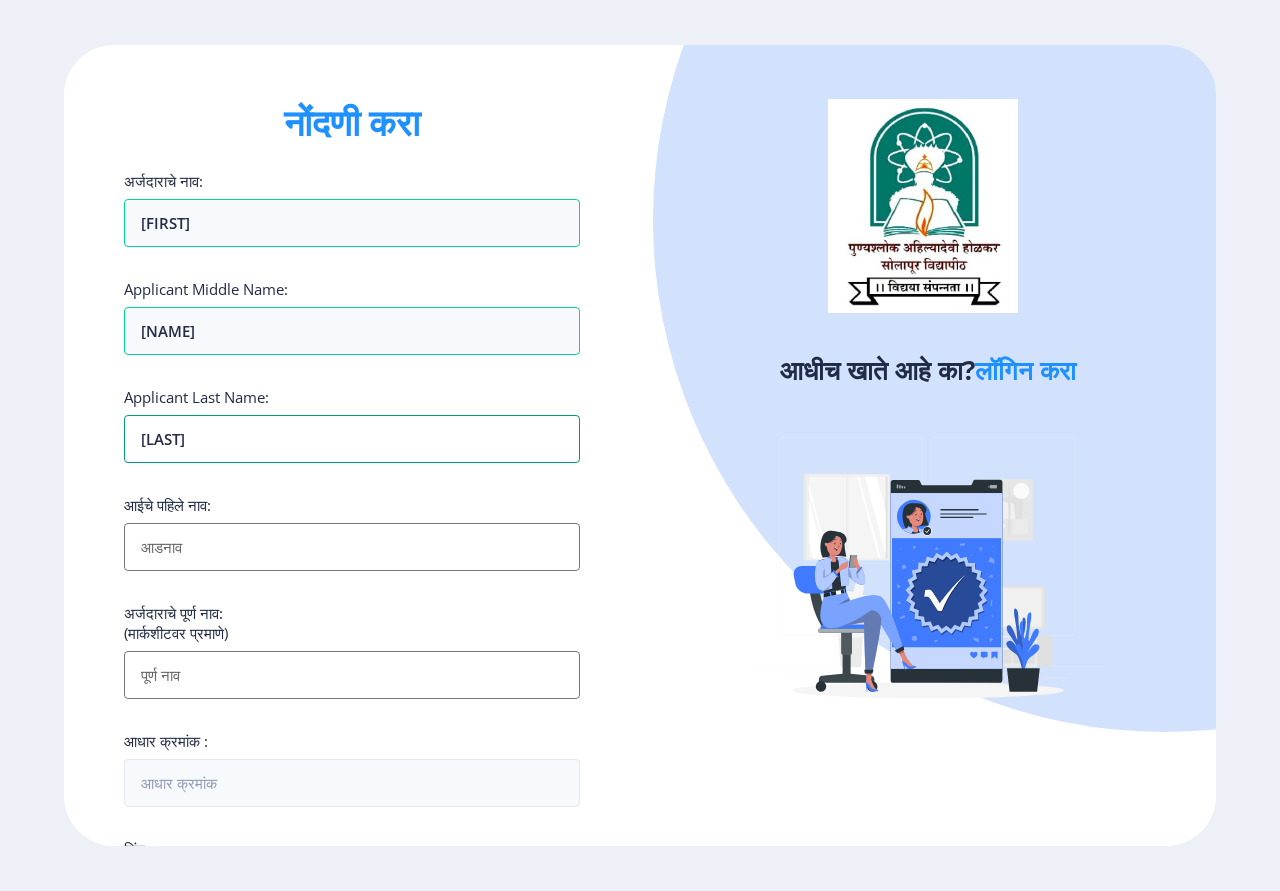 type on "PATIL" 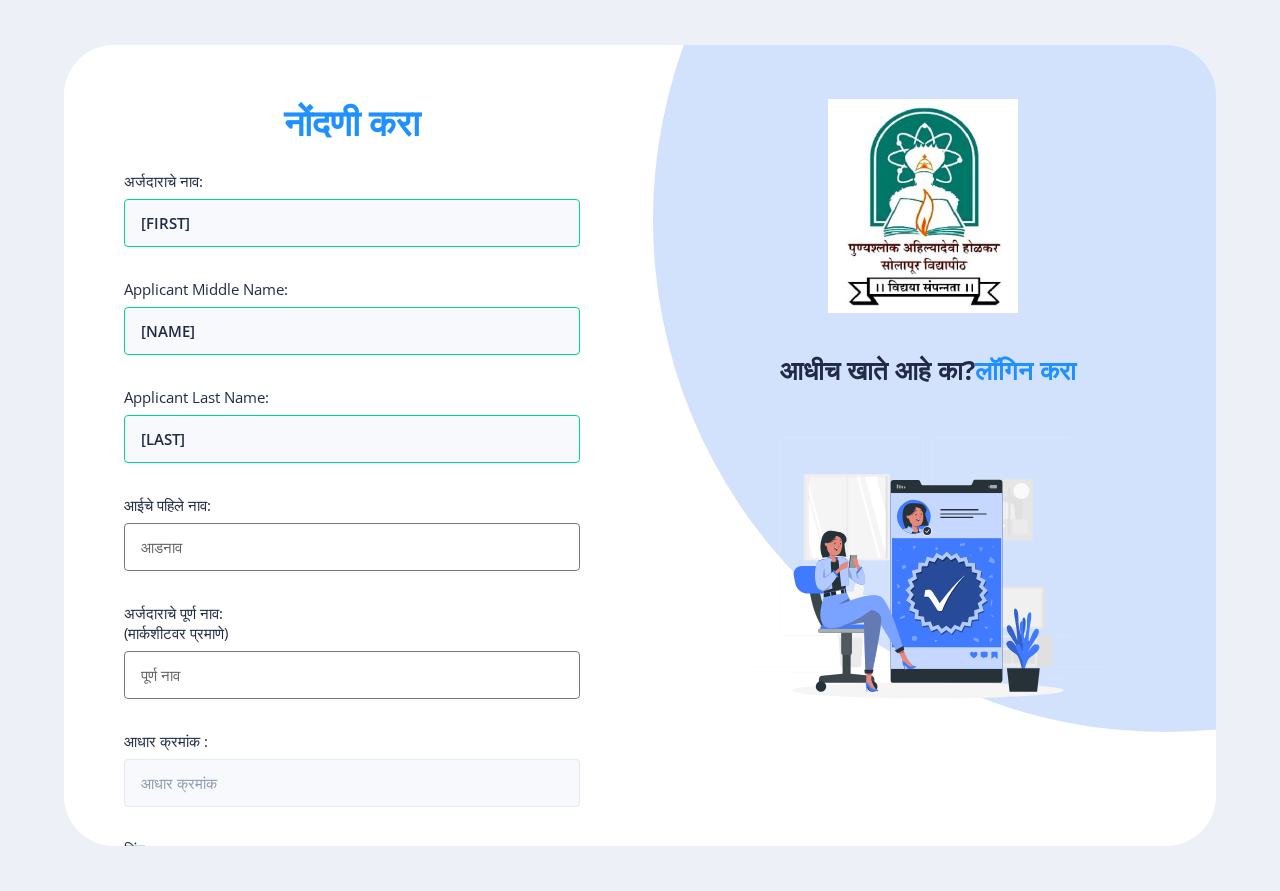 click on "अर्जदाराचे नाव:" at bounding box center [352, 547] 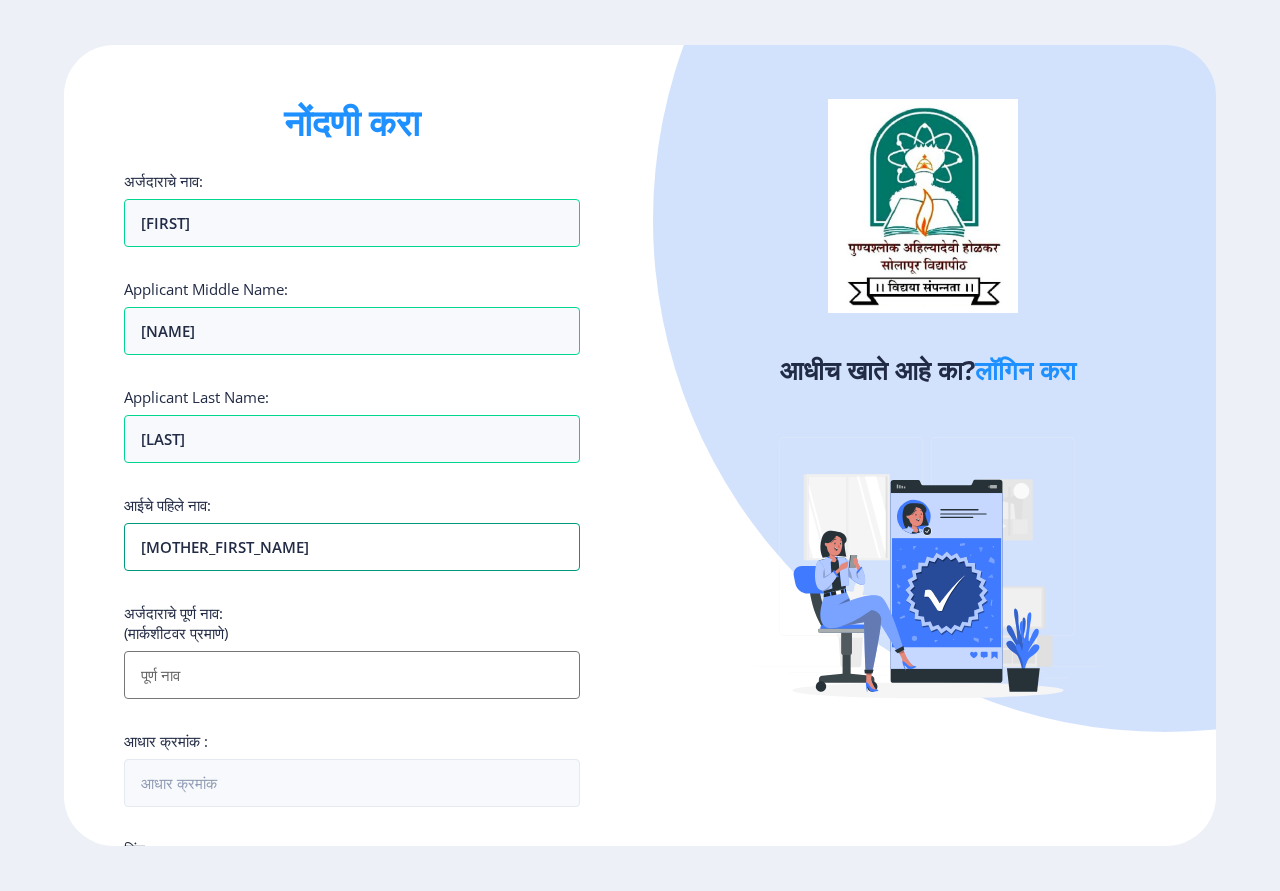 type on "KISHORI" 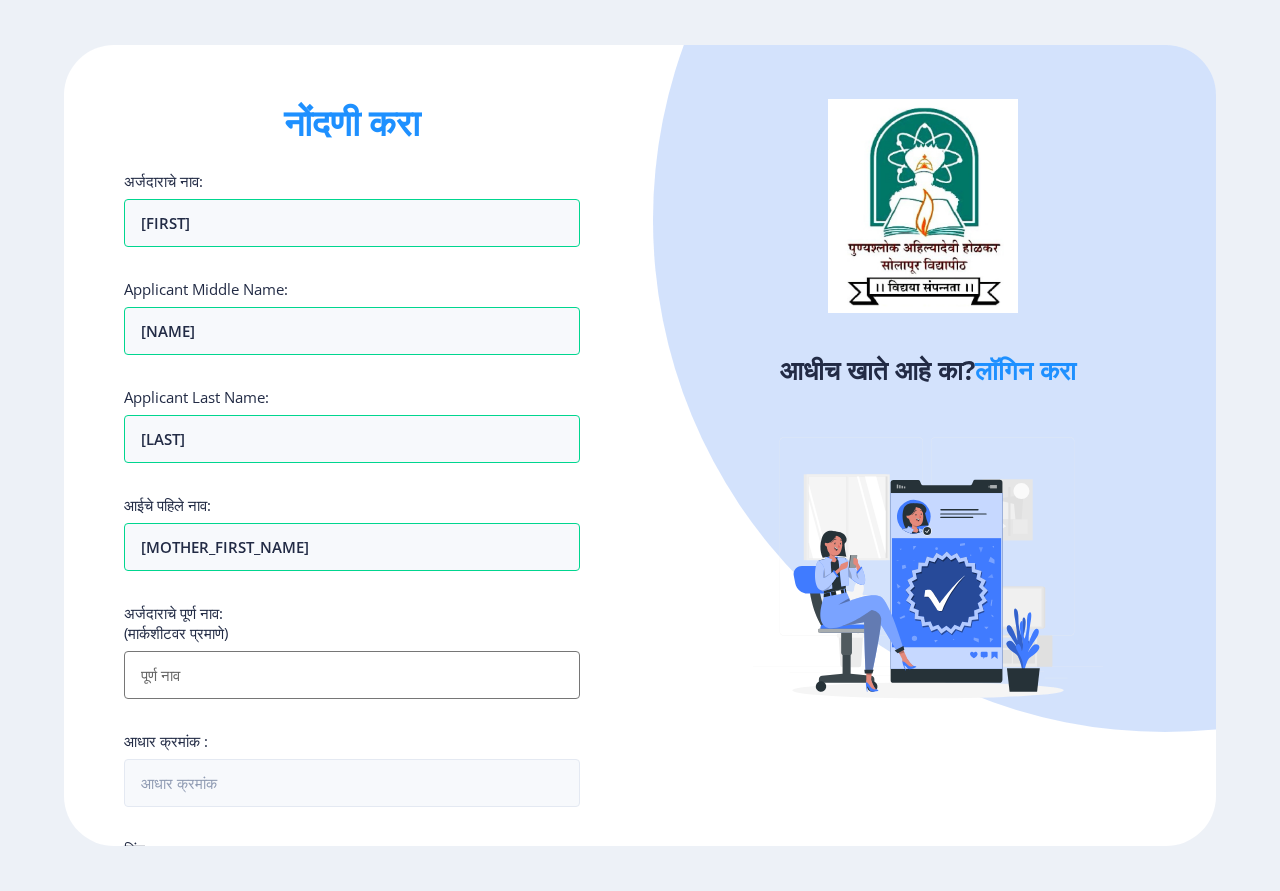 click on "अर्जदाराचे नाव:" at bounding box center (352, 675) 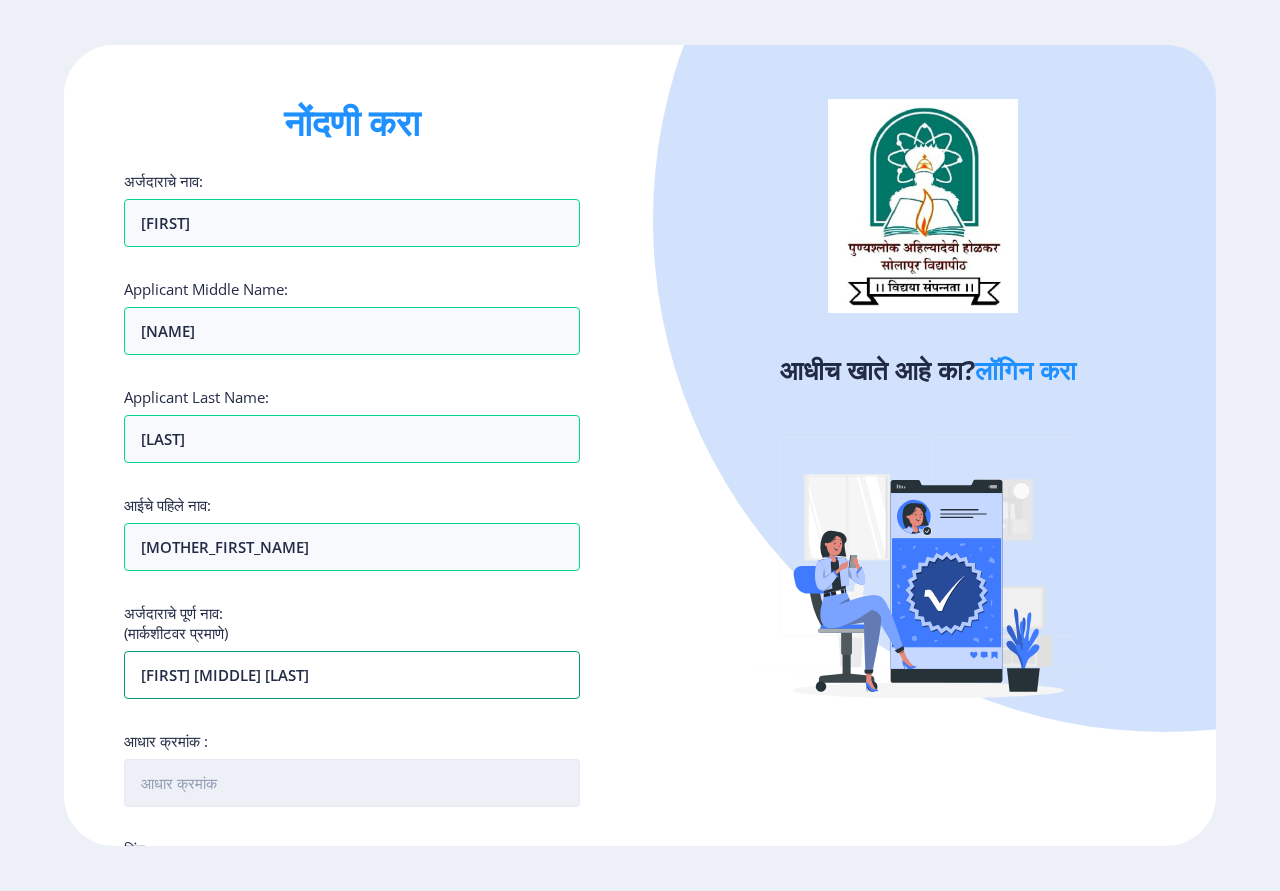 type on "PATIL SAVITA VASANTRAO" 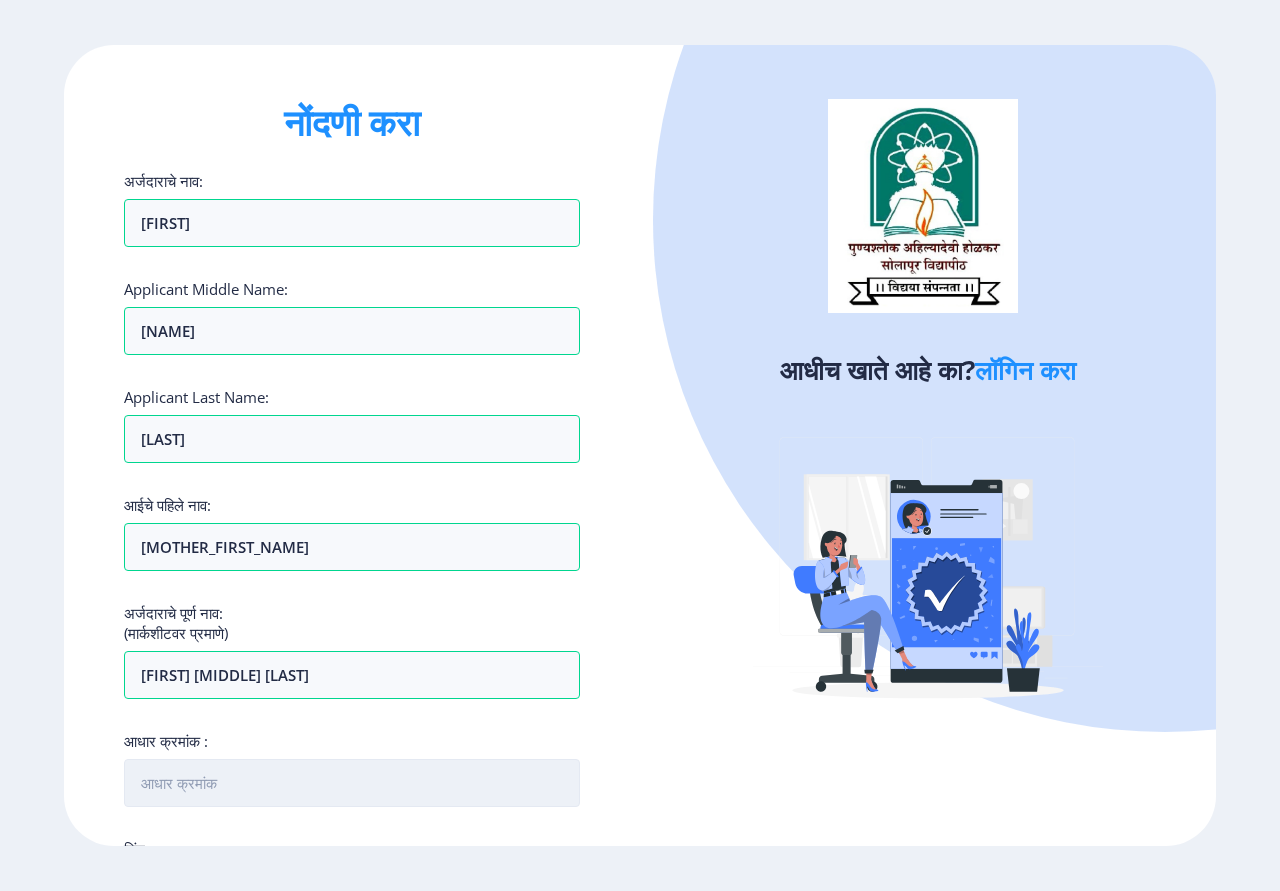 click on "आधार क्रमांक :" at bounding box center [352, 783] 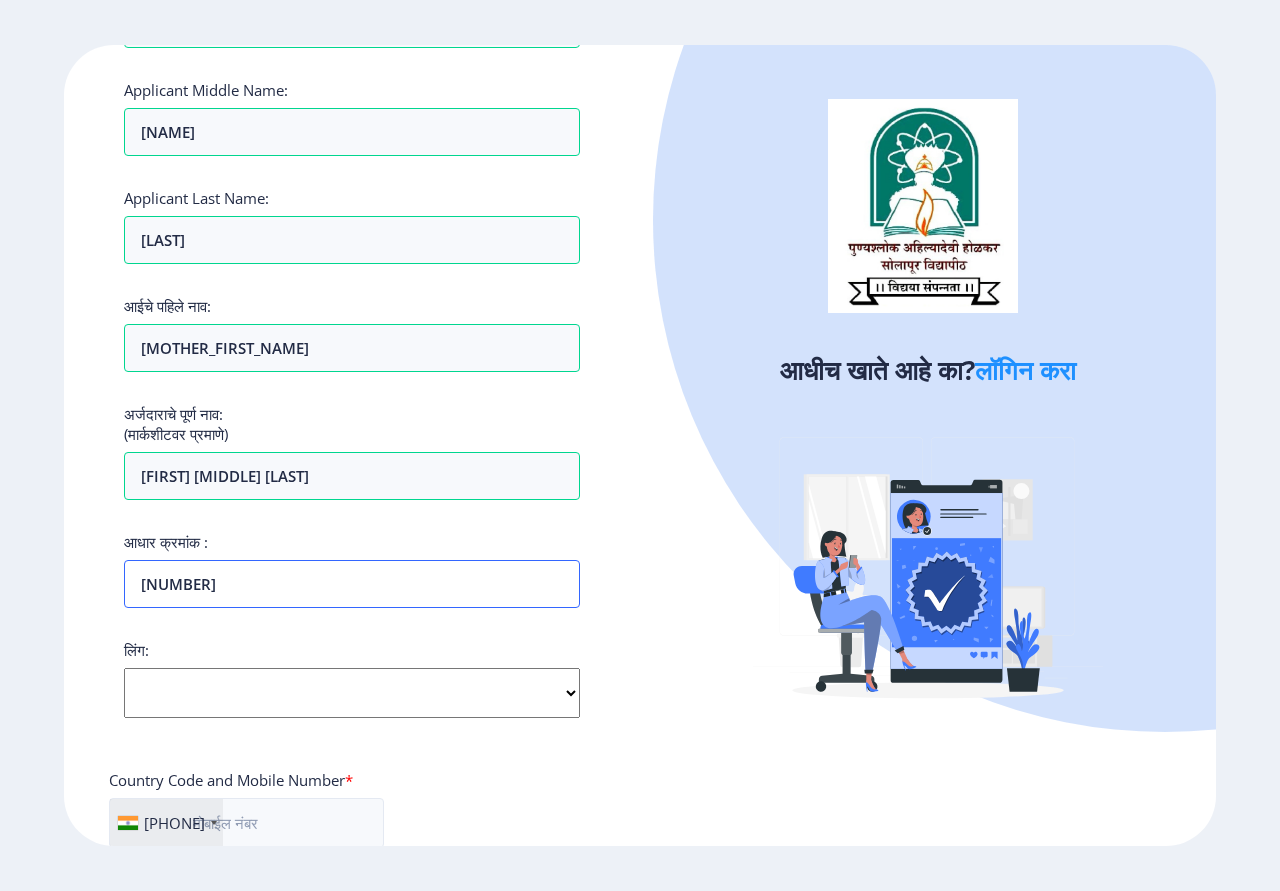 scroll, scrollTop: 200, scrollLeft: 0, axis: vertical 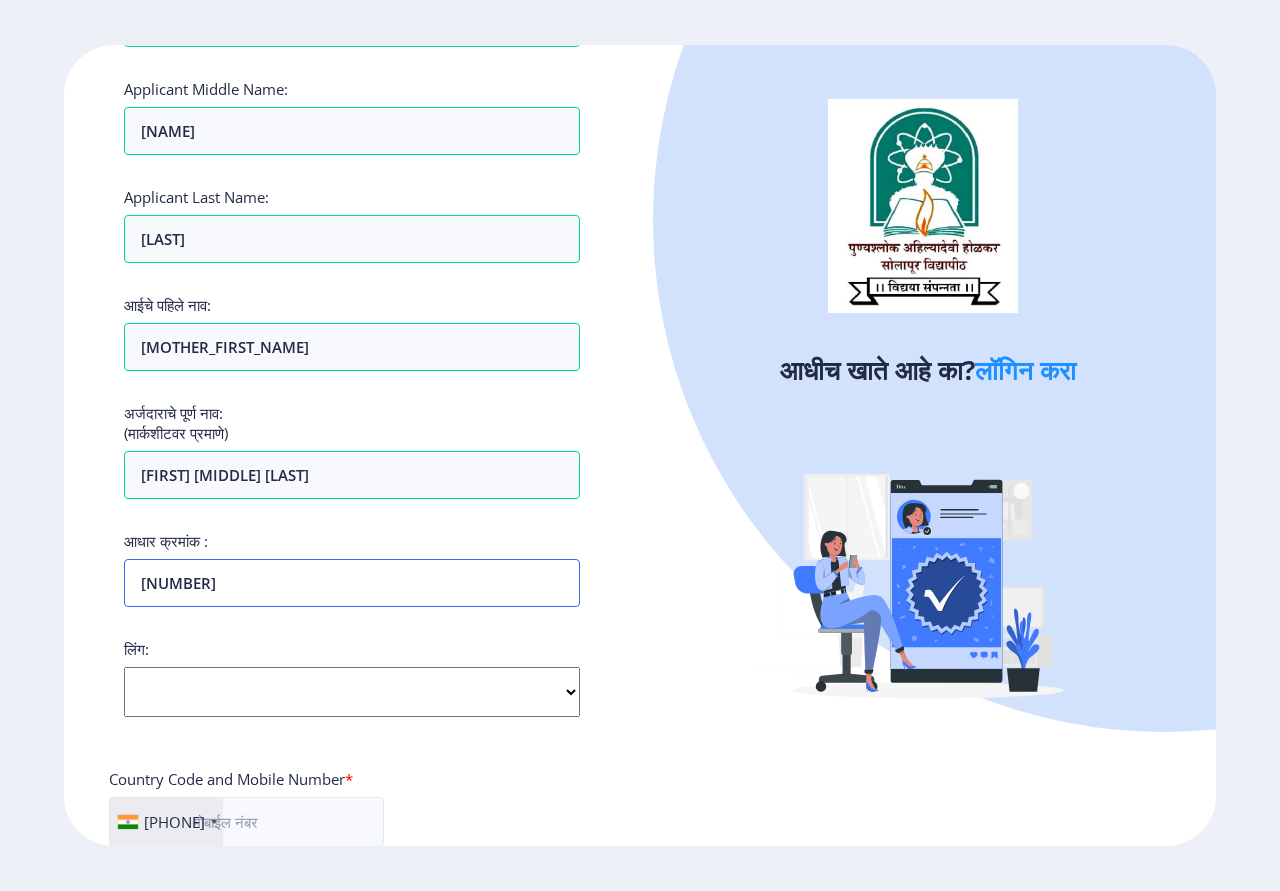 type on "237505960886" 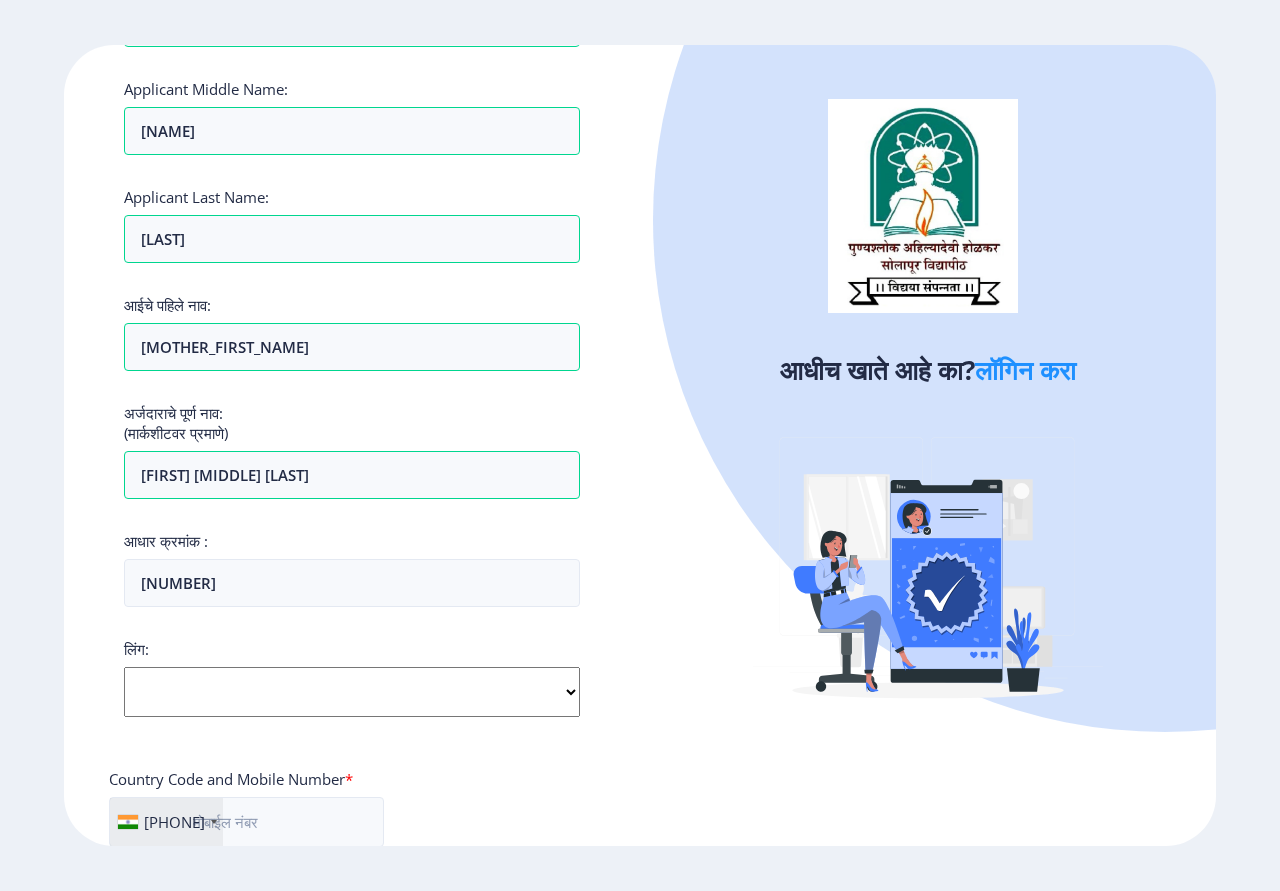 click on "लिंग निवडा पुरुष स्त्री इतर" 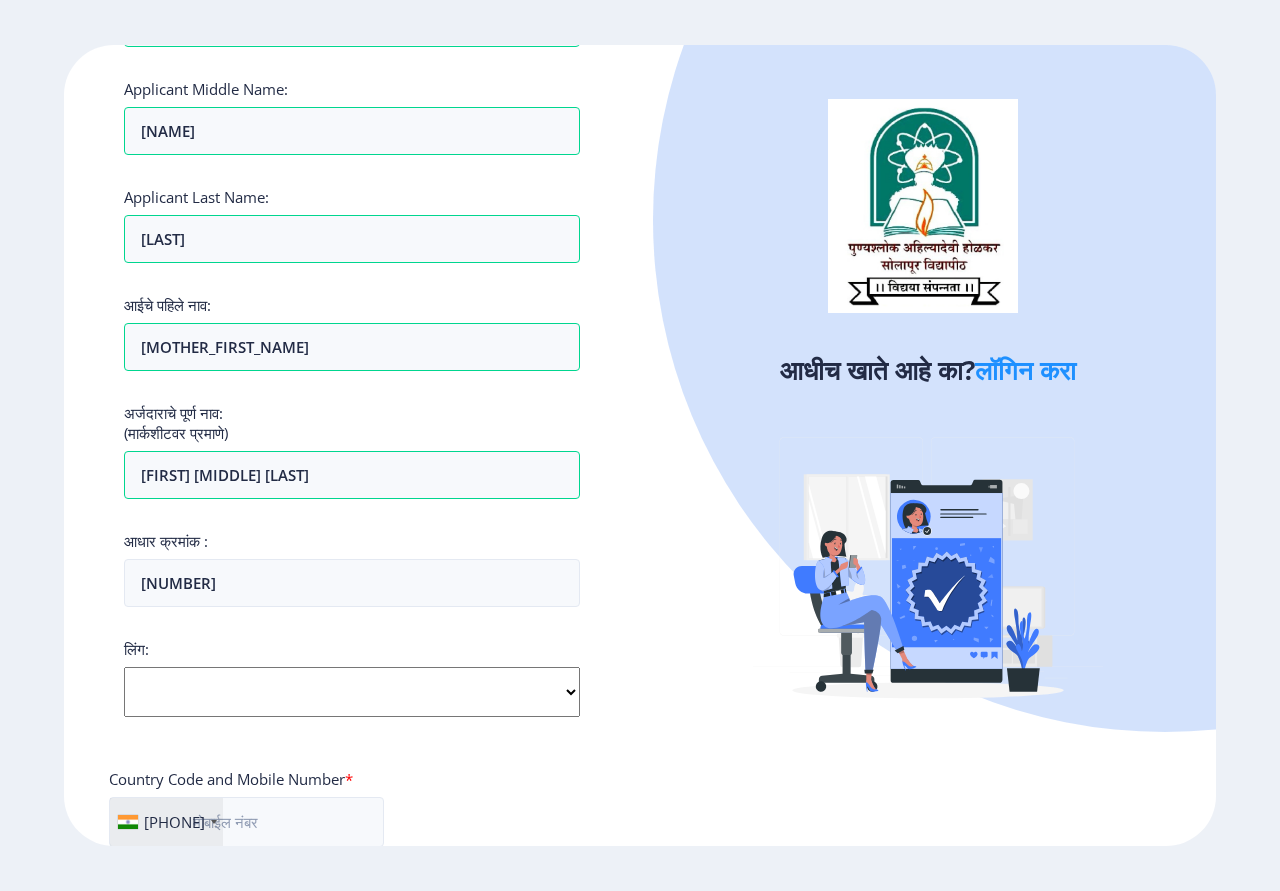 select on "स्त्री" 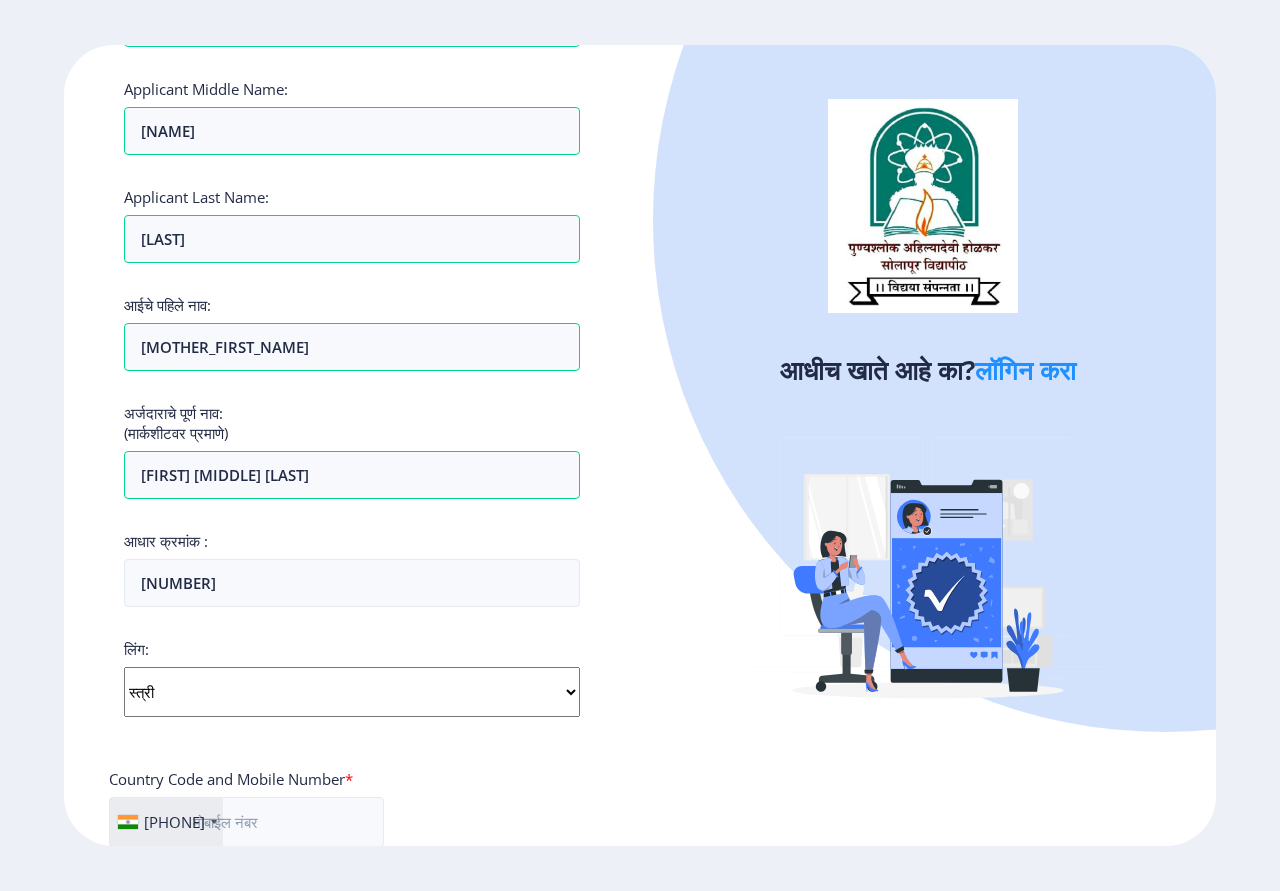 click on "लिंग निवडा पुरुष स्त्री इतर" 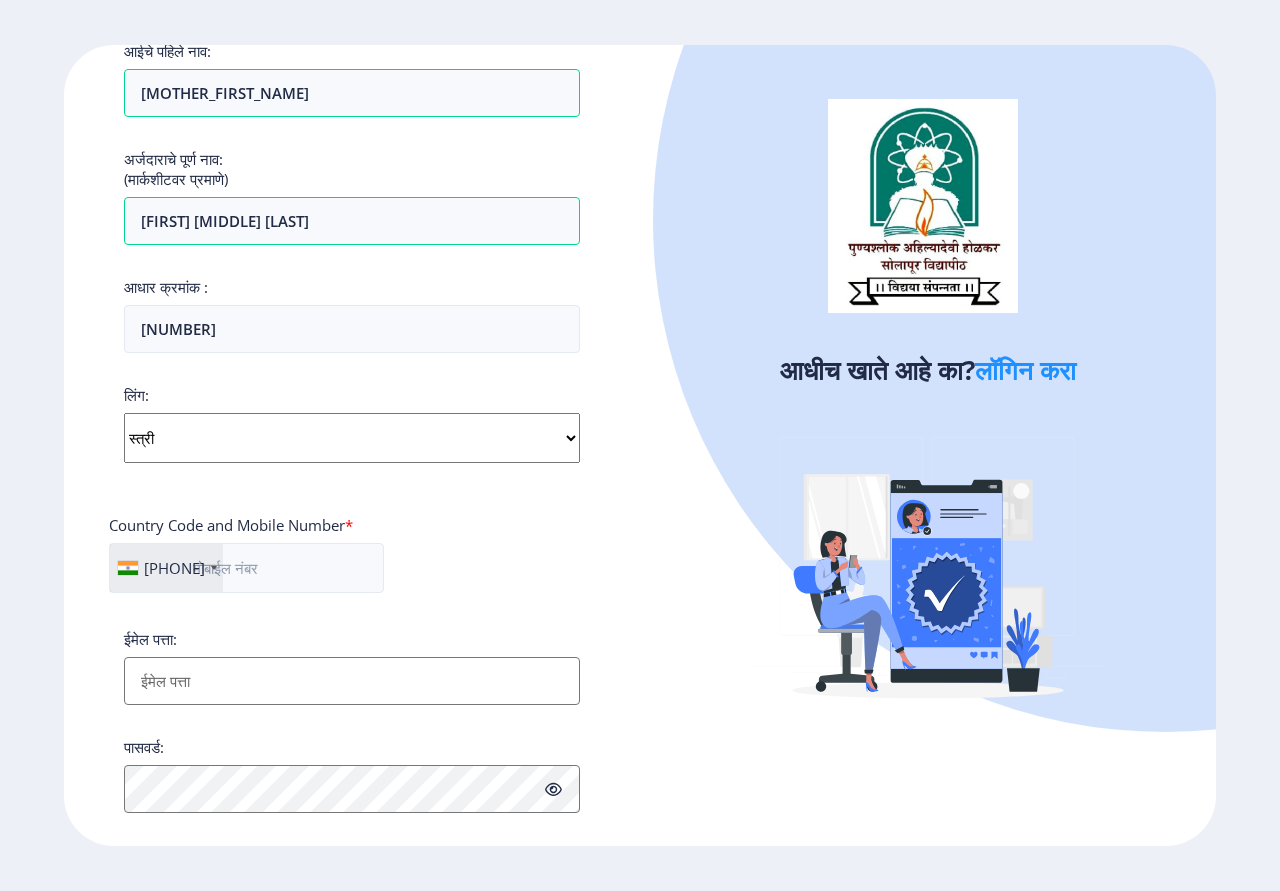 scroll, scrollTop: 500, scrollLeft: 0, axis: vertical 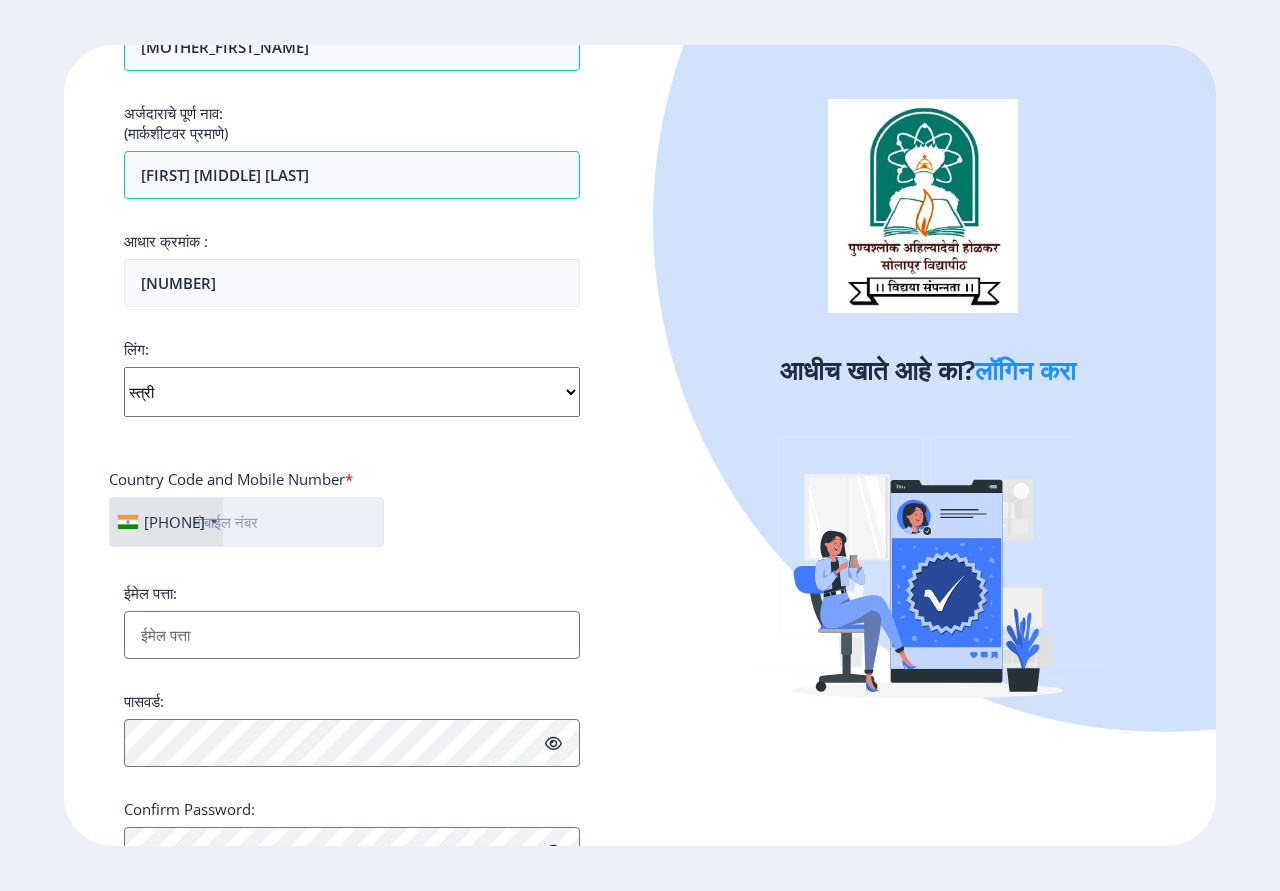 click 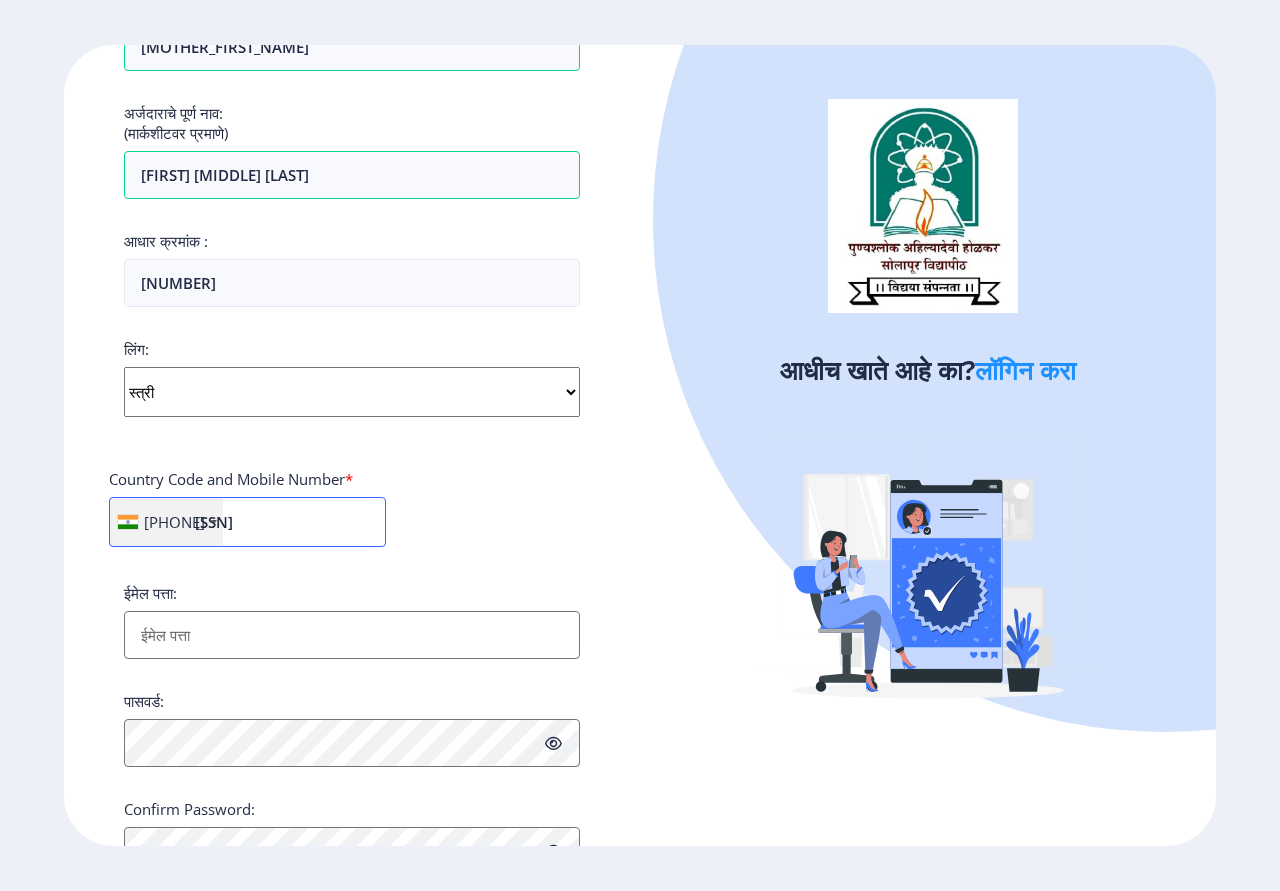 type on "9673182967" 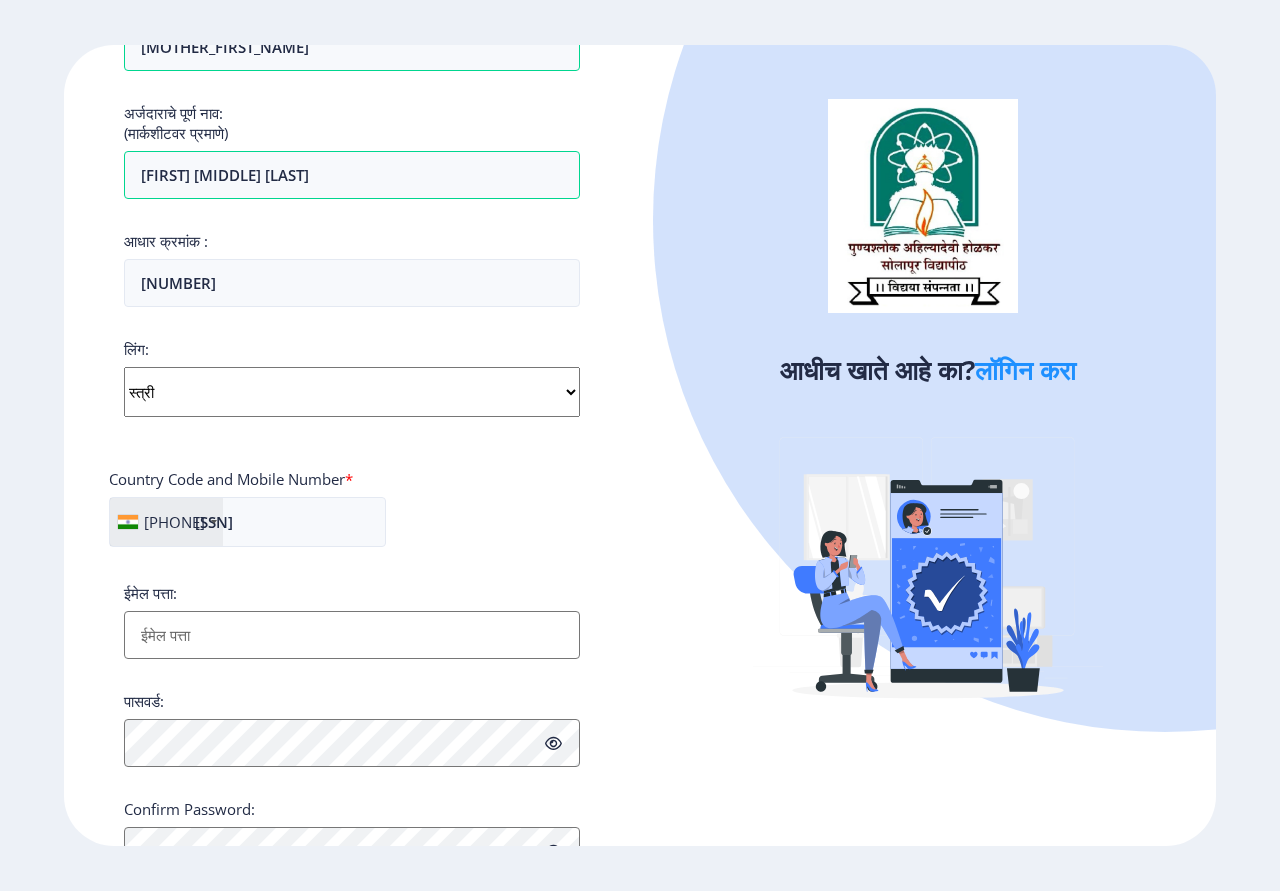 click on "ईमेल पत्ता:" at bounding box center [352, 635] 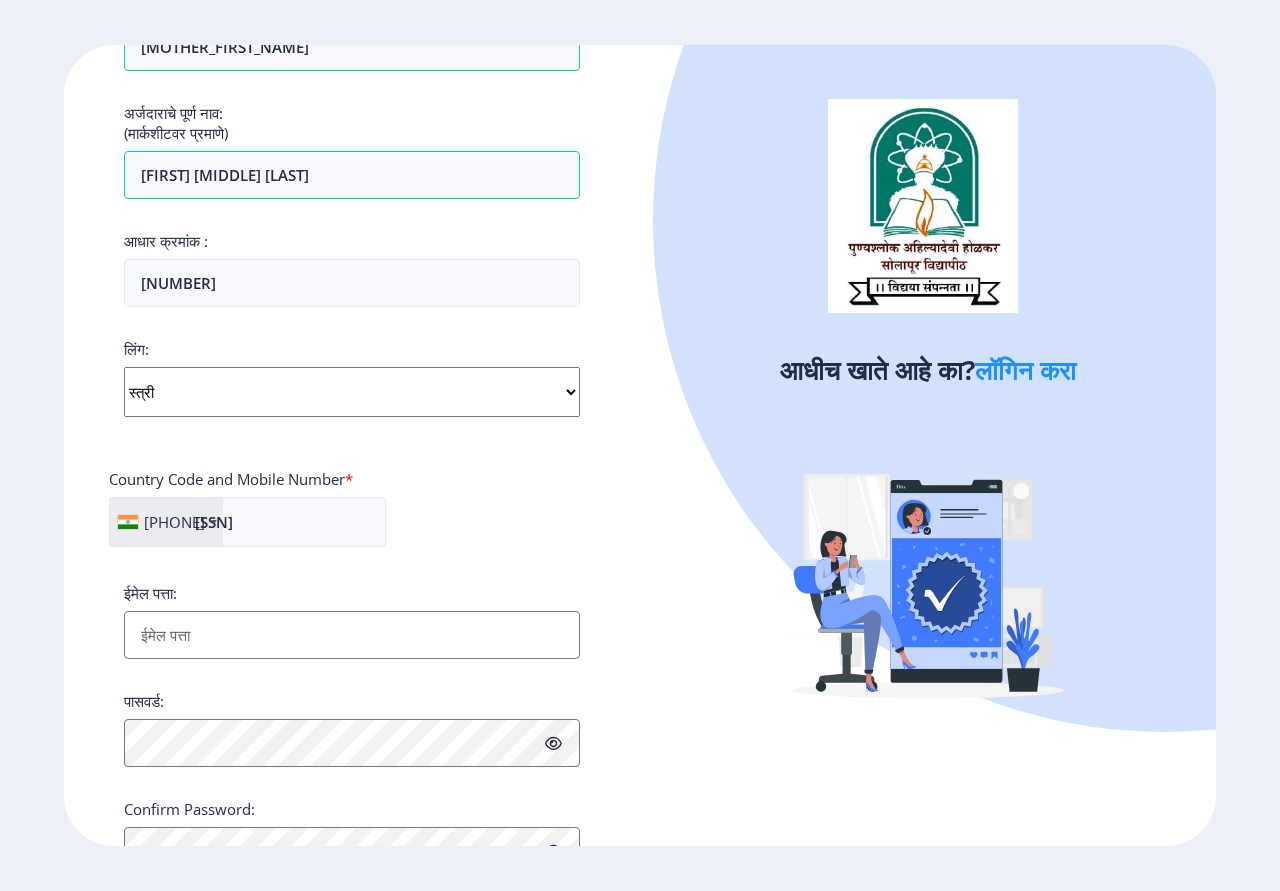 type on "spsavitapatil8@[EMAIL]" 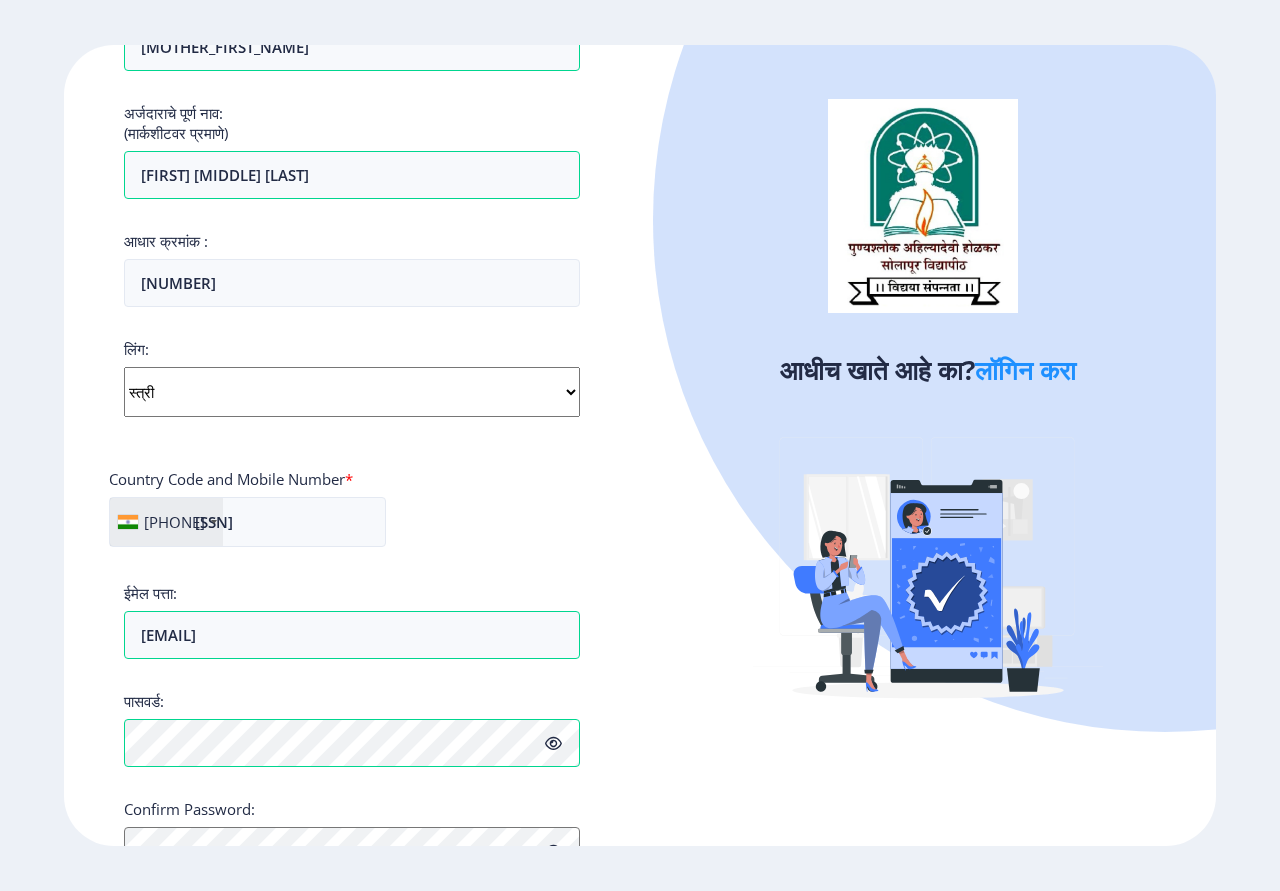 click 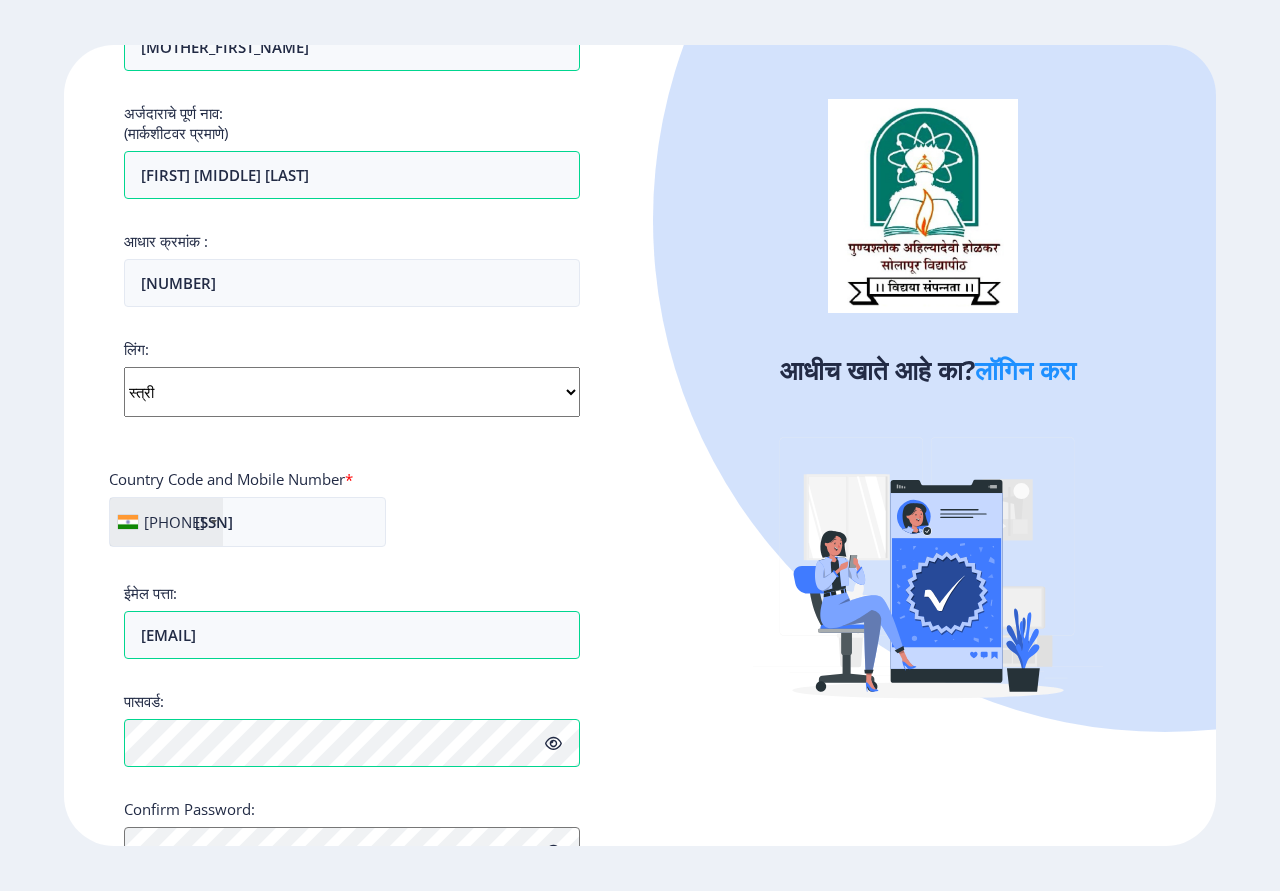 click 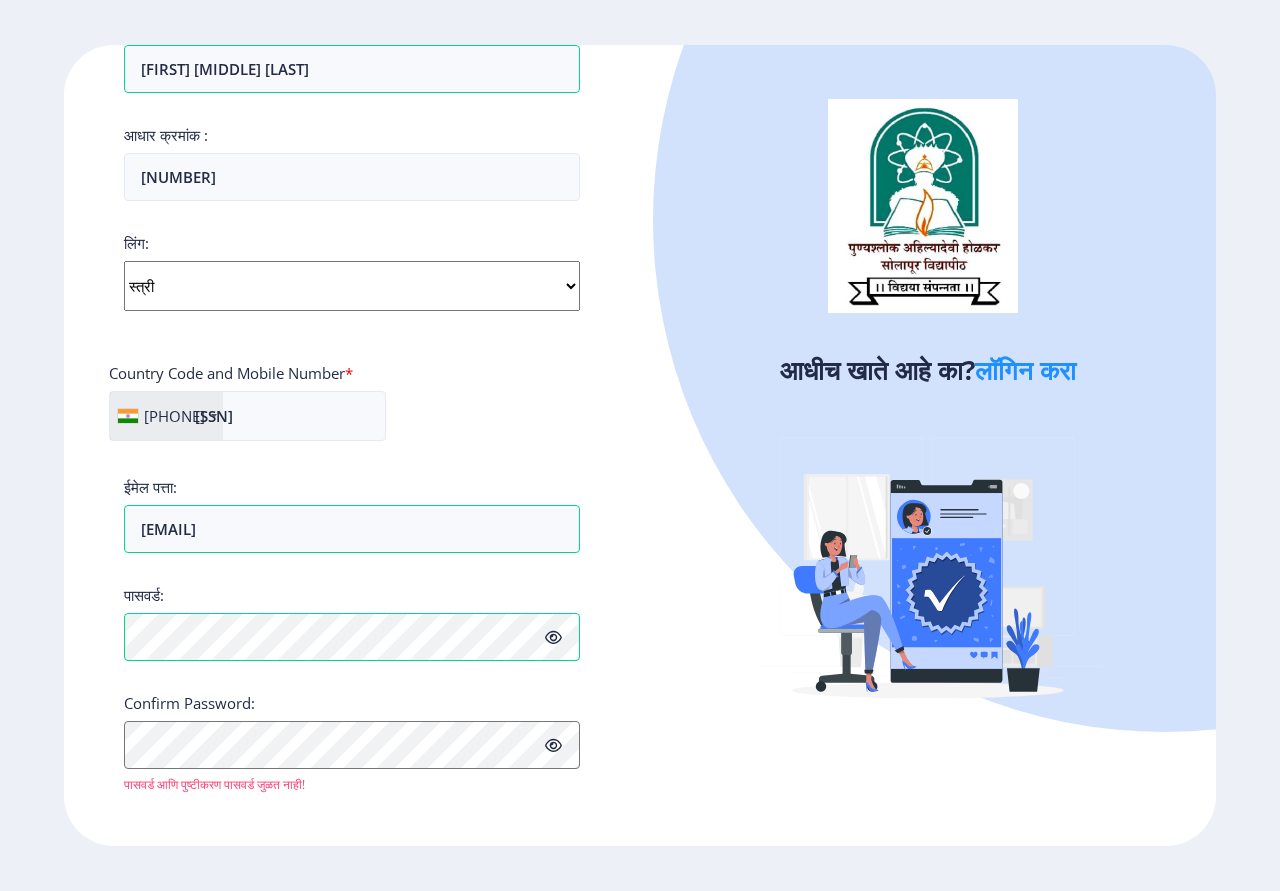 scroll, scrollTop: 614, scrollLeft: 0, axis: vertical 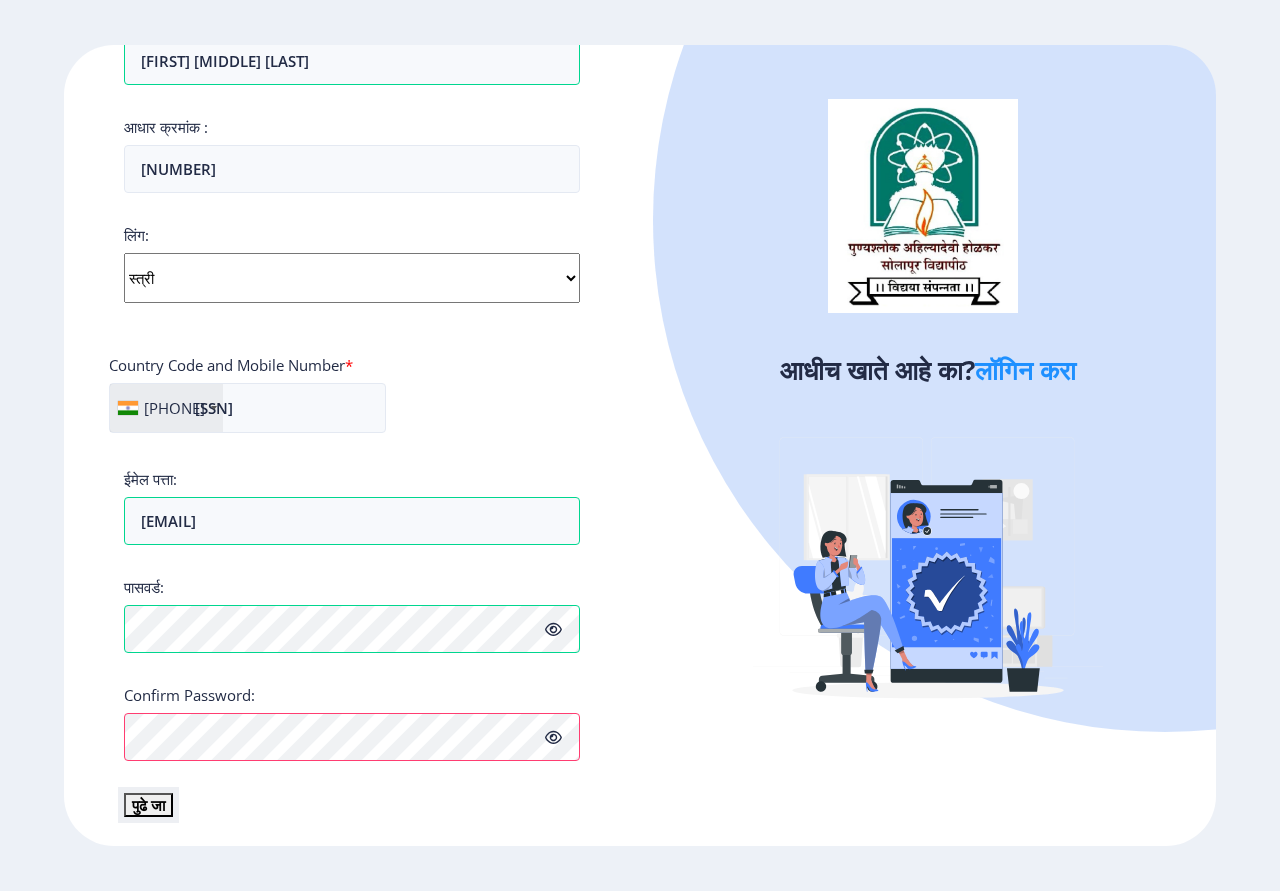 click on "पुढे जा" 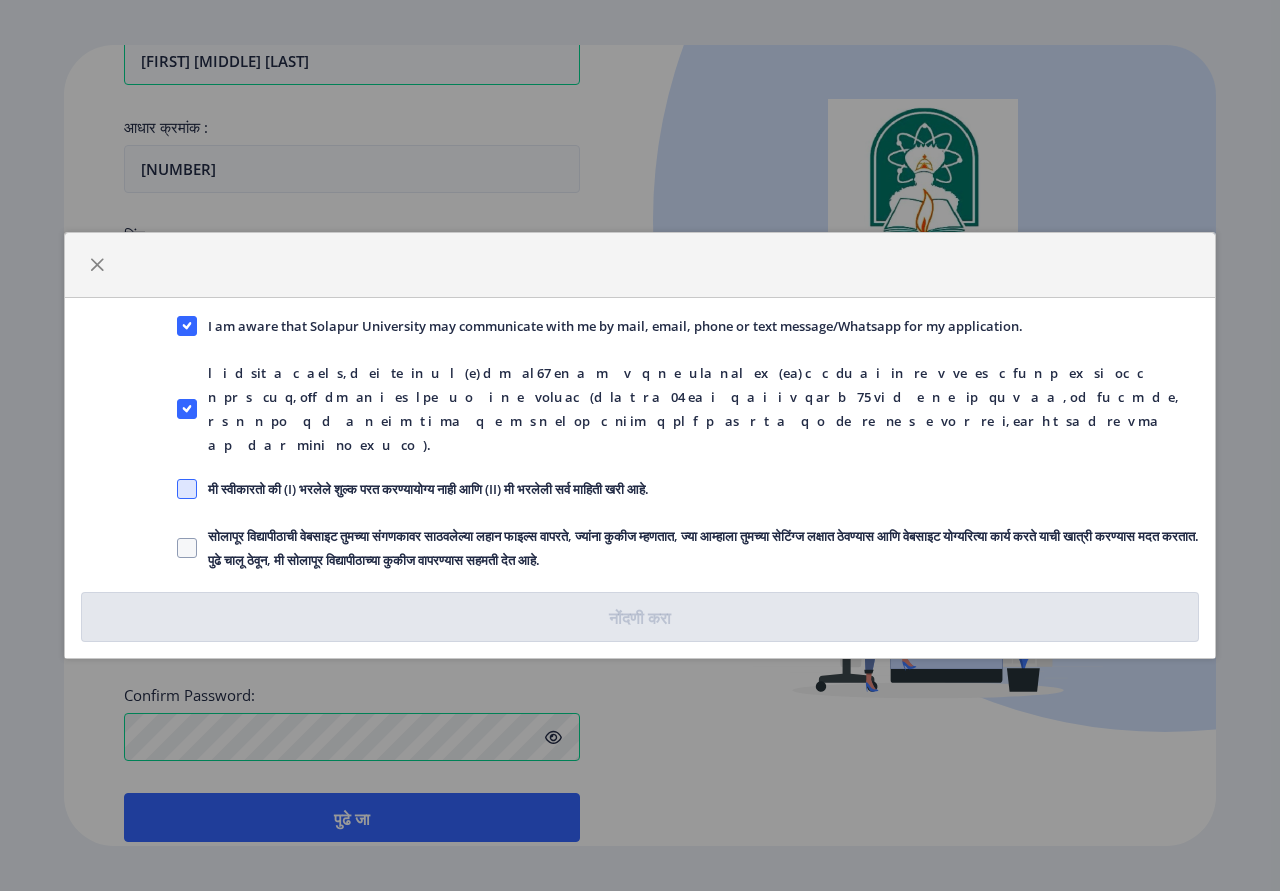 click 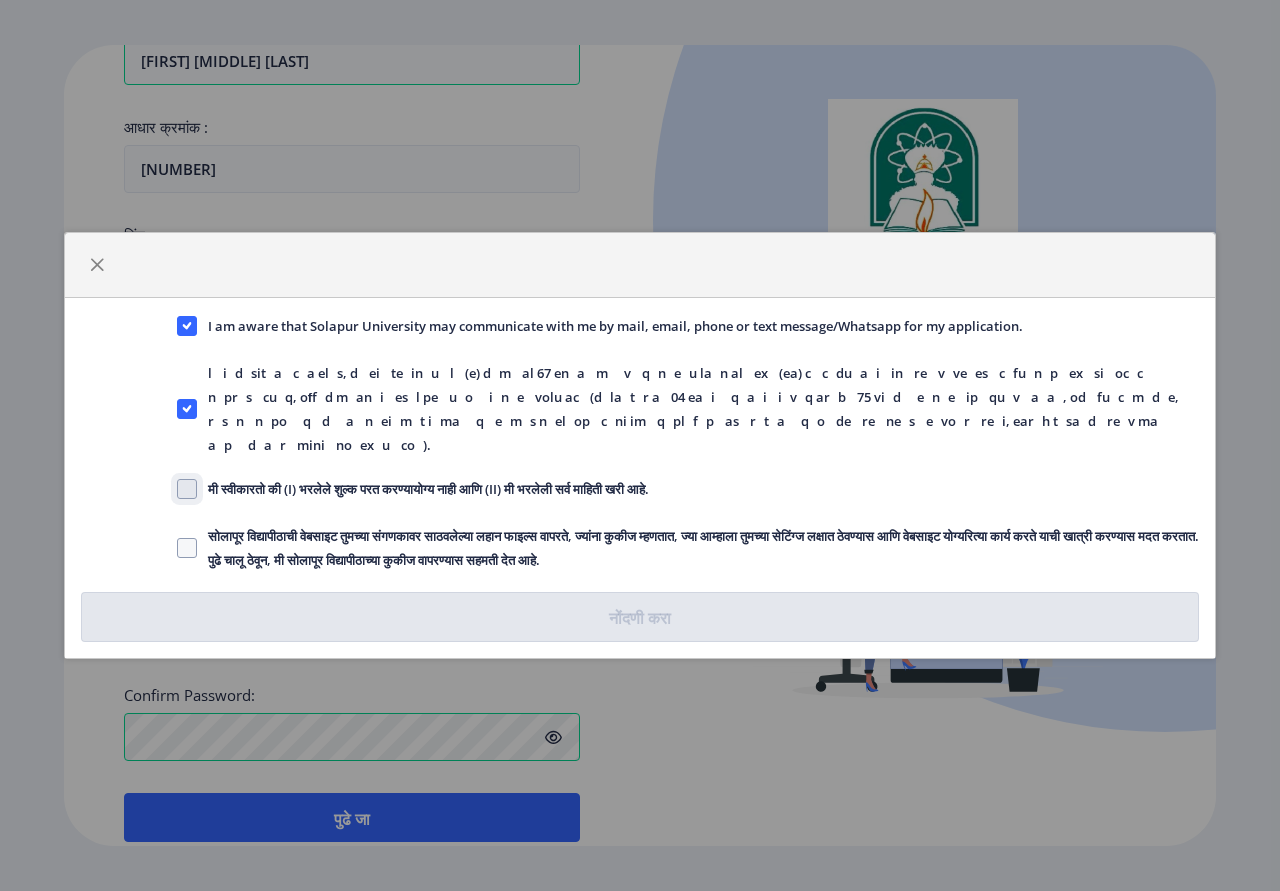 click on "मी स्वीकारतो की (I) भरलेले शुल्क परत करण्यायोग्य नाही आणि (II) मी भरलेली सर्व माहिती खरी आहे." 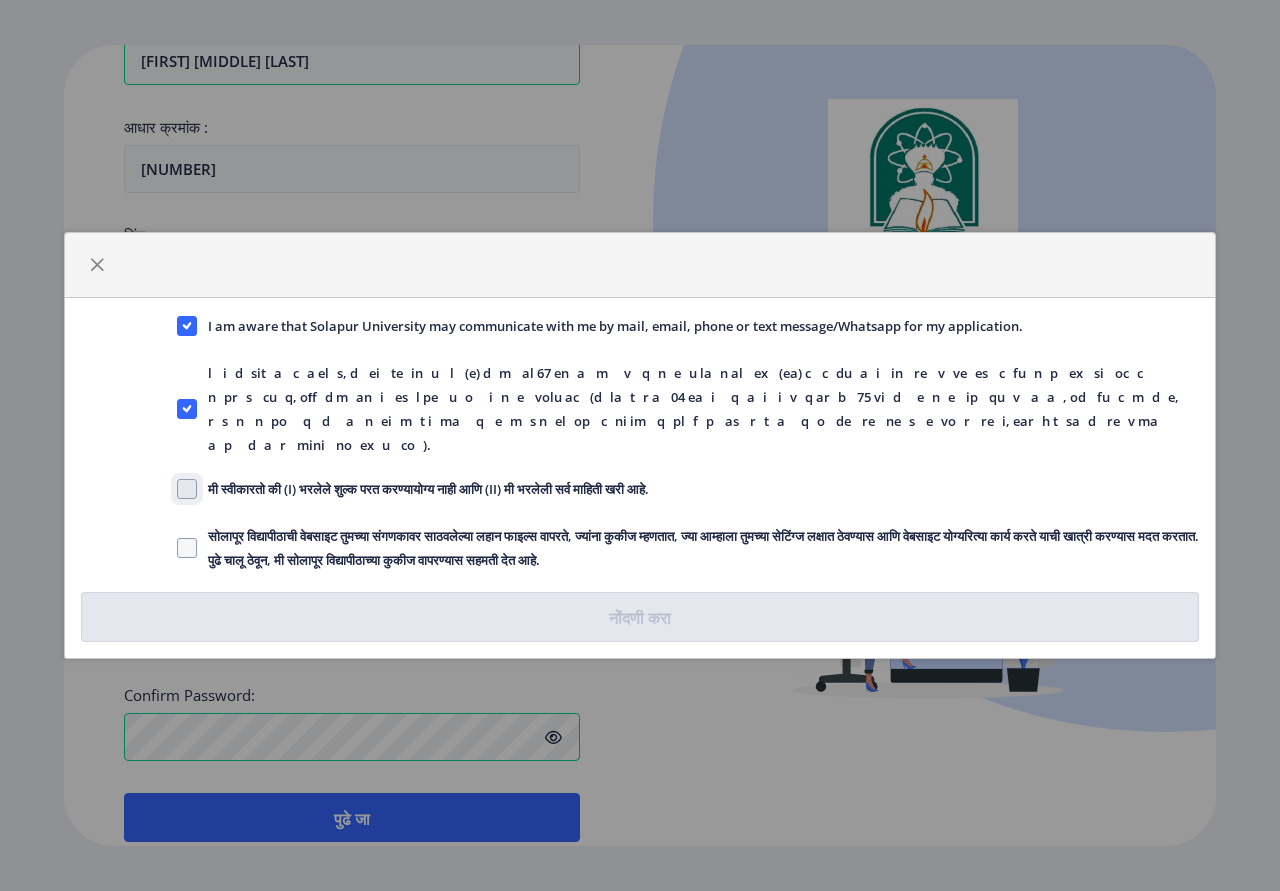 checkbox on "true" 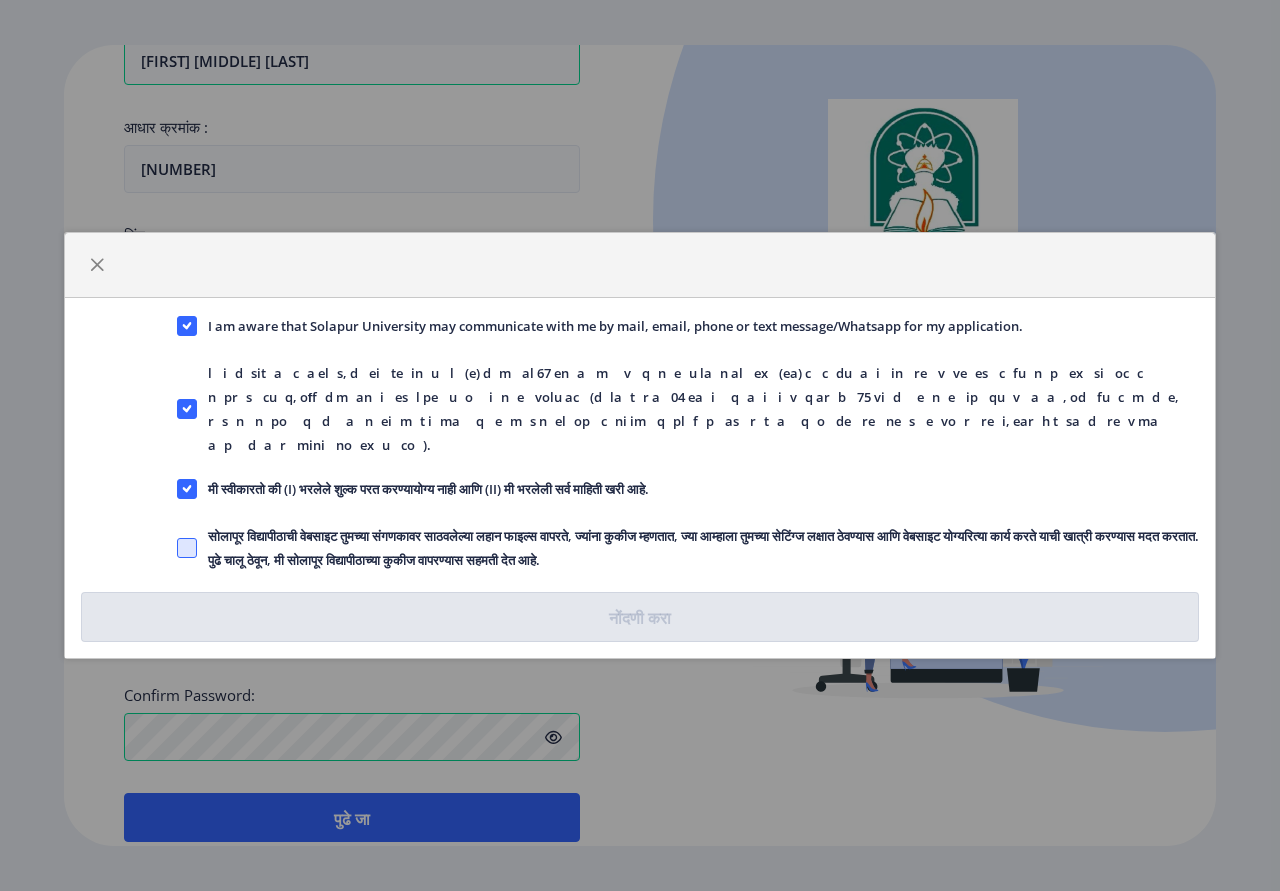 click 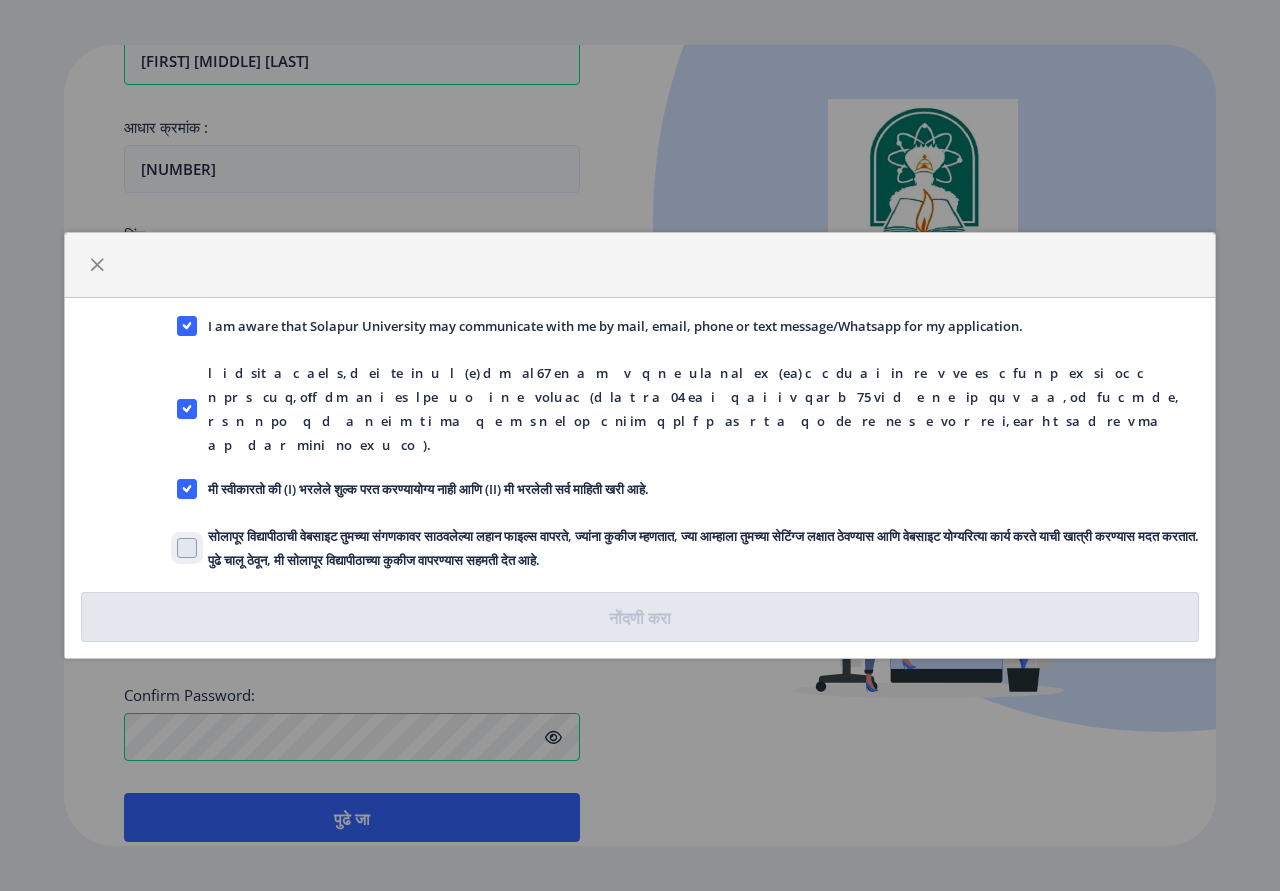 click on "सोलापूर विद्यापीठाची वेबसाइट तुमच्या संगणकावर साठवलेल्या लहान फाइल्स वापरते, ज्यांना कुकीज म्हणतात, ज्या आम्हाला तुमच्या सेटिंग्ज लक्षात ठेवण्यास आणि वेबसाइट योग्यरित्या कार्य करते याची खात्री करण्यास मदत करतात. पुढे चालू ठेवून, मी सोलापूर विद्यापीठाच्या कुकीज वापरण्यास सहमती देत आहे." 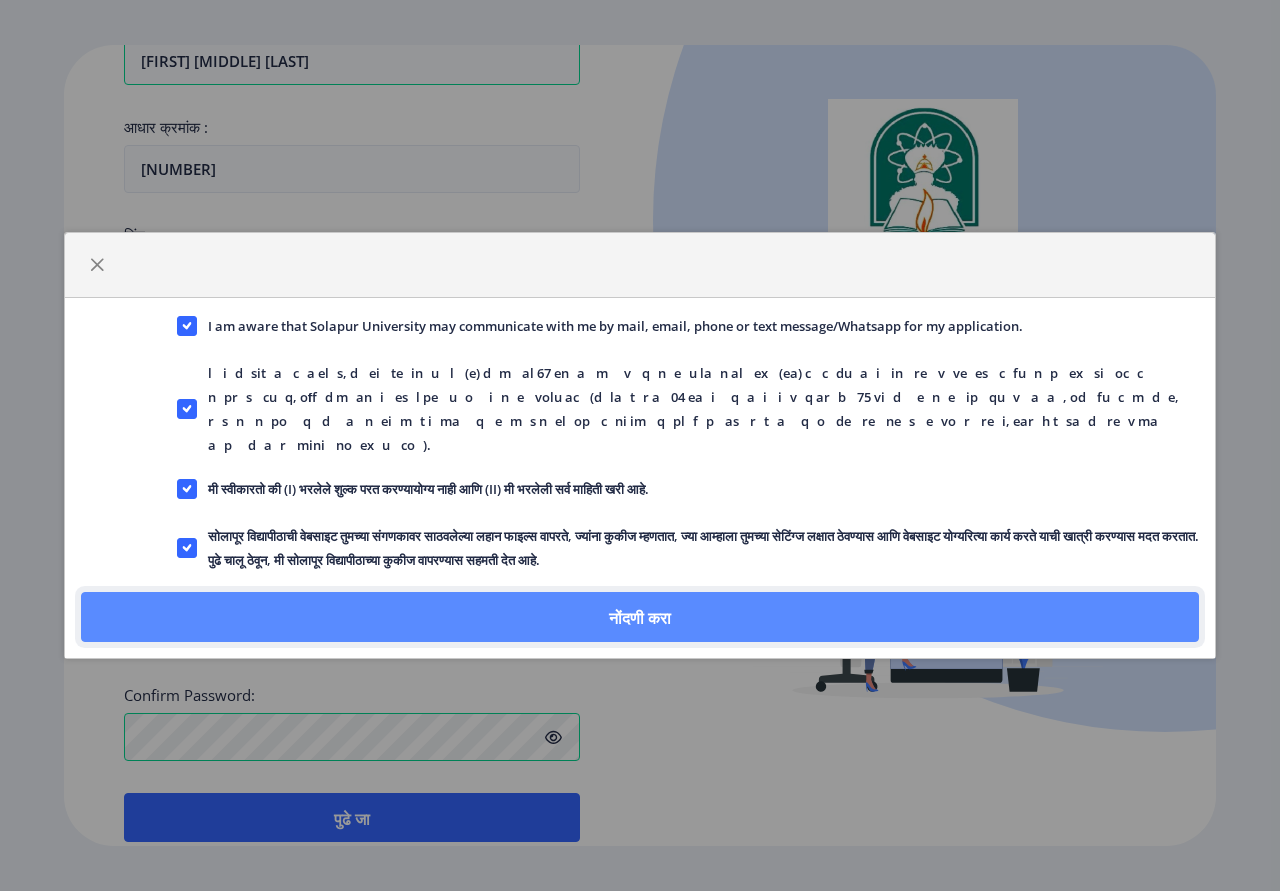 click on "नोंदणी करा" 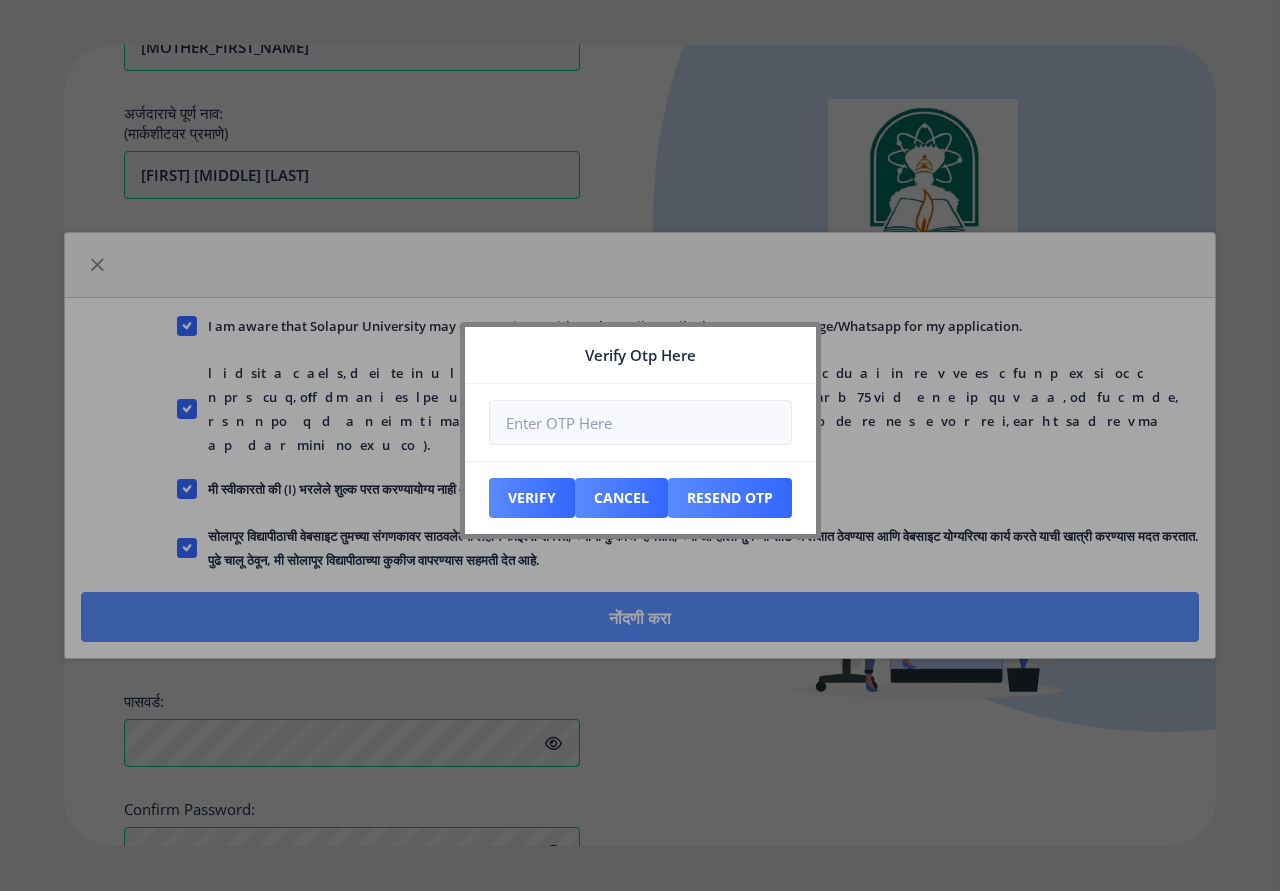scroll, scrollTop: 728, scrollLeft: 0, axis: vertical 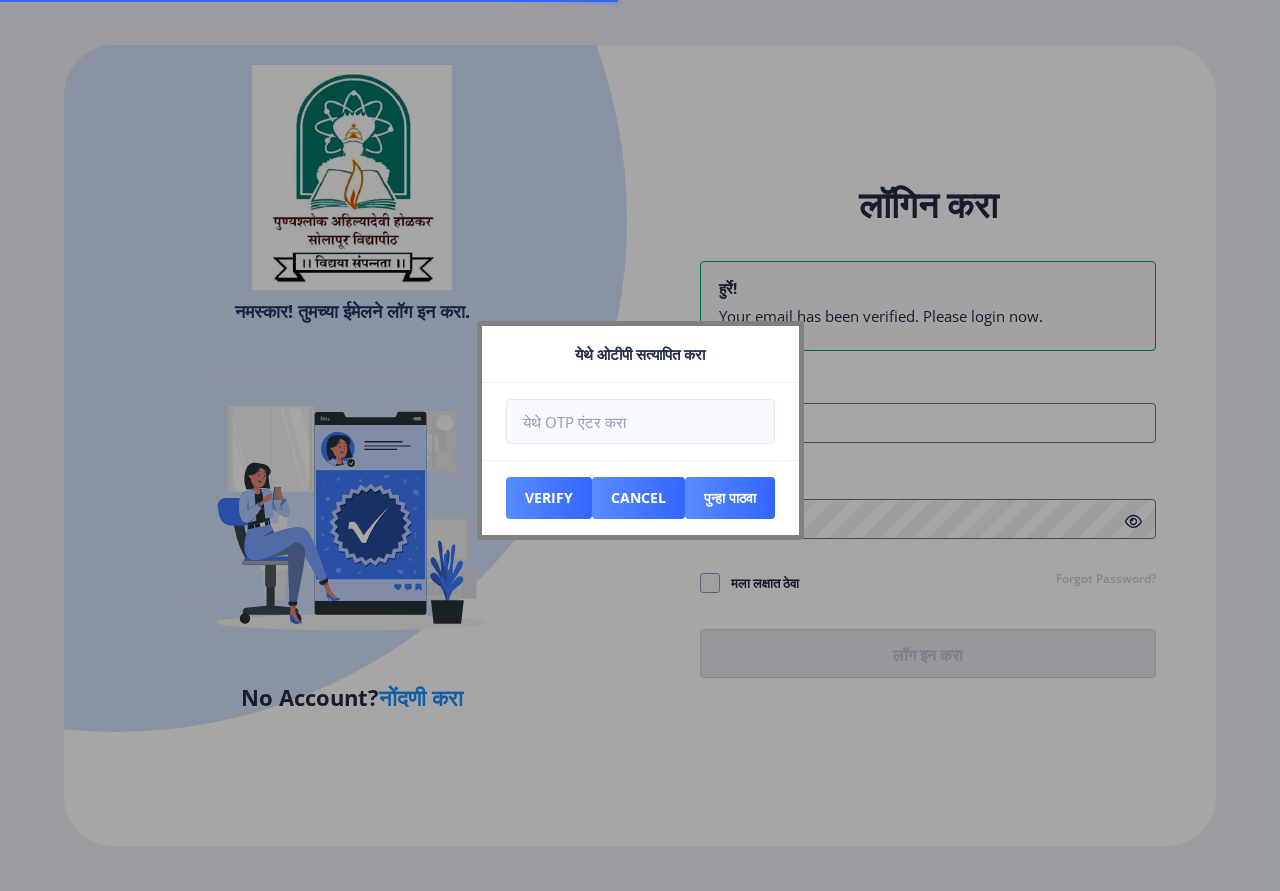type on "spsavitapatil8@[EMAIL]" 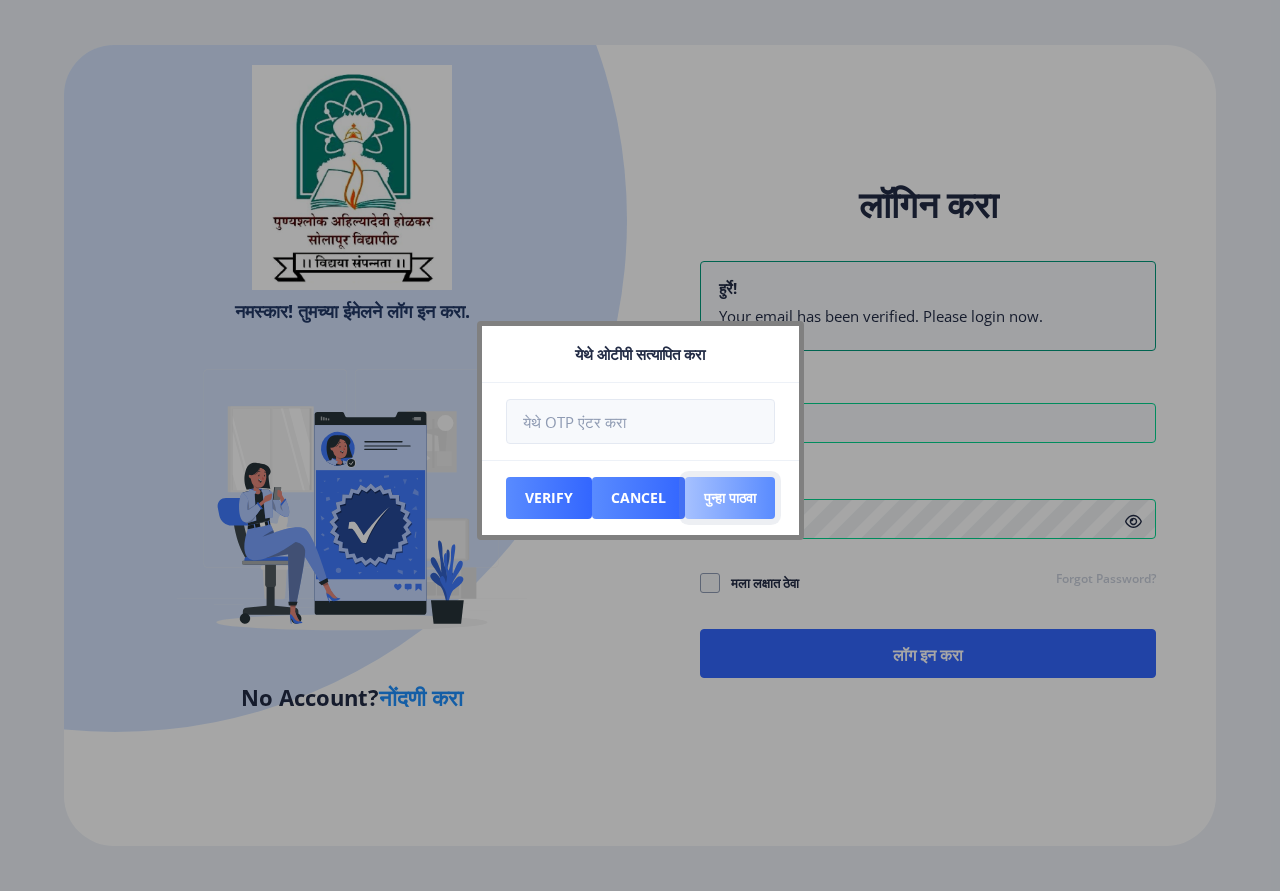 click on "पुन्हा पाठवा" at bounding box center (549, 498) 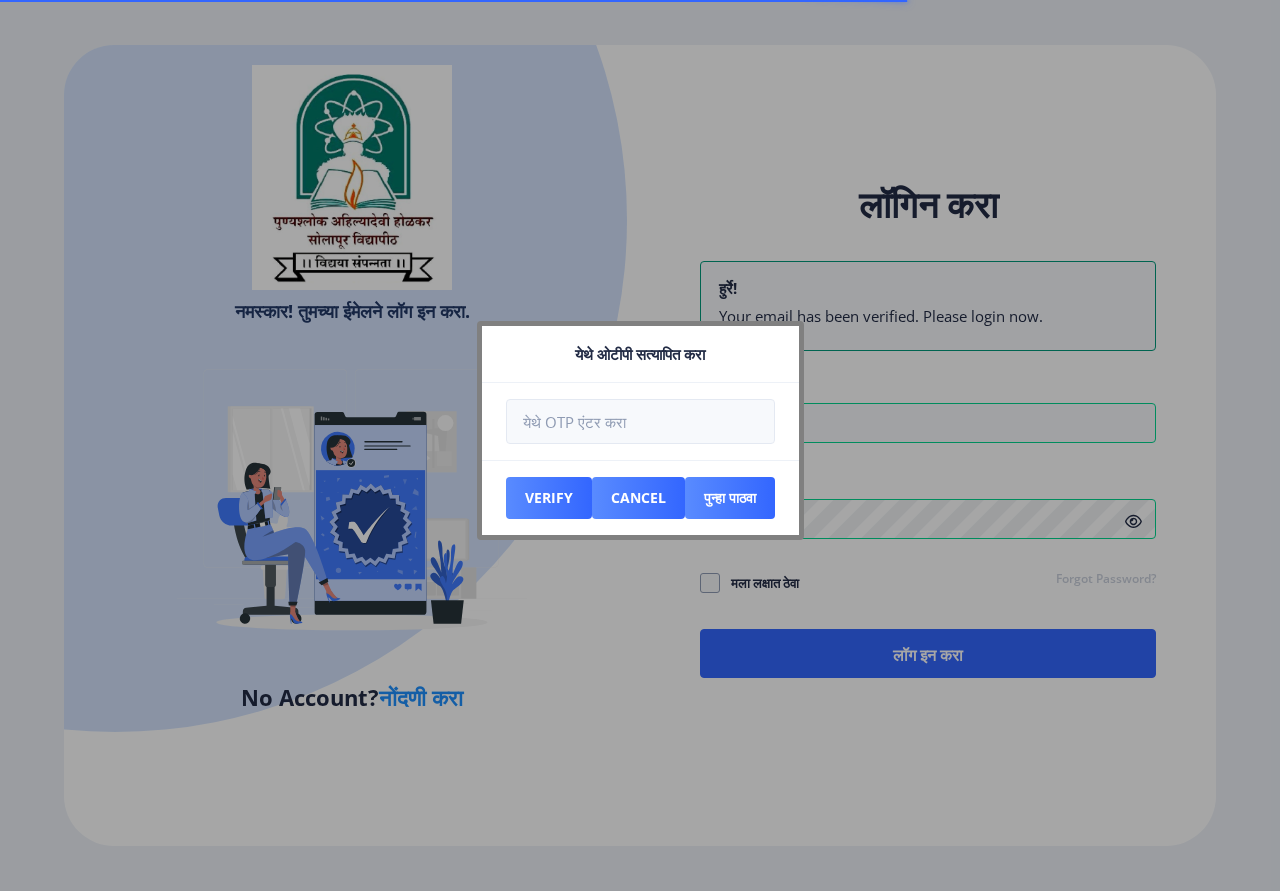 click 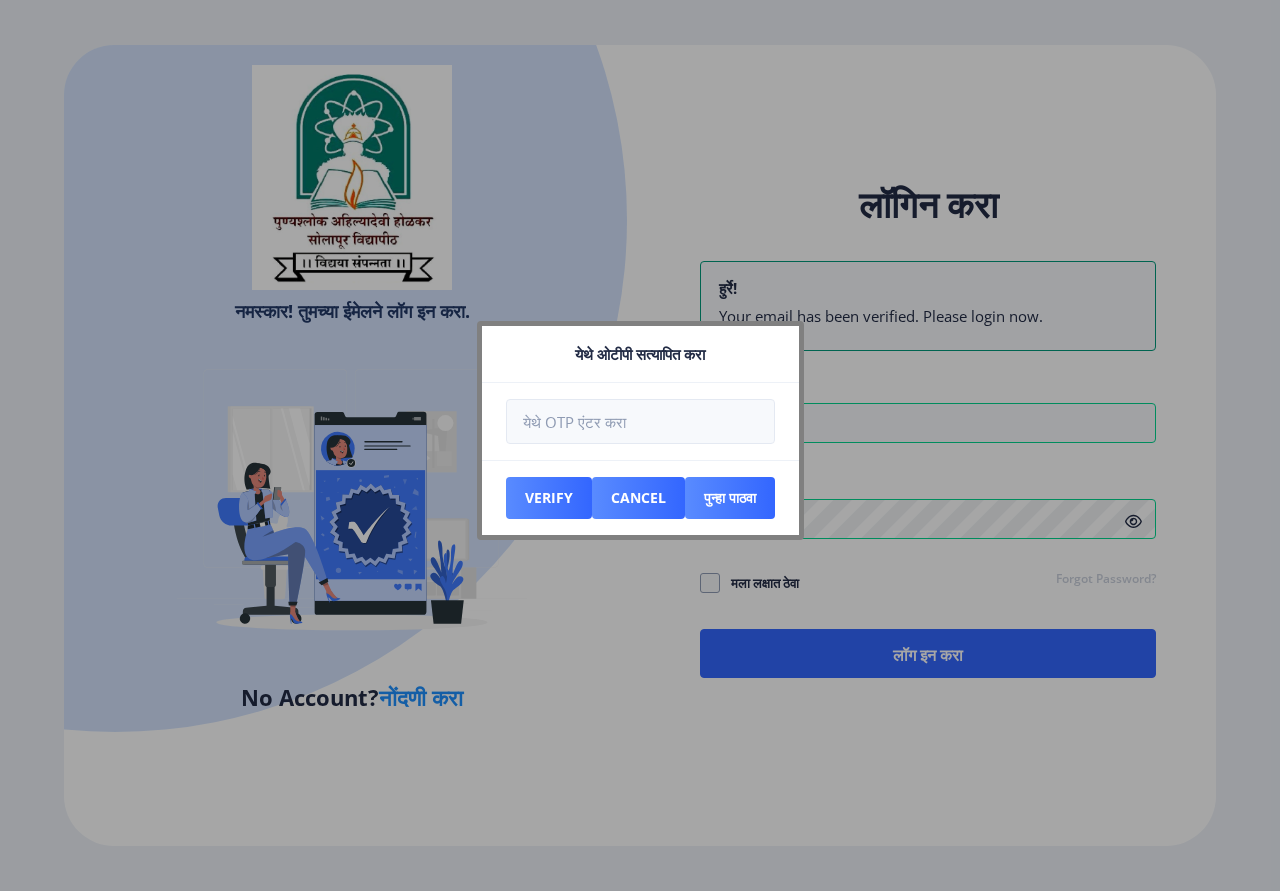 click 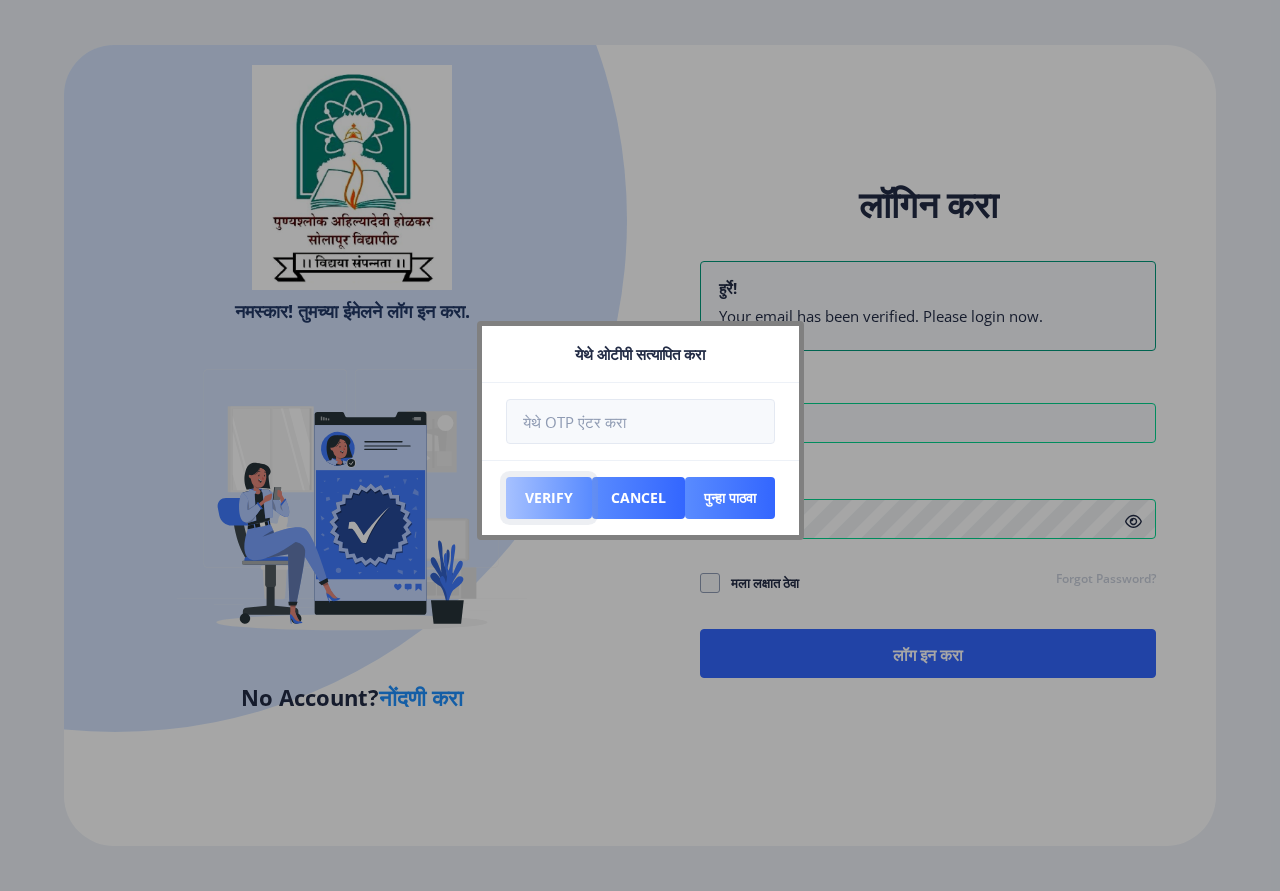click on "पडताळणी करा" at bounding box center (549, 497) 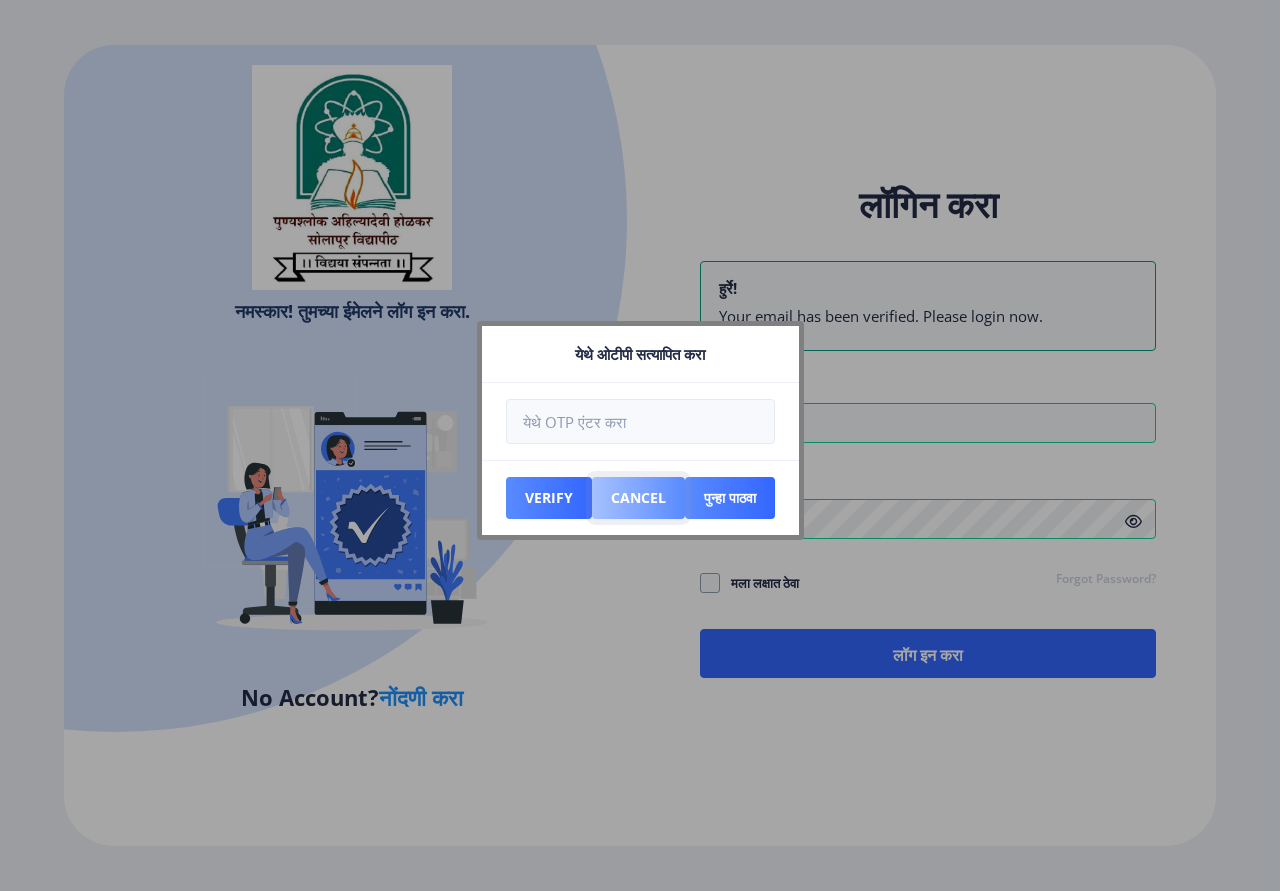 click on "रद्द करा" at bounding box center [549, 497] 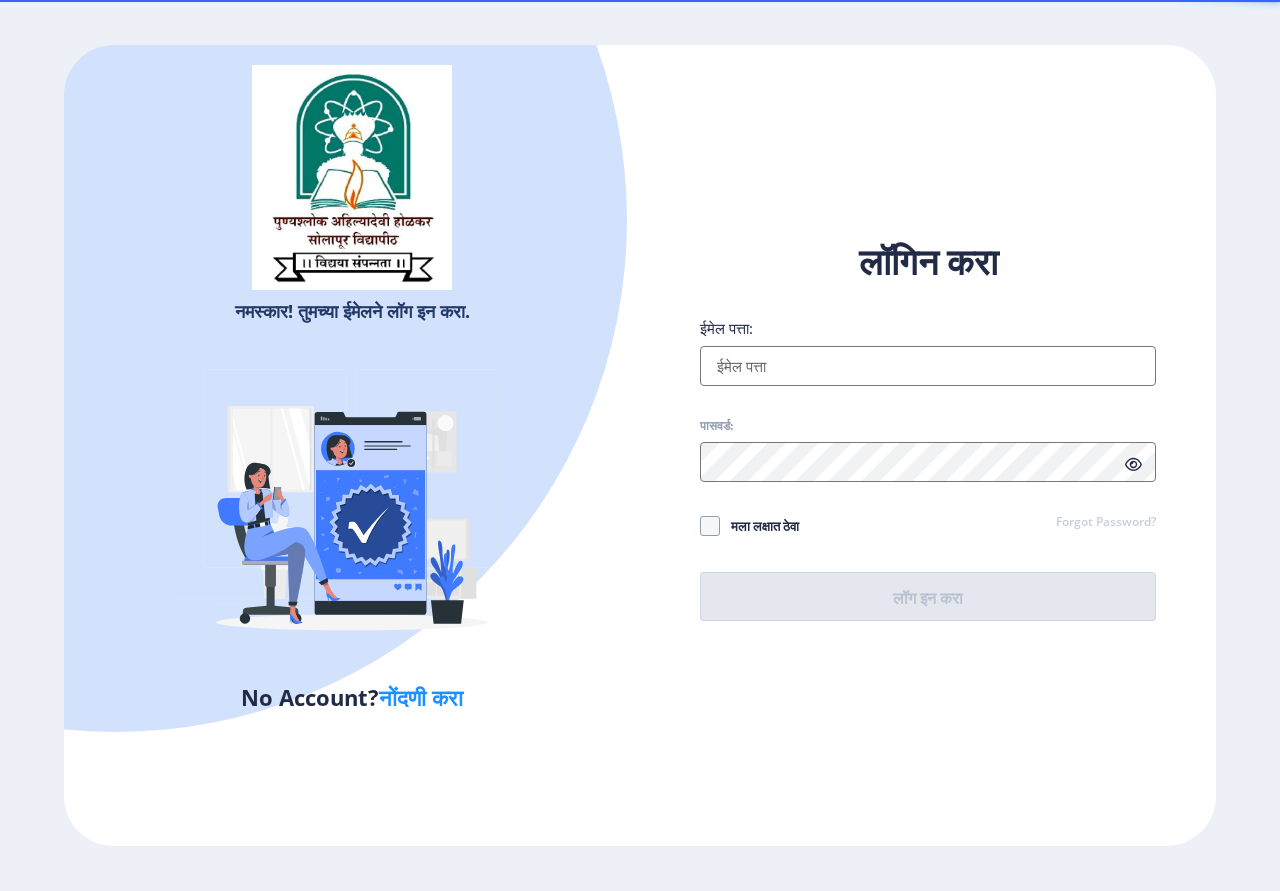 type on "spsavitapatil8@[EMAIL]" 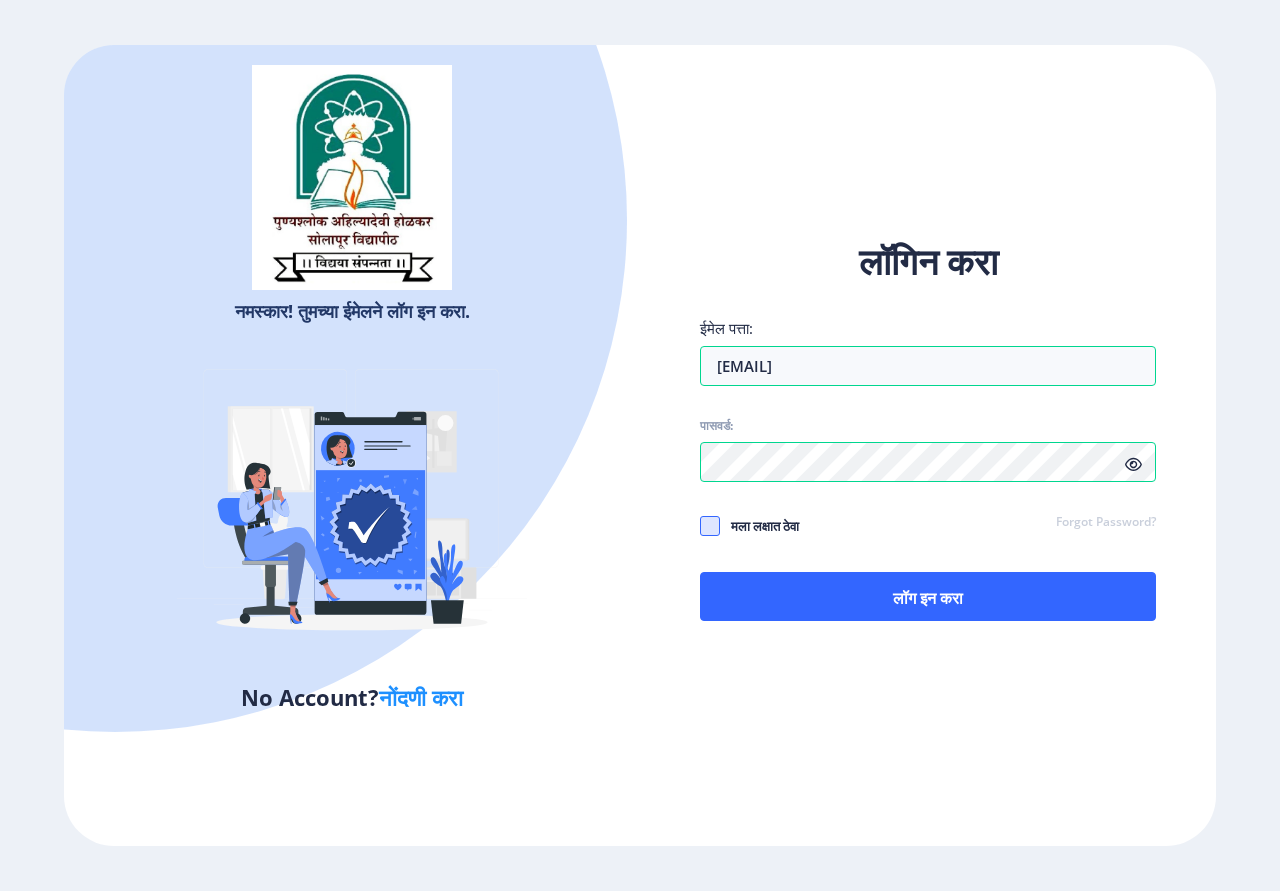 click 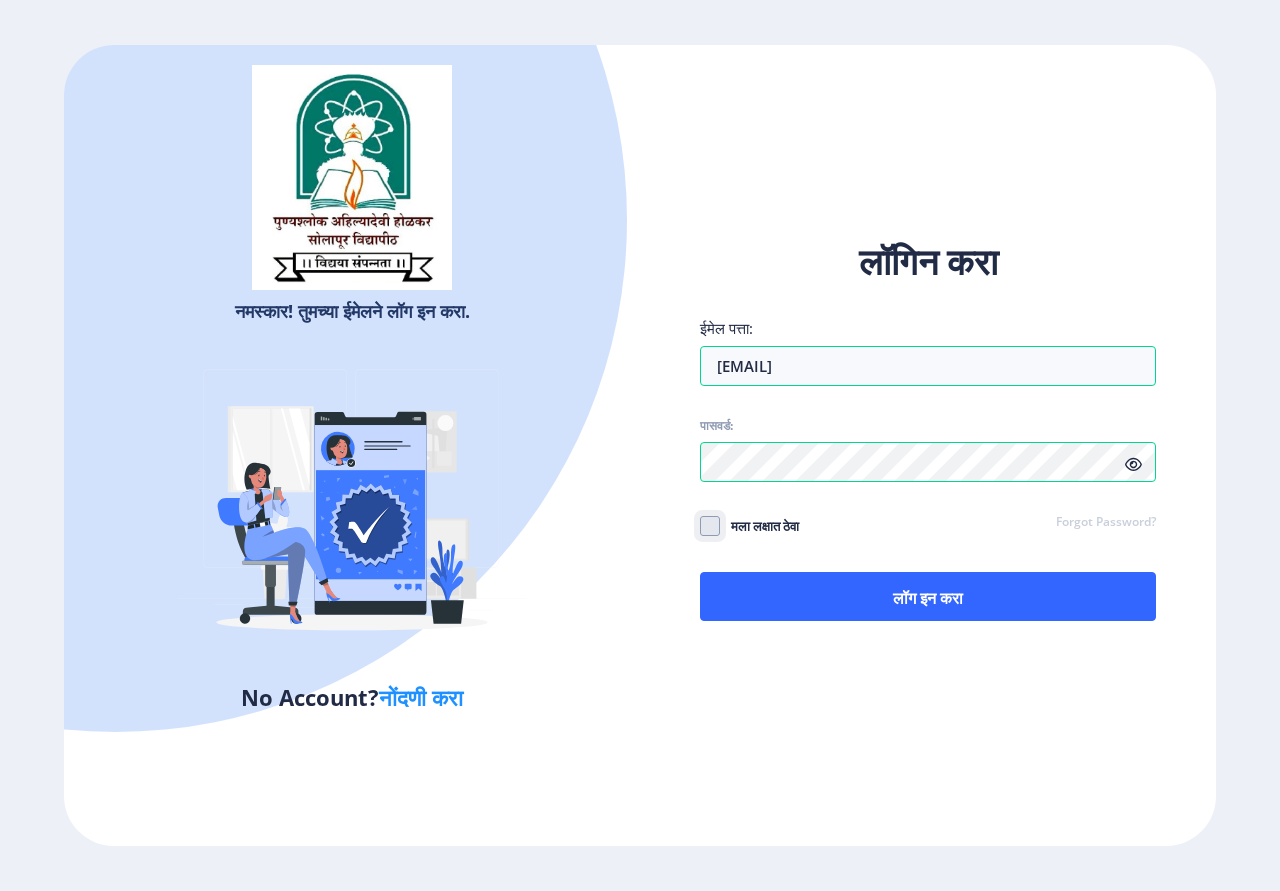 click on "मला लक्षात ठेवा" 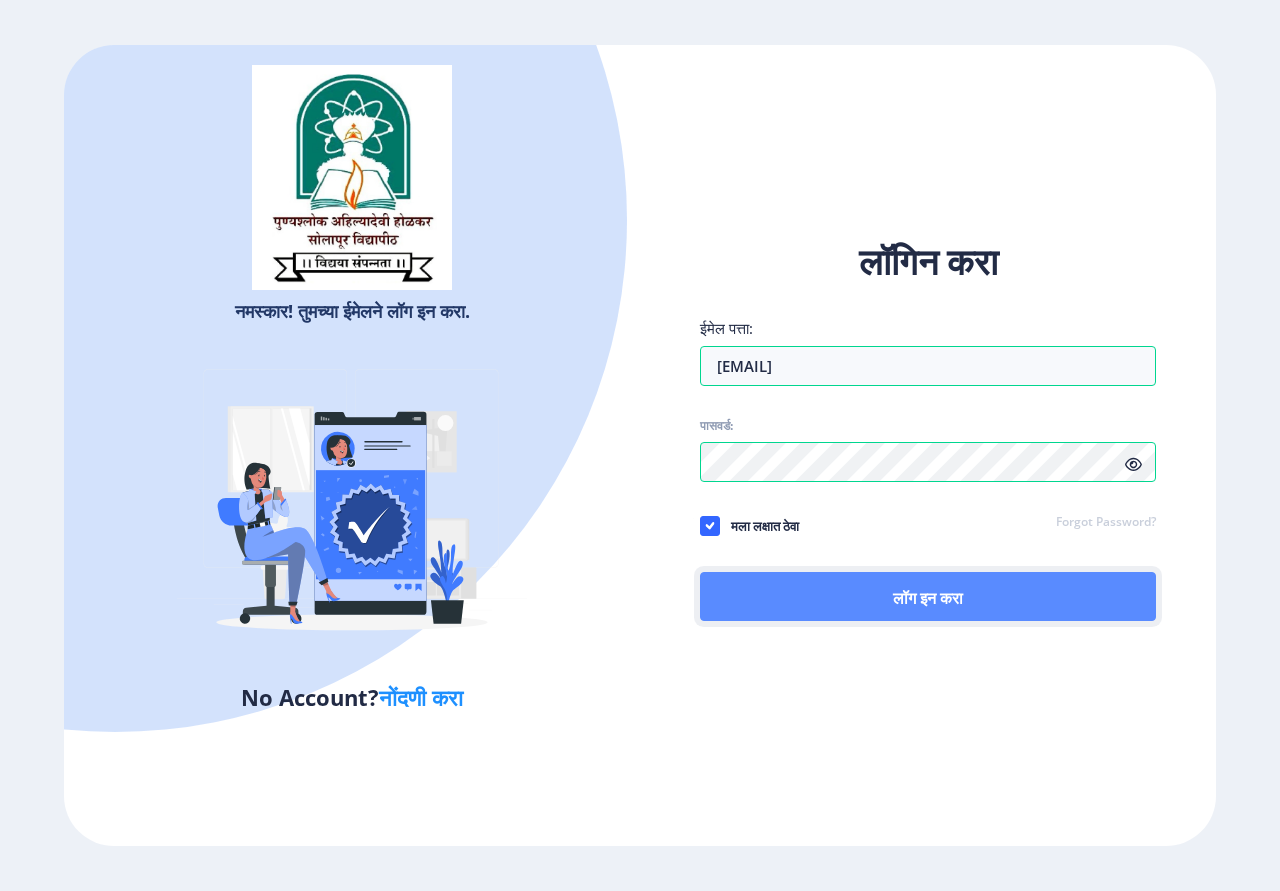 click on "लॉग इन करा" 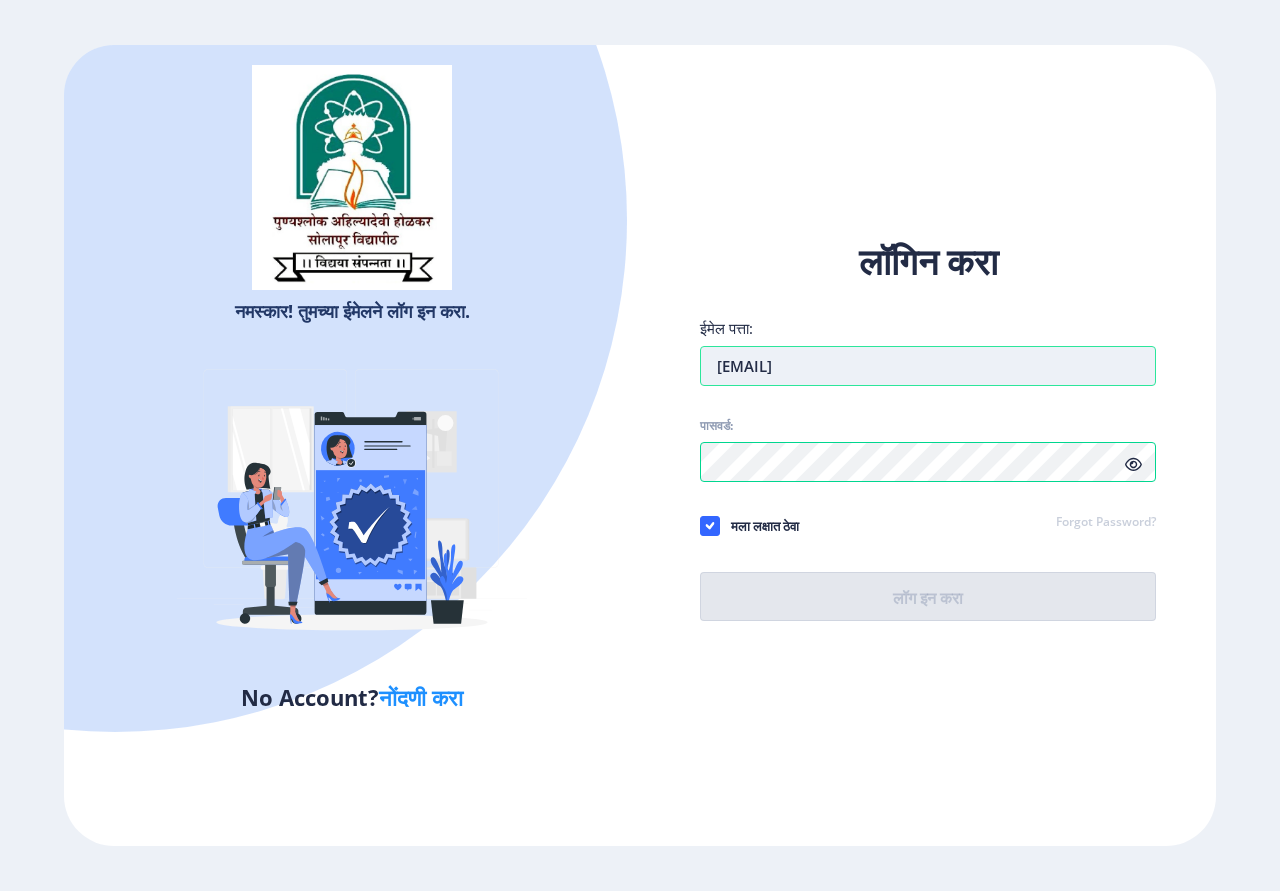 click on "spsavitapatil8@[EMAIL]" at bounding box center (928, 366) 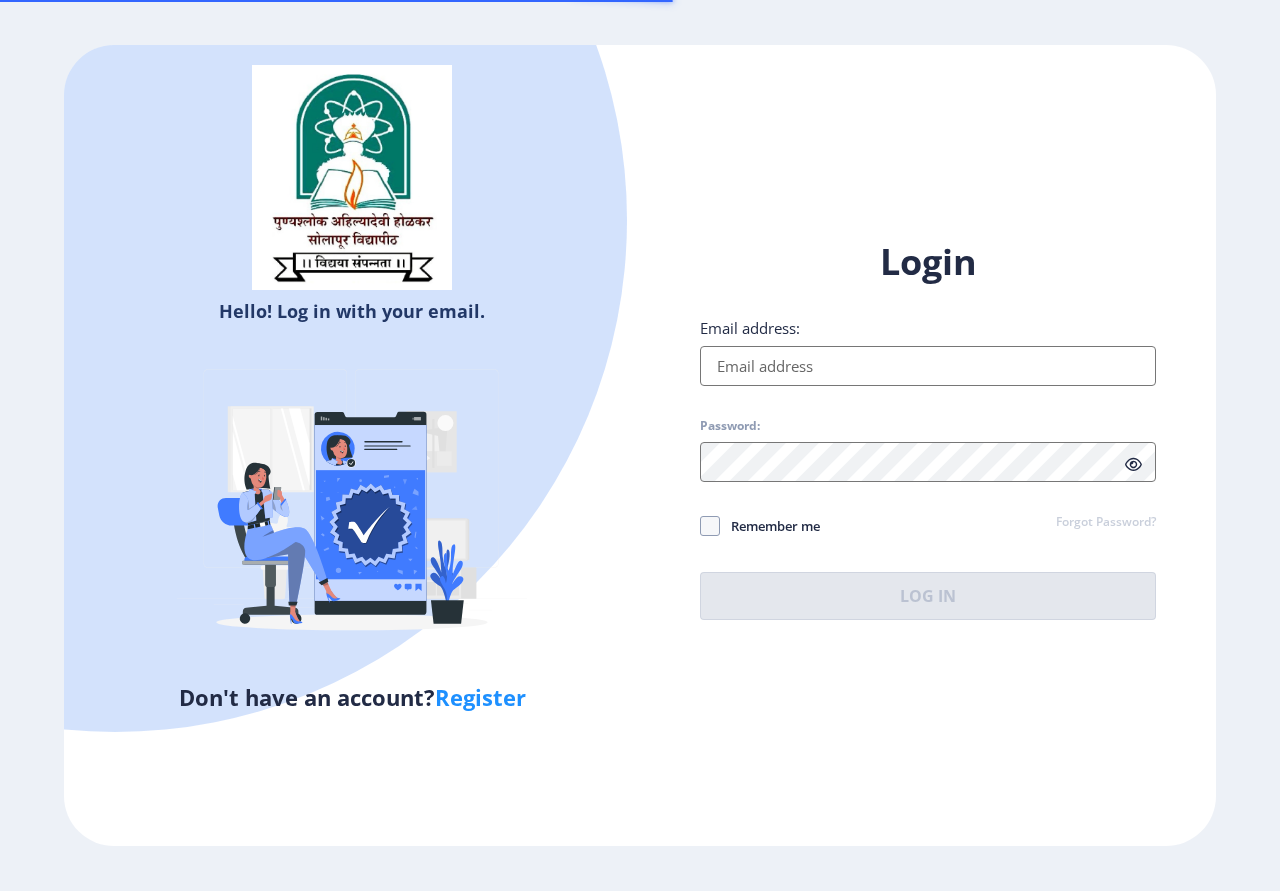 scroll, scrollTop: 0, scrollLeft: 0, axis: both 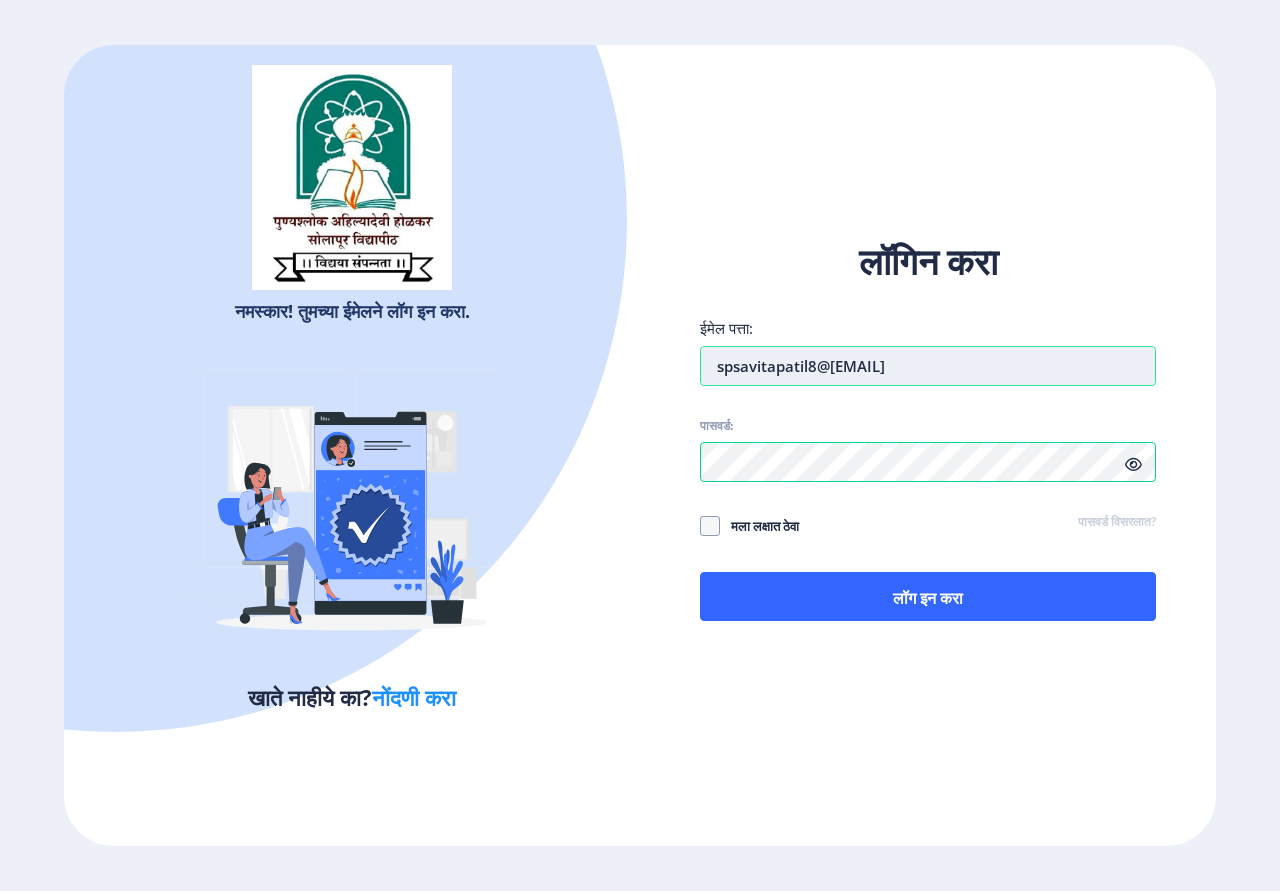 click on "[EMAIL]" at bounding box center [928, 366] 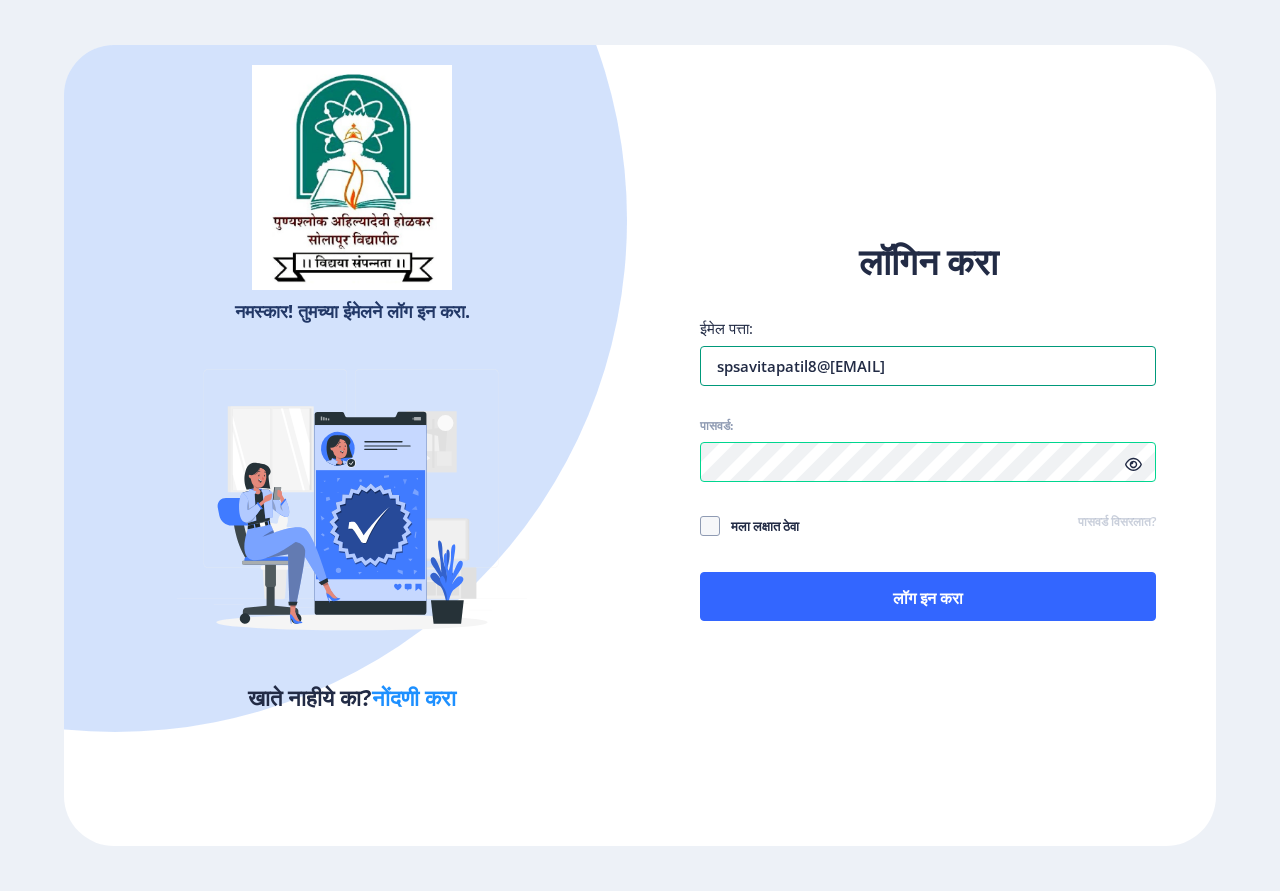 type on "savitadeshmuk16@gmail.com" 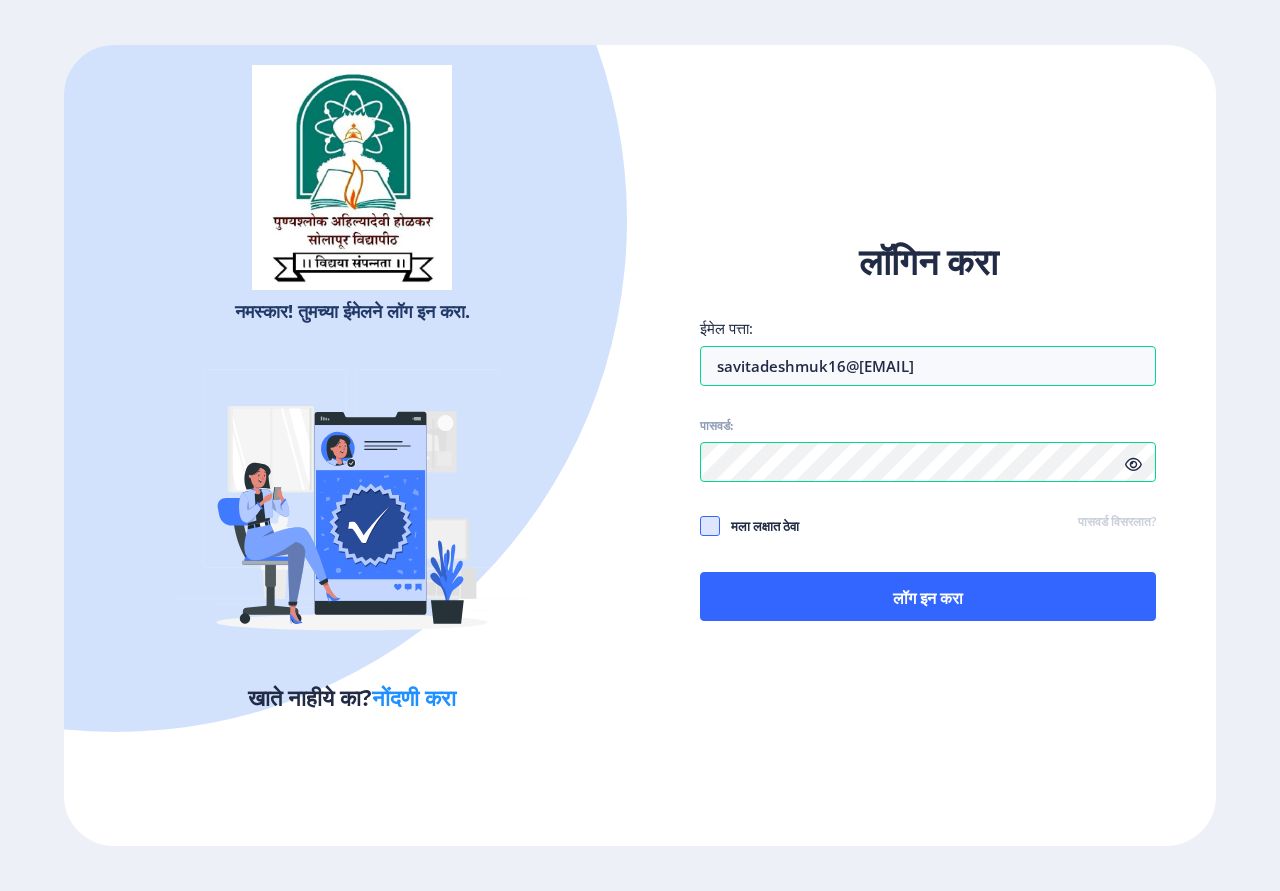 click 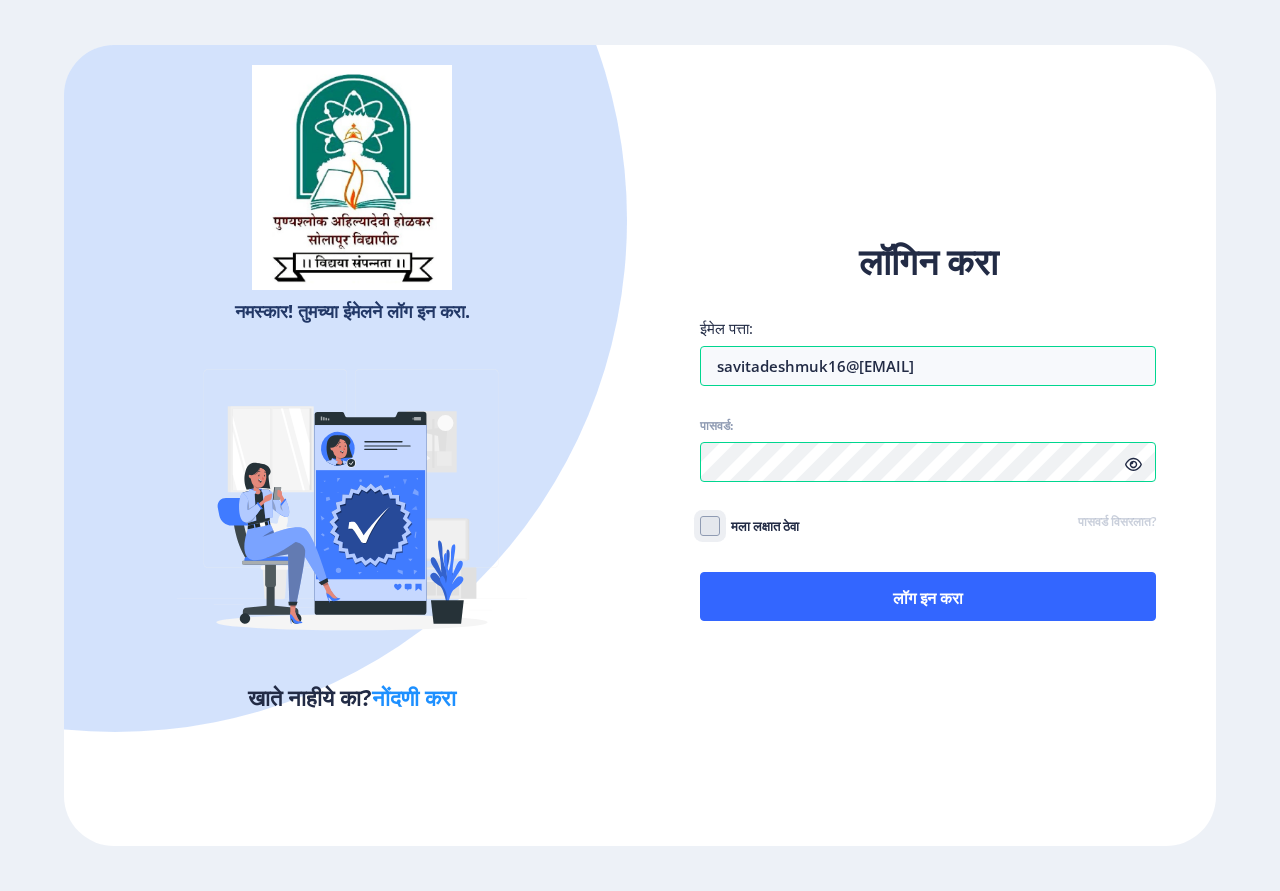 click on "मला लक्षात ठेवा" 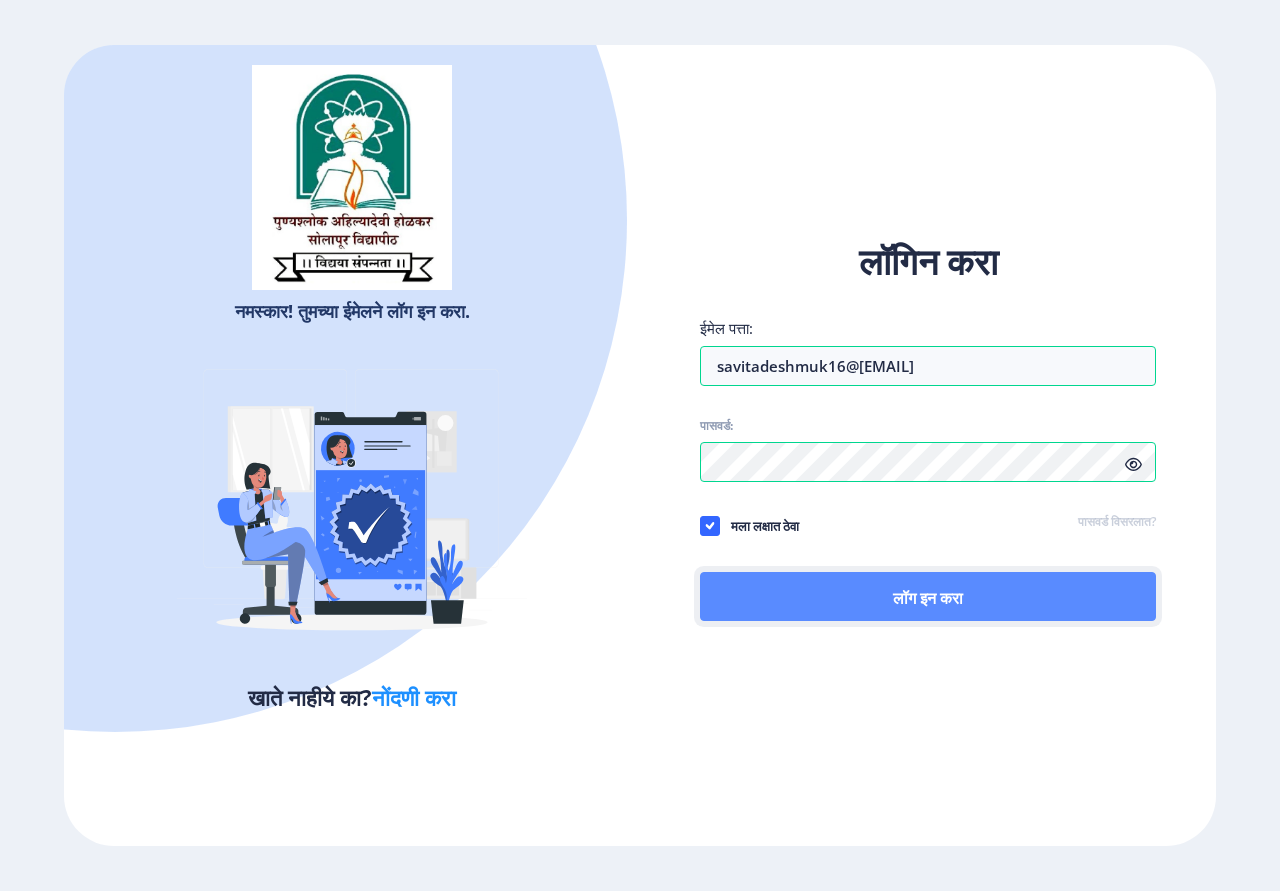 click on "लॉग इन करा" 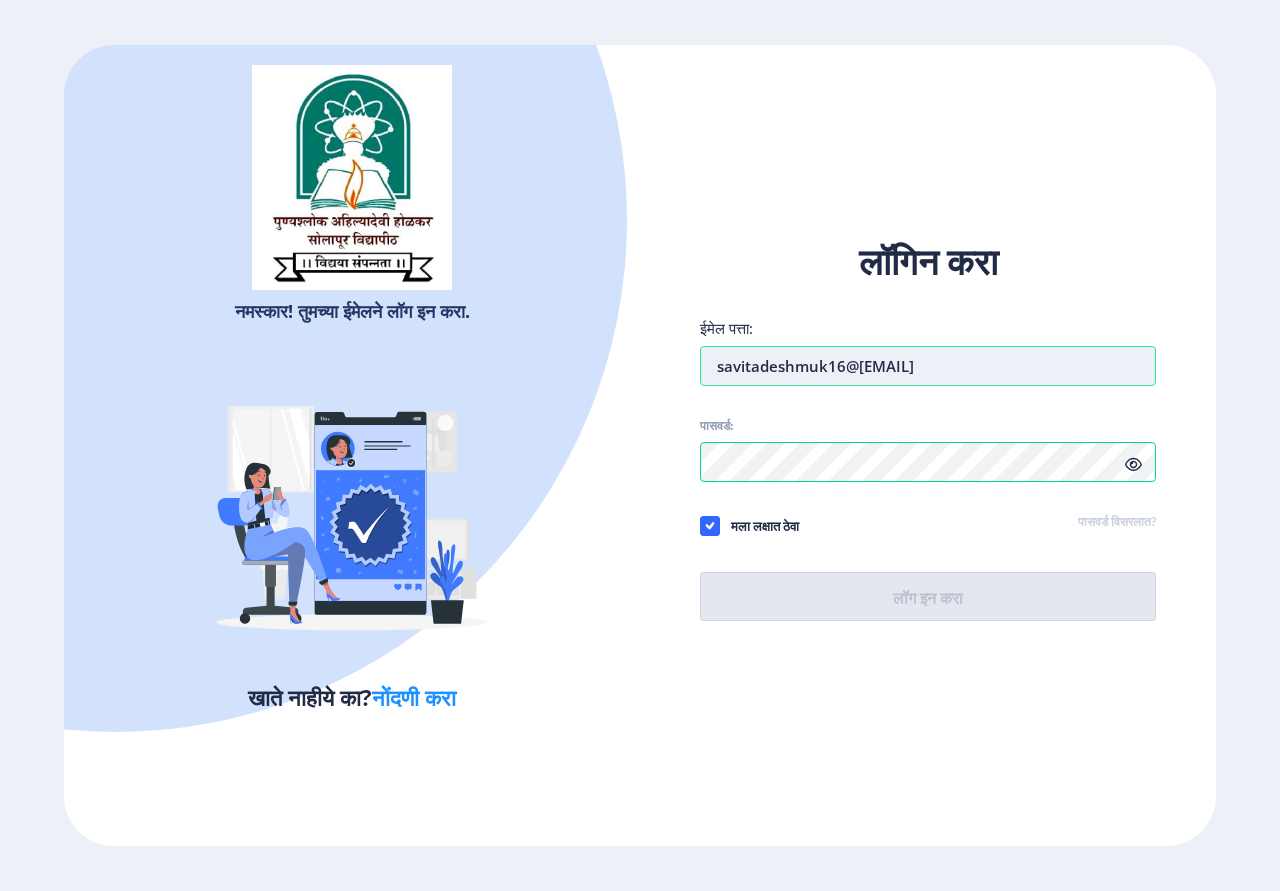 click on "savitadeshmuk16@gmail.com" at bounding box center [928, 366] 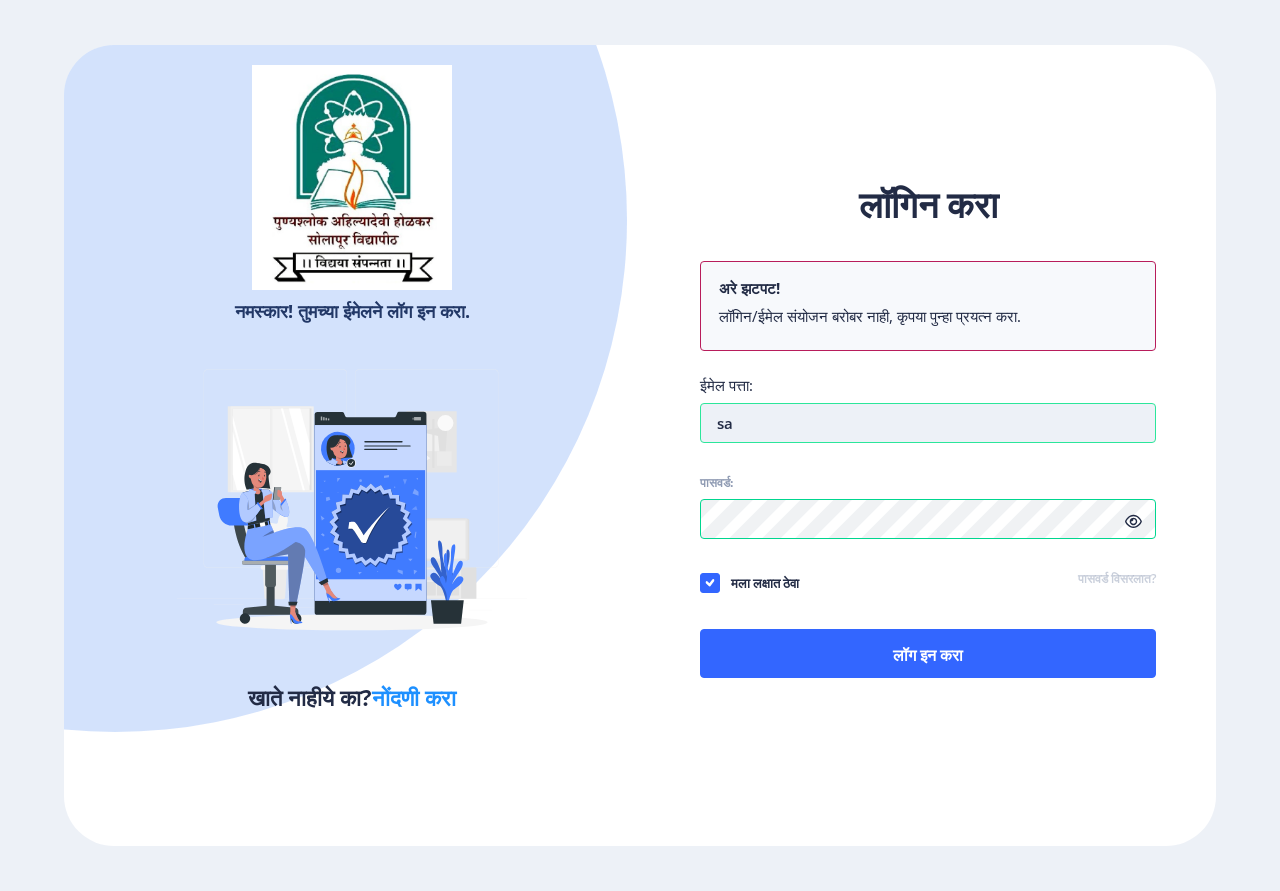 type on "s" 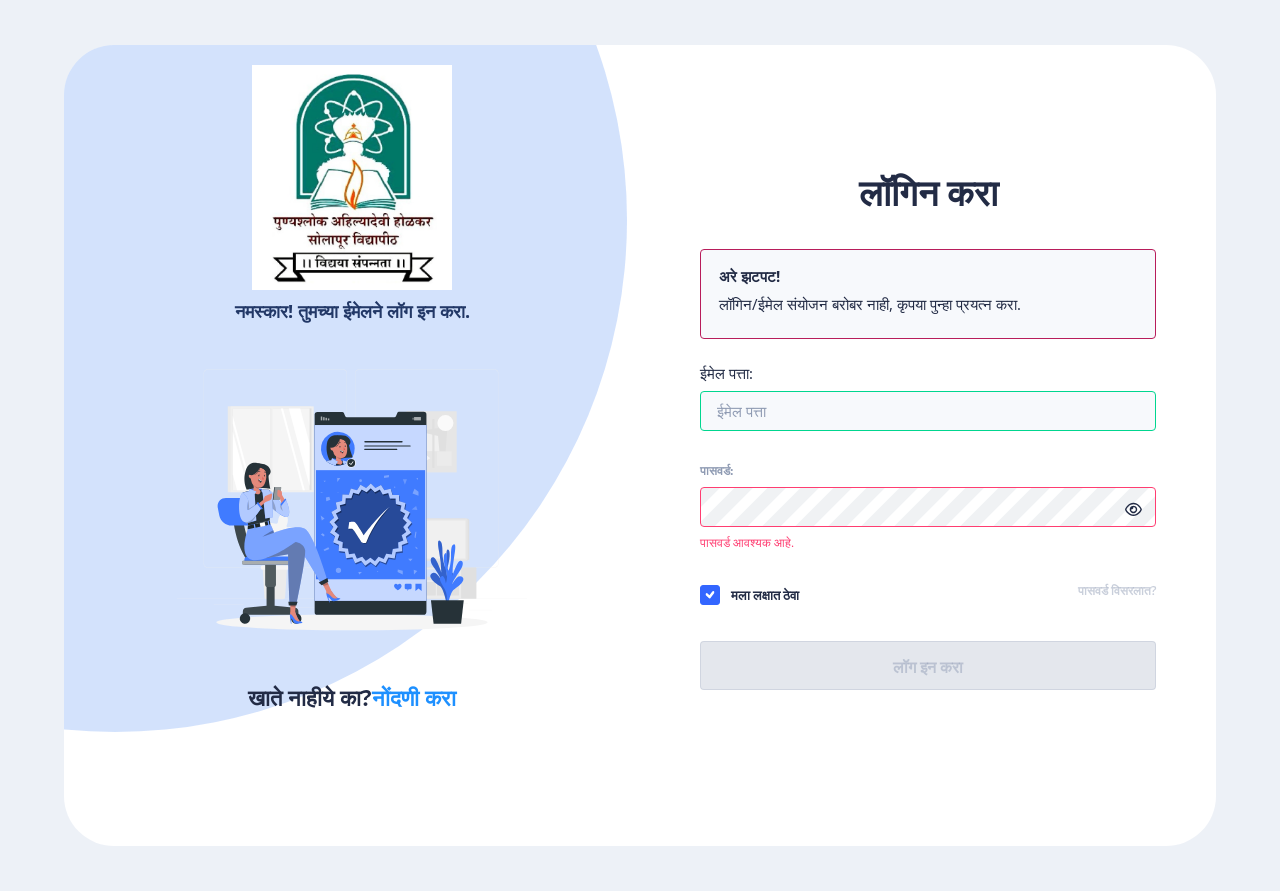 click on "लॉगिन करा अरे झटपट! लॉगिन/ईमेल संयोजन बरोबर नाही, कृपया पुन्हा प्रयत्न करा. ईमेल पत्ता: पासवर्ड: पासवर्ड आवश्यक आहे. मला लक्षात ठेवा पासवर्ड विसरलात? लॉग इन करा खाते नाहीये का?  नोंदणी करा" 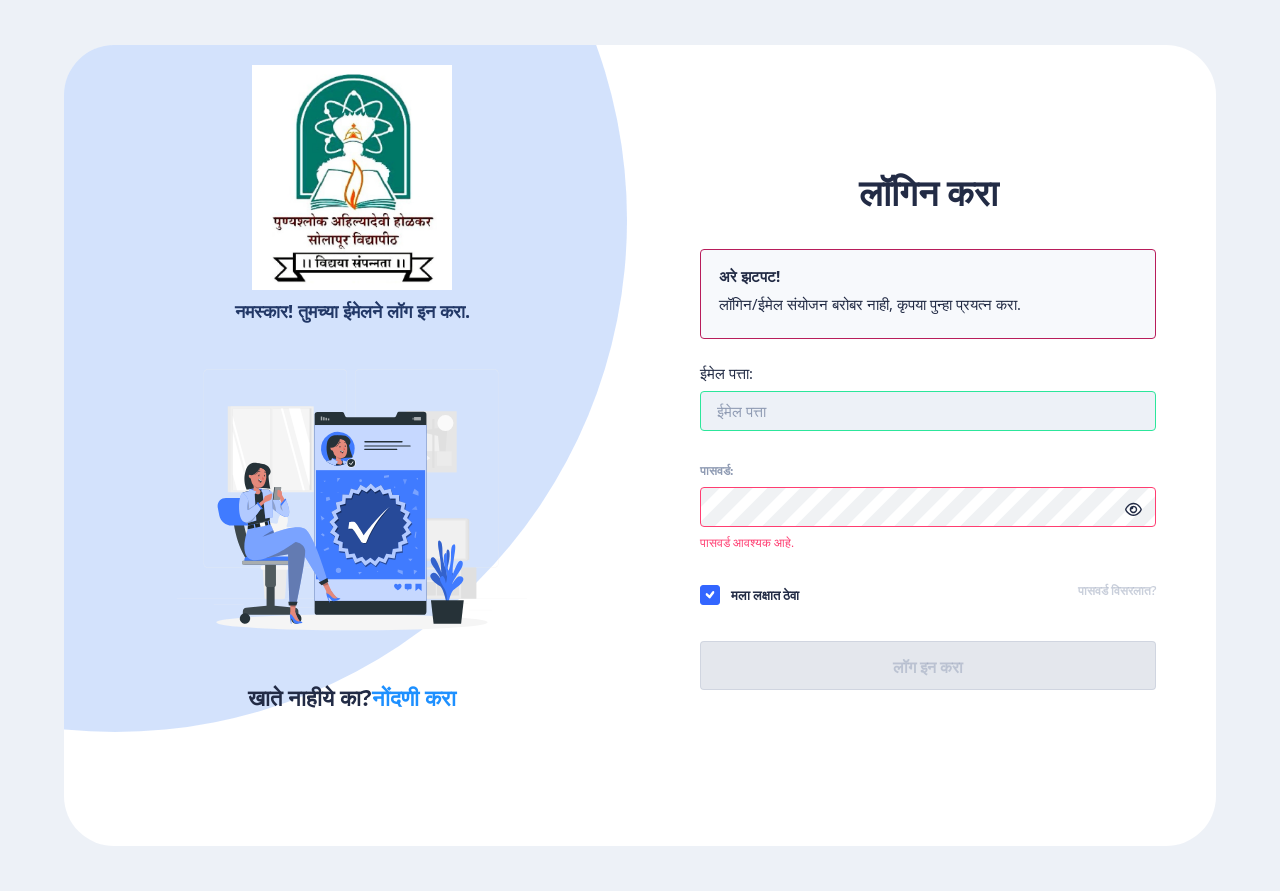 click on "ईमेल पत्ता:" at bounding box center [928, 411] 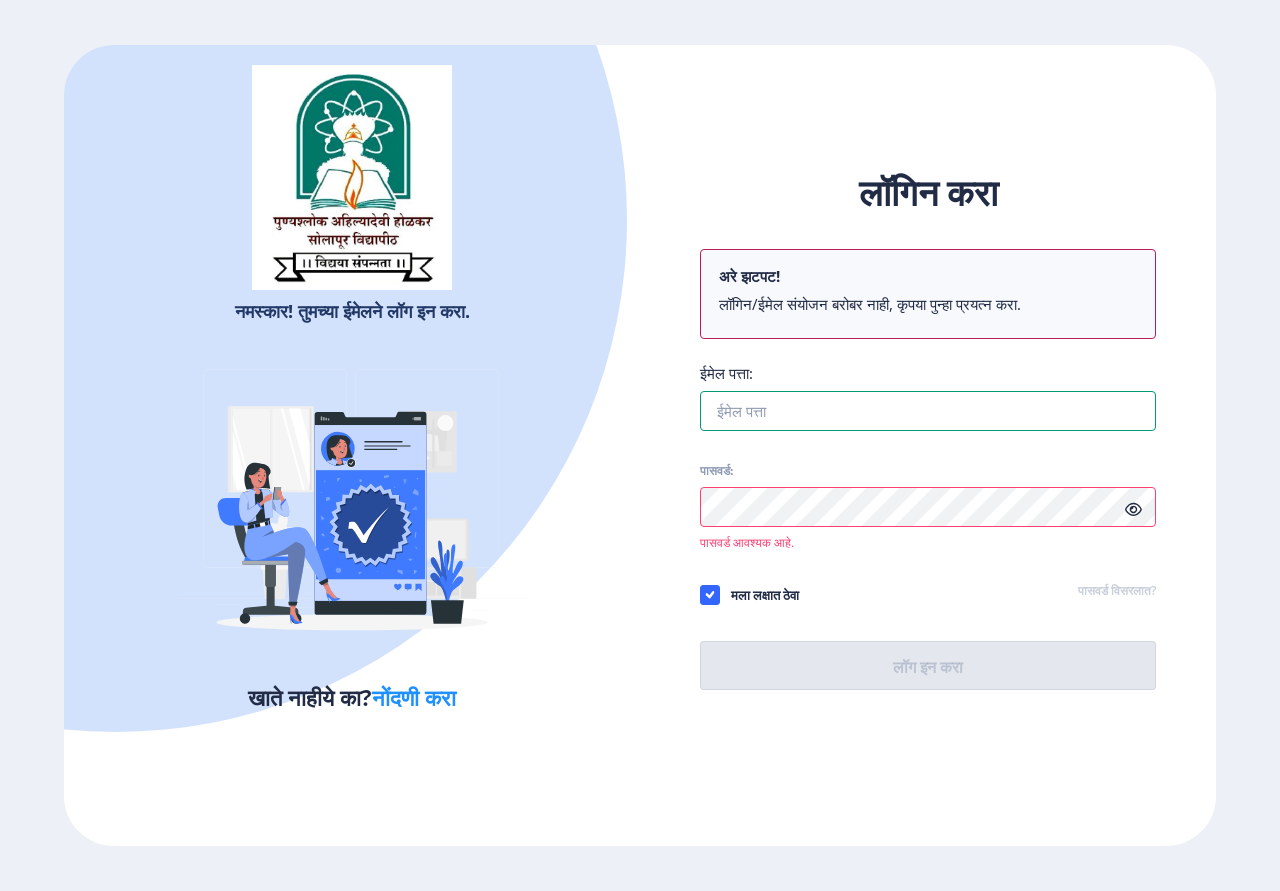 type on "savitadeshmuk16@gmail.com" 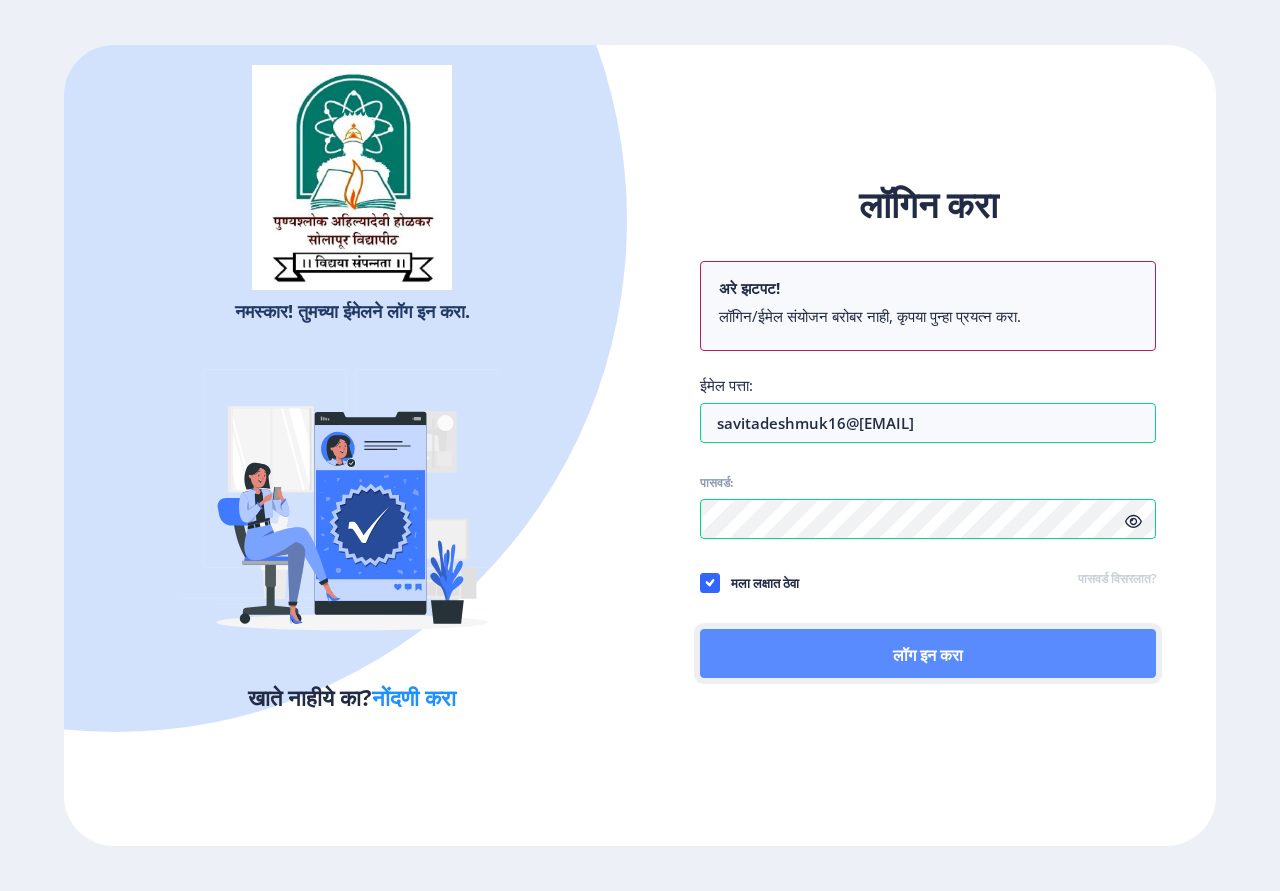 click on "लॉग इन करा" 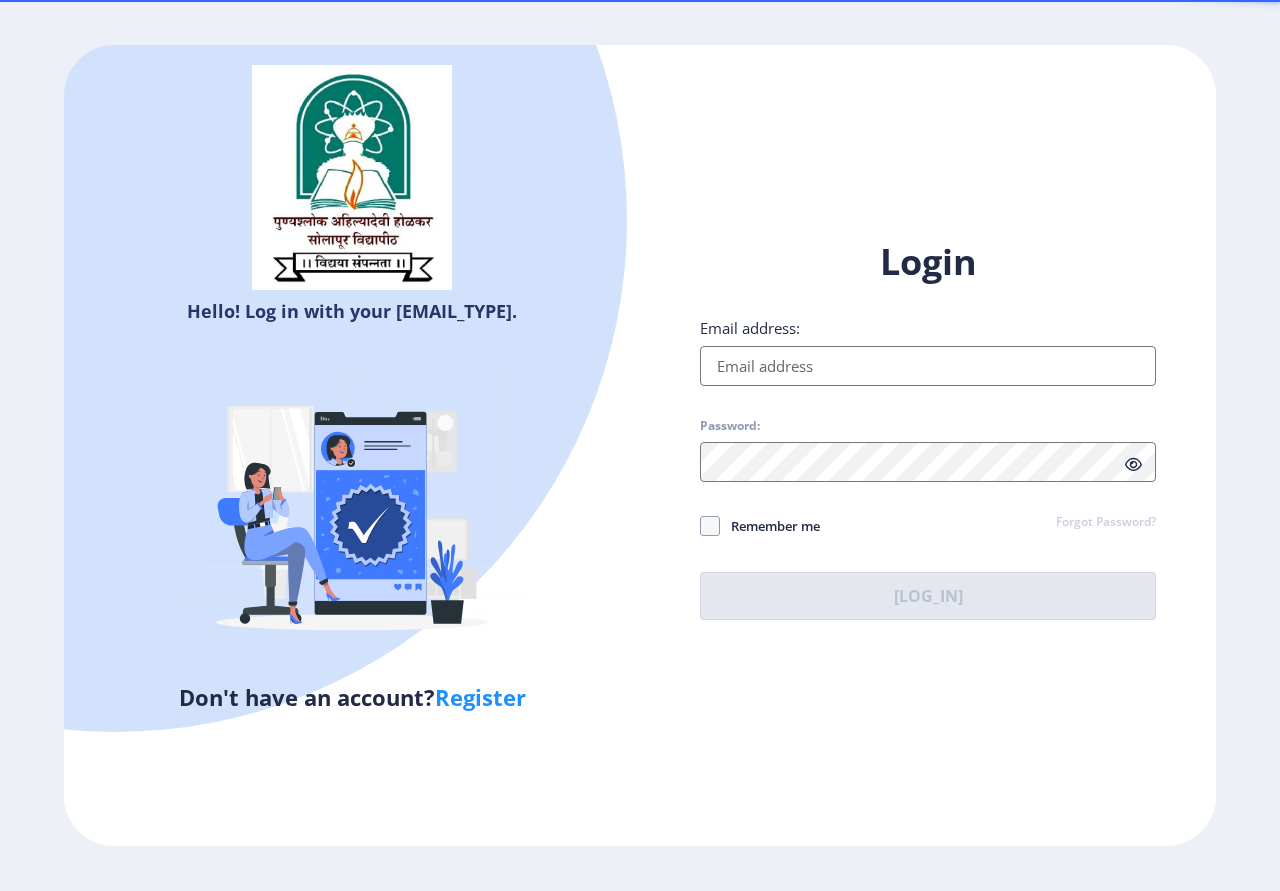 scroll, scrollTop: 0, scrollLeft: 0, axis: both 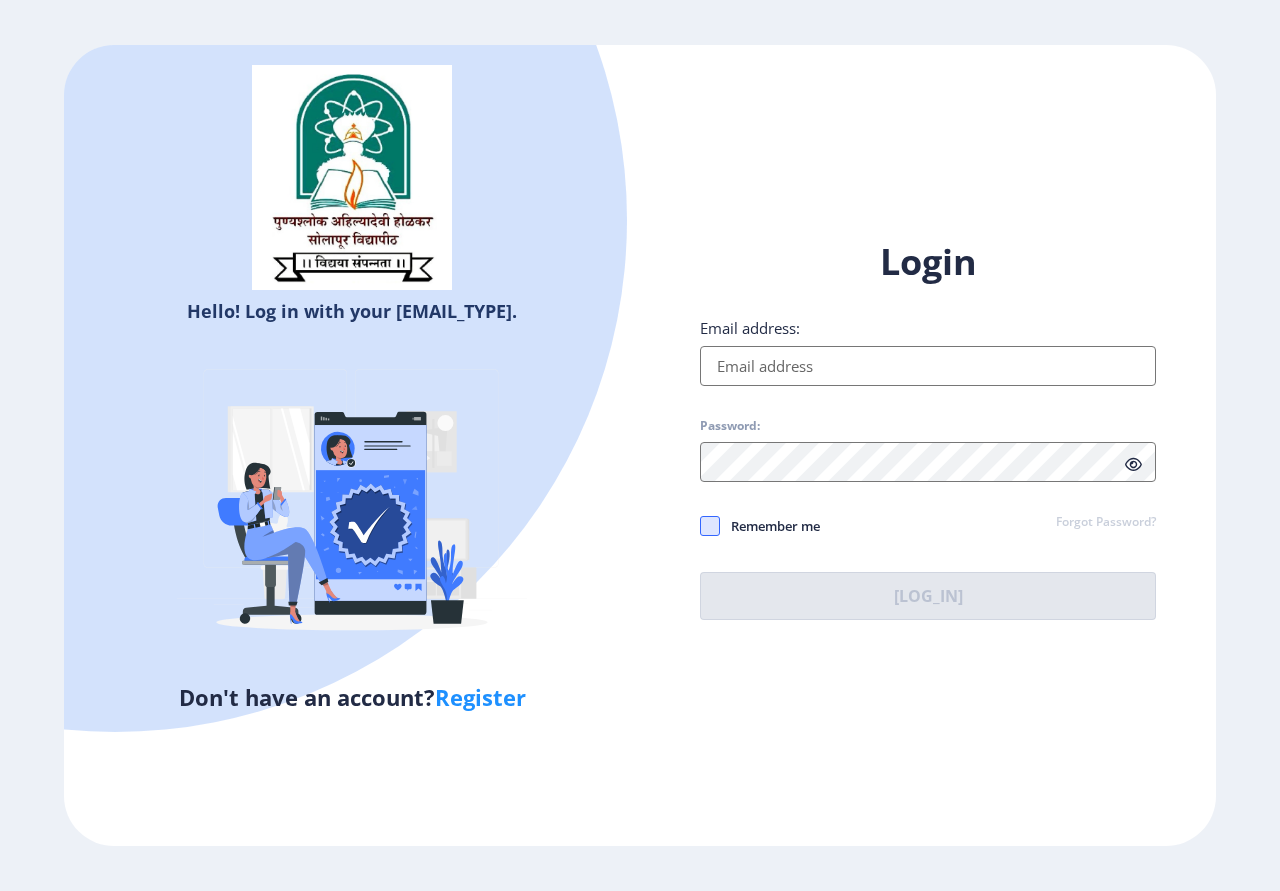 type on "[EMAIL]" 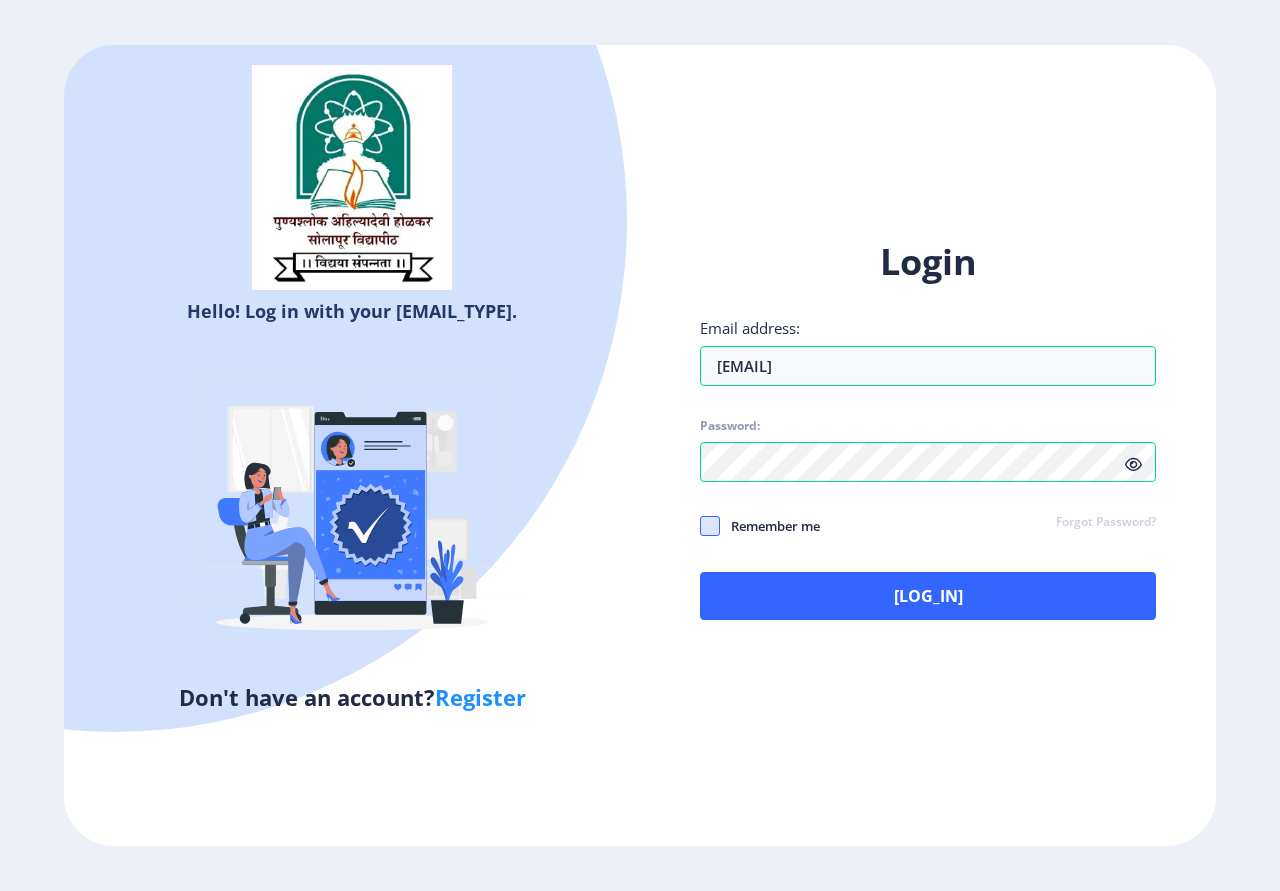 click 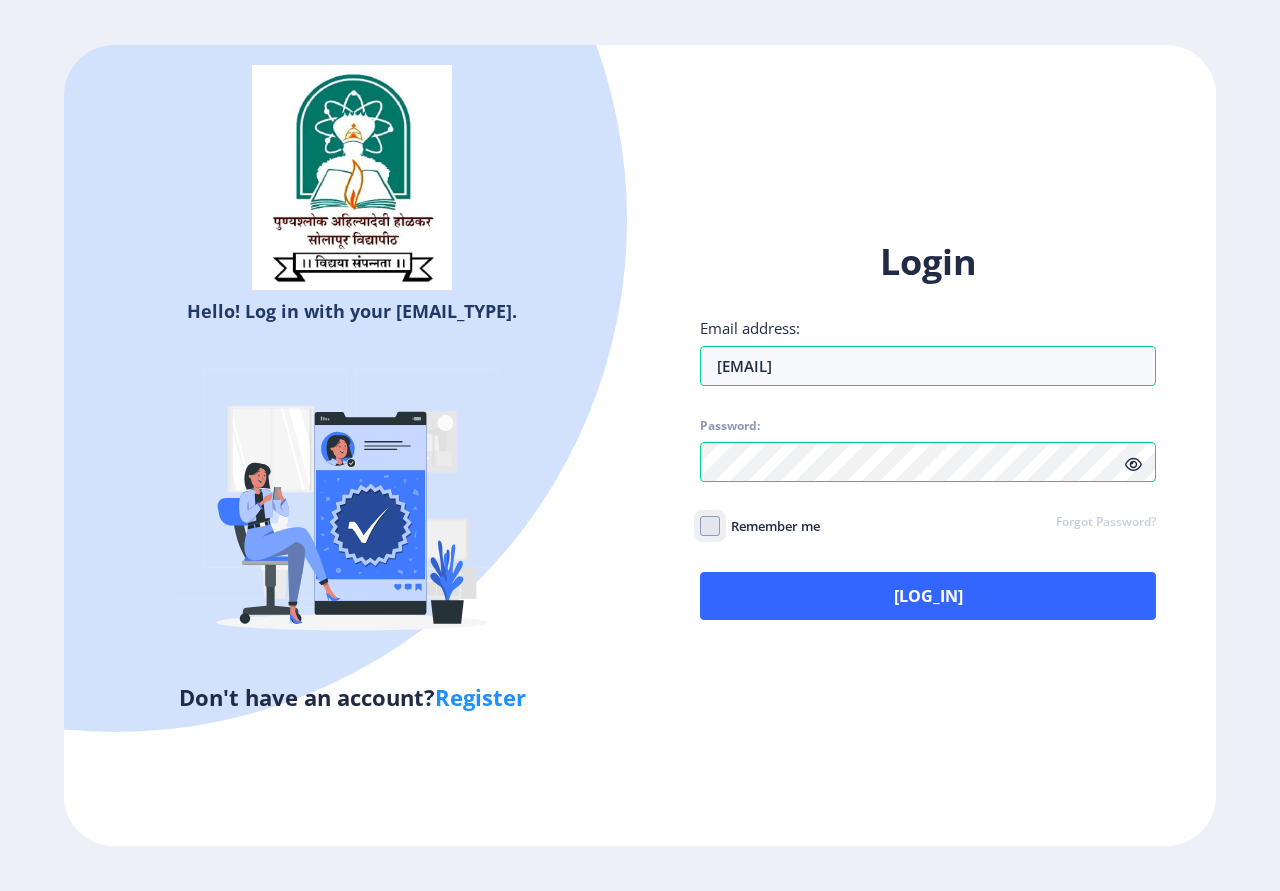 click on "Remember me" 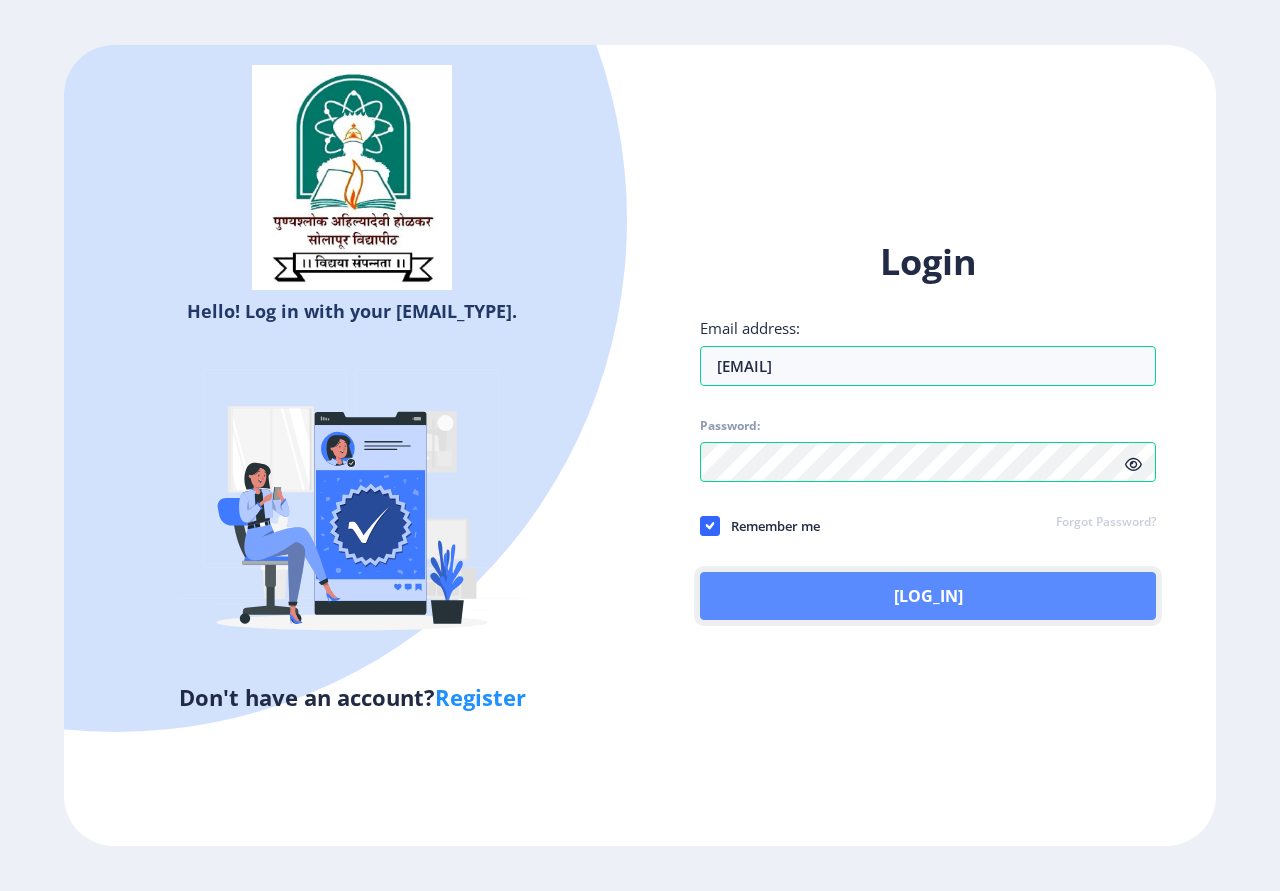 click on "Log In" 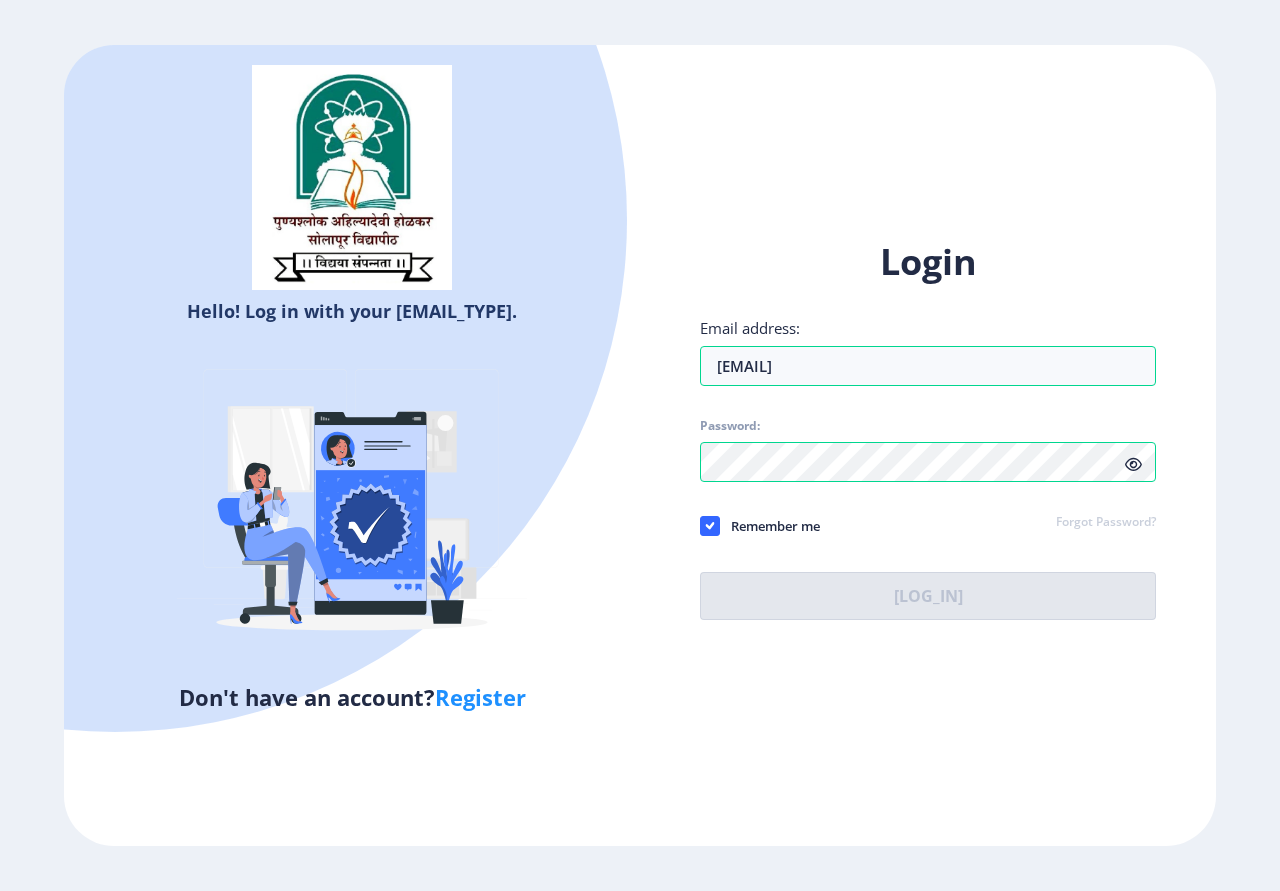 click on "Register" 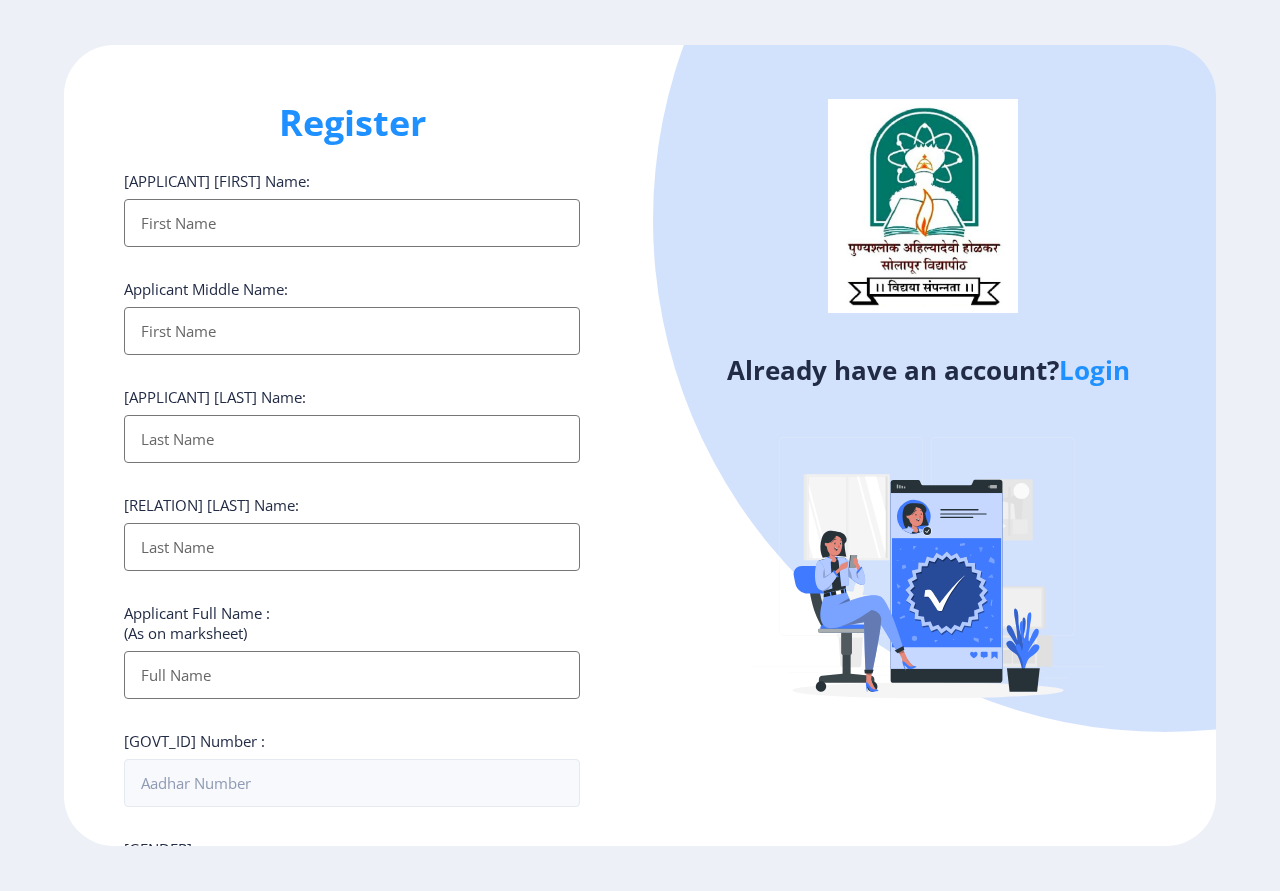 click on "Login" 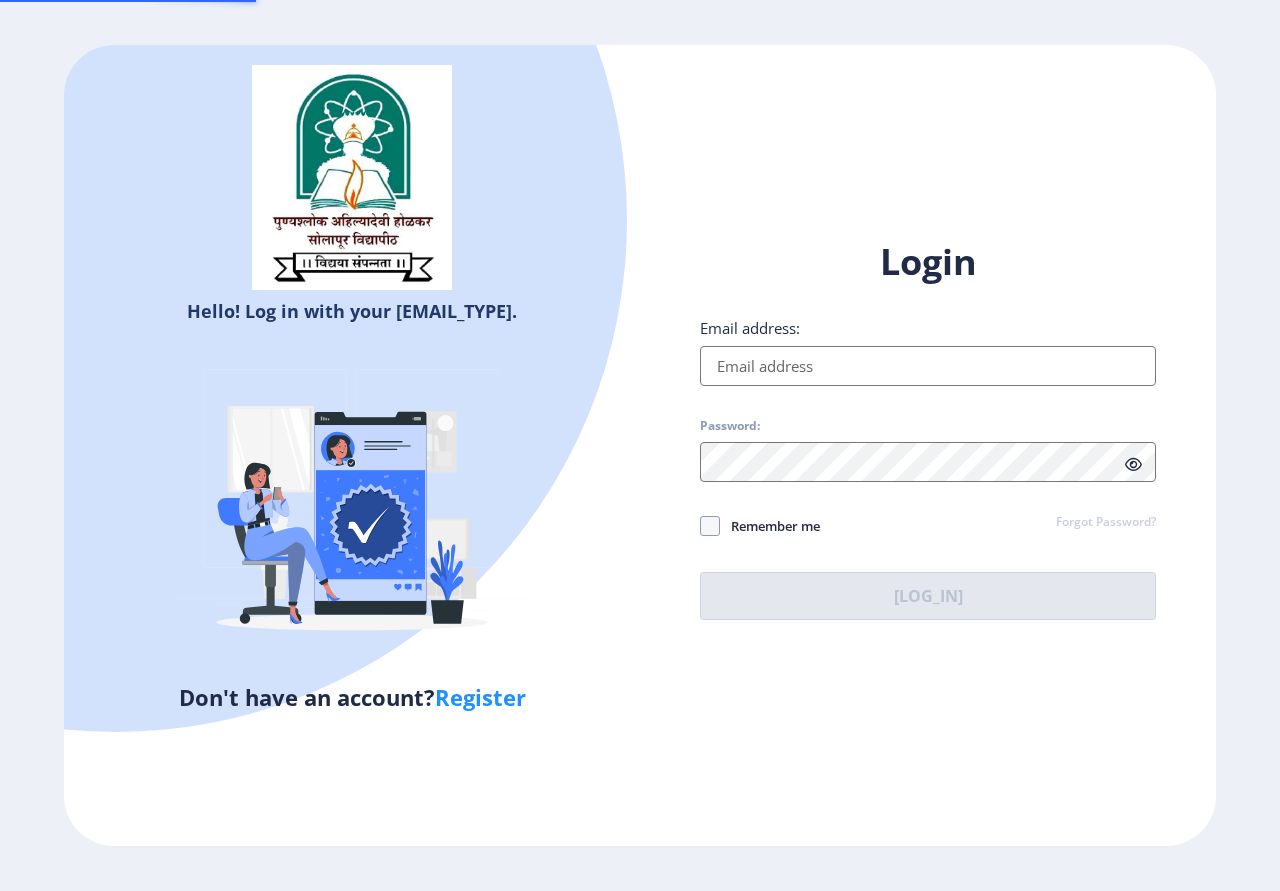 type on "spsavitapatil8@[EMAIL]" 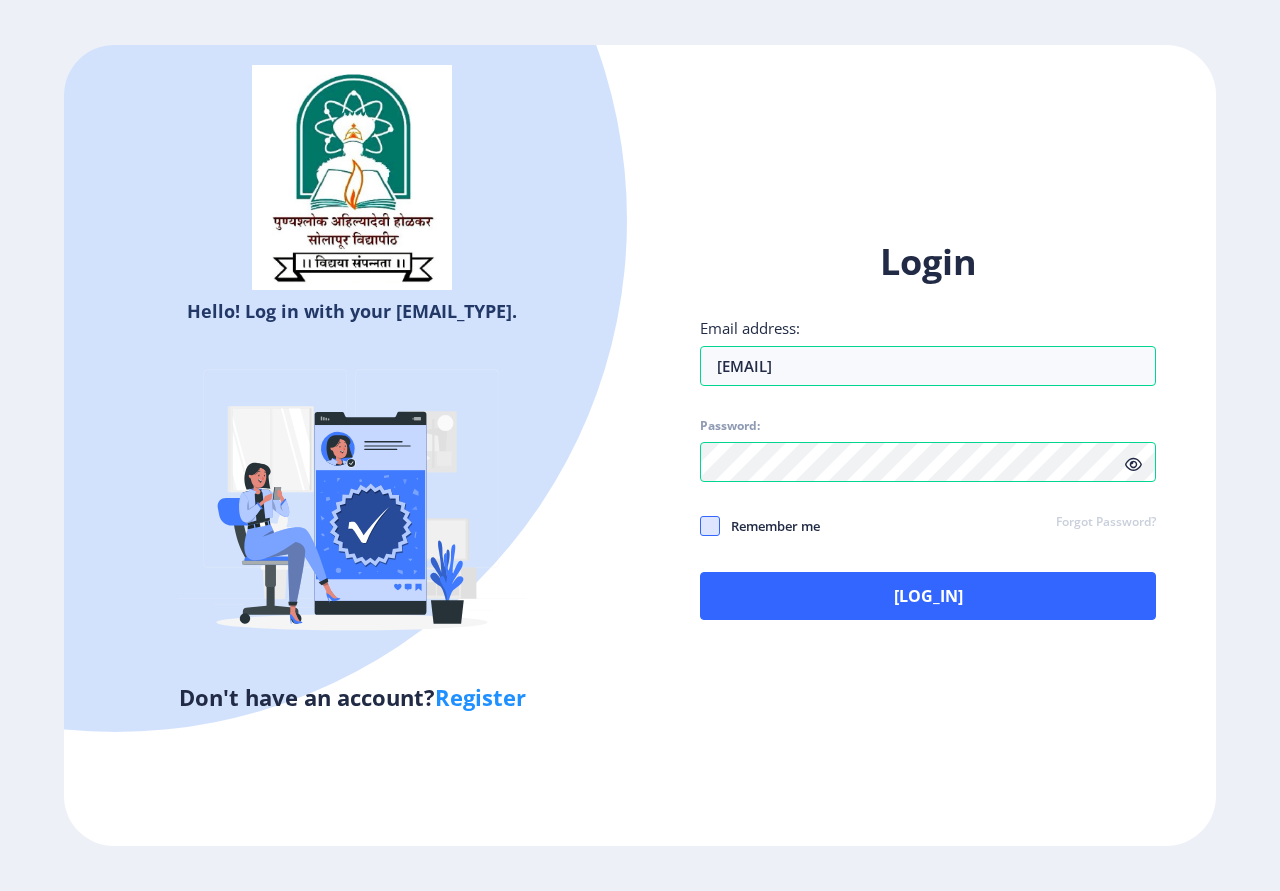 click 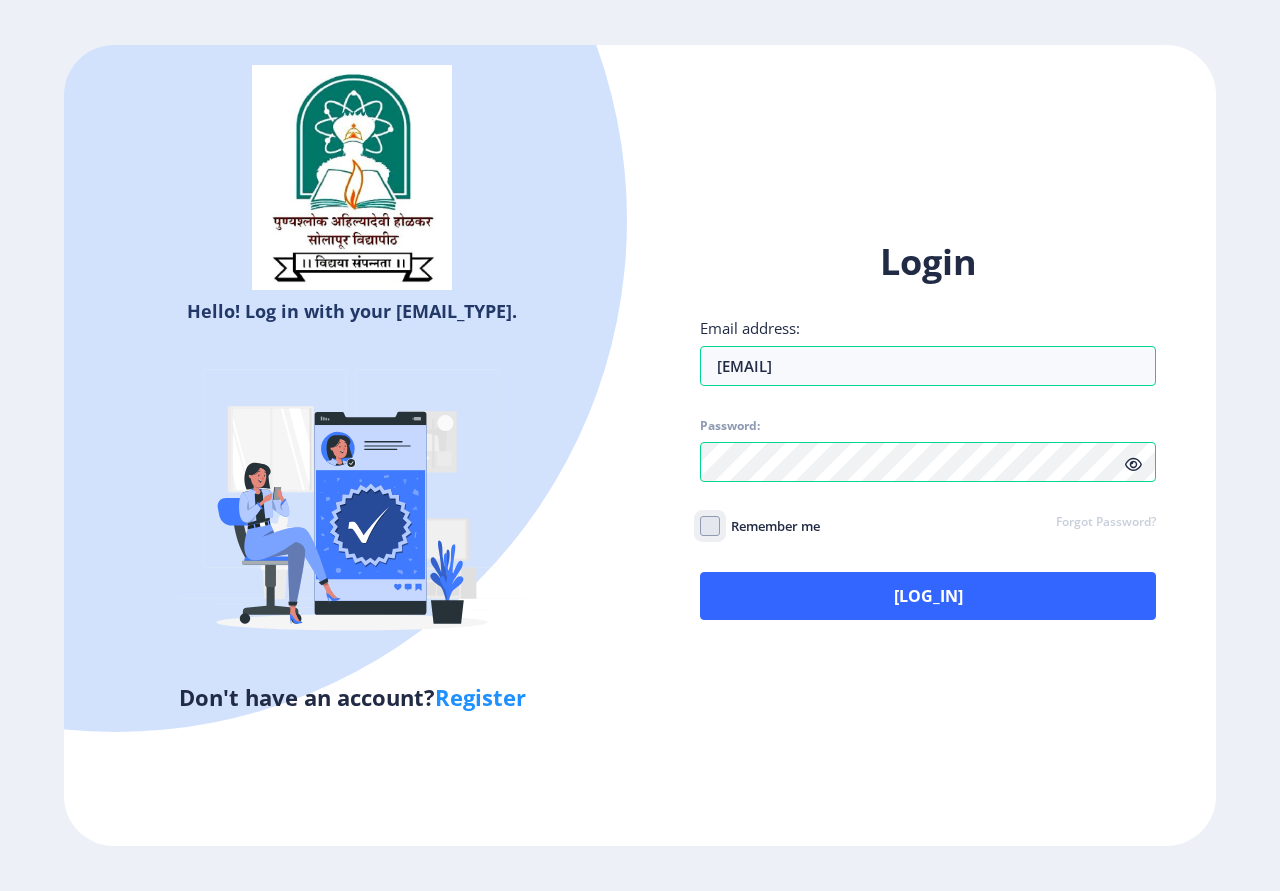 click on "Remember me" 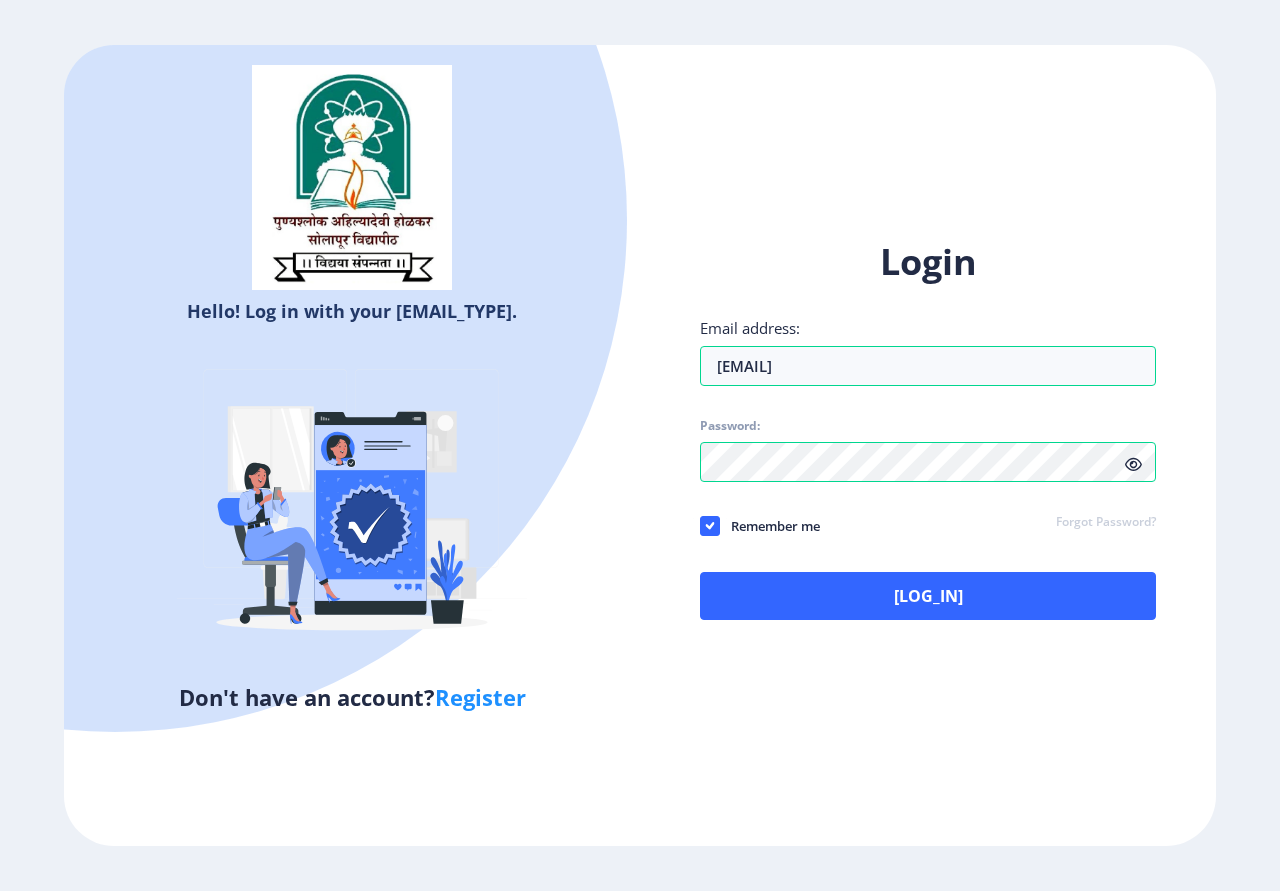 click on "Register" 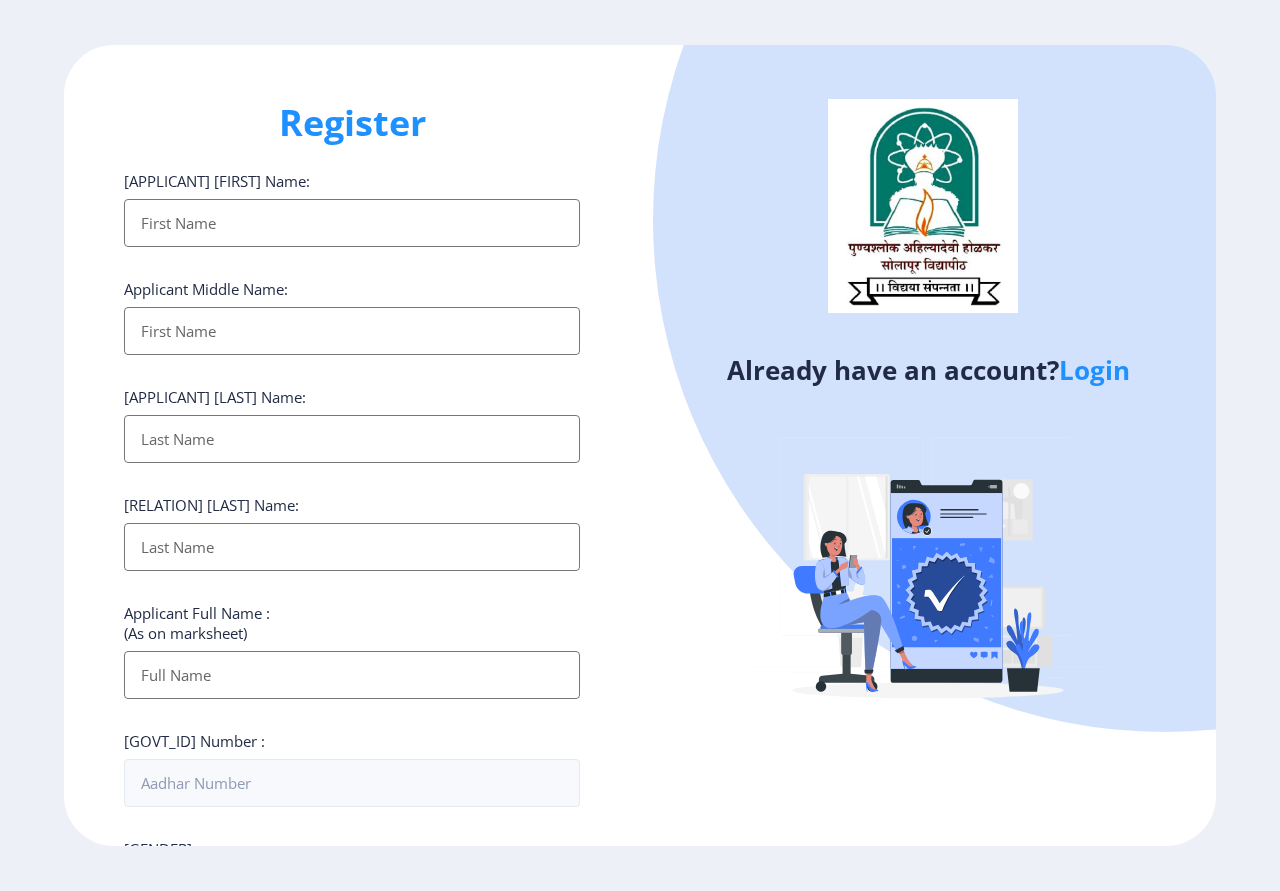 click on "Login" 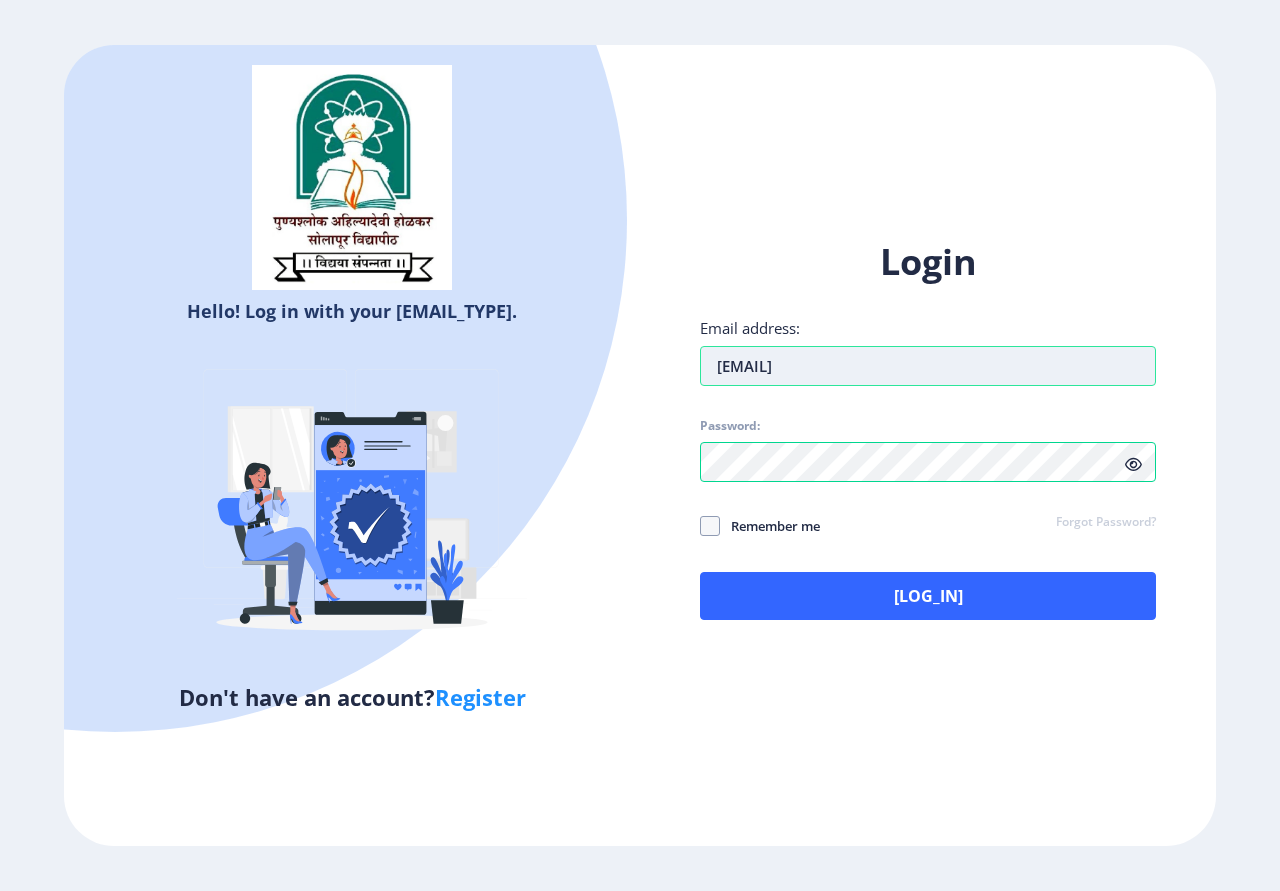 click on "spsavitapatil8@[EMAIL]" at bounding box center (928, 366) 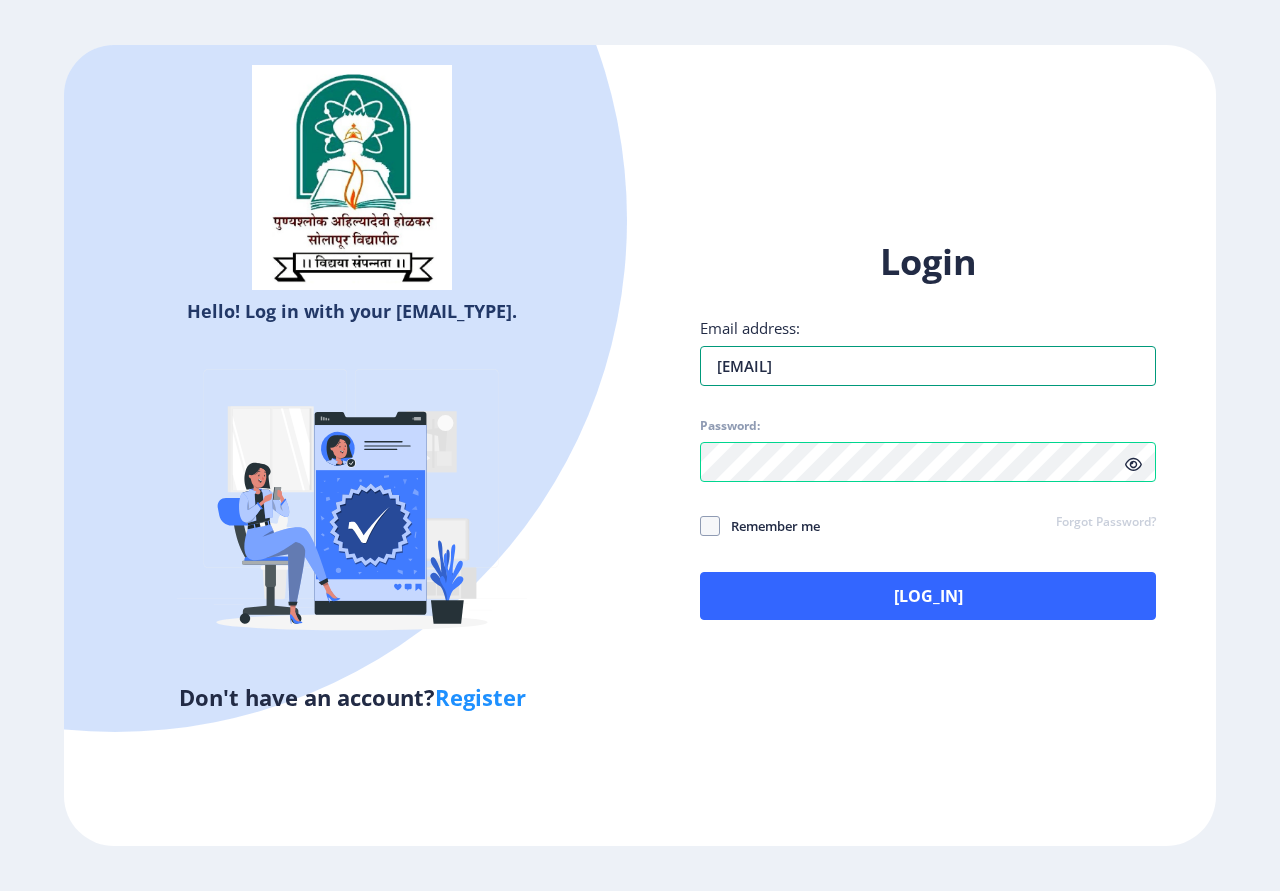 type on "savitadeshmuk16@[EMAIL]" 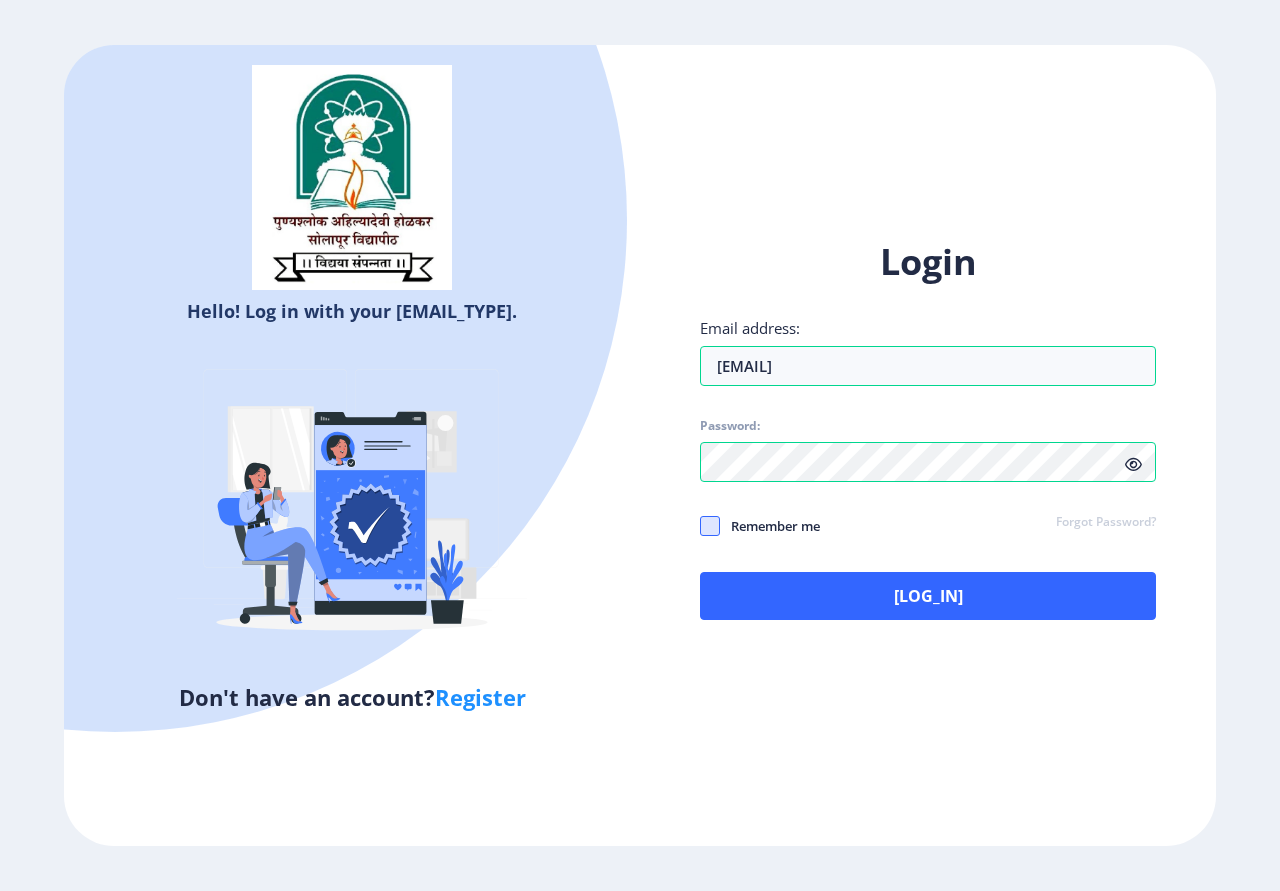 click 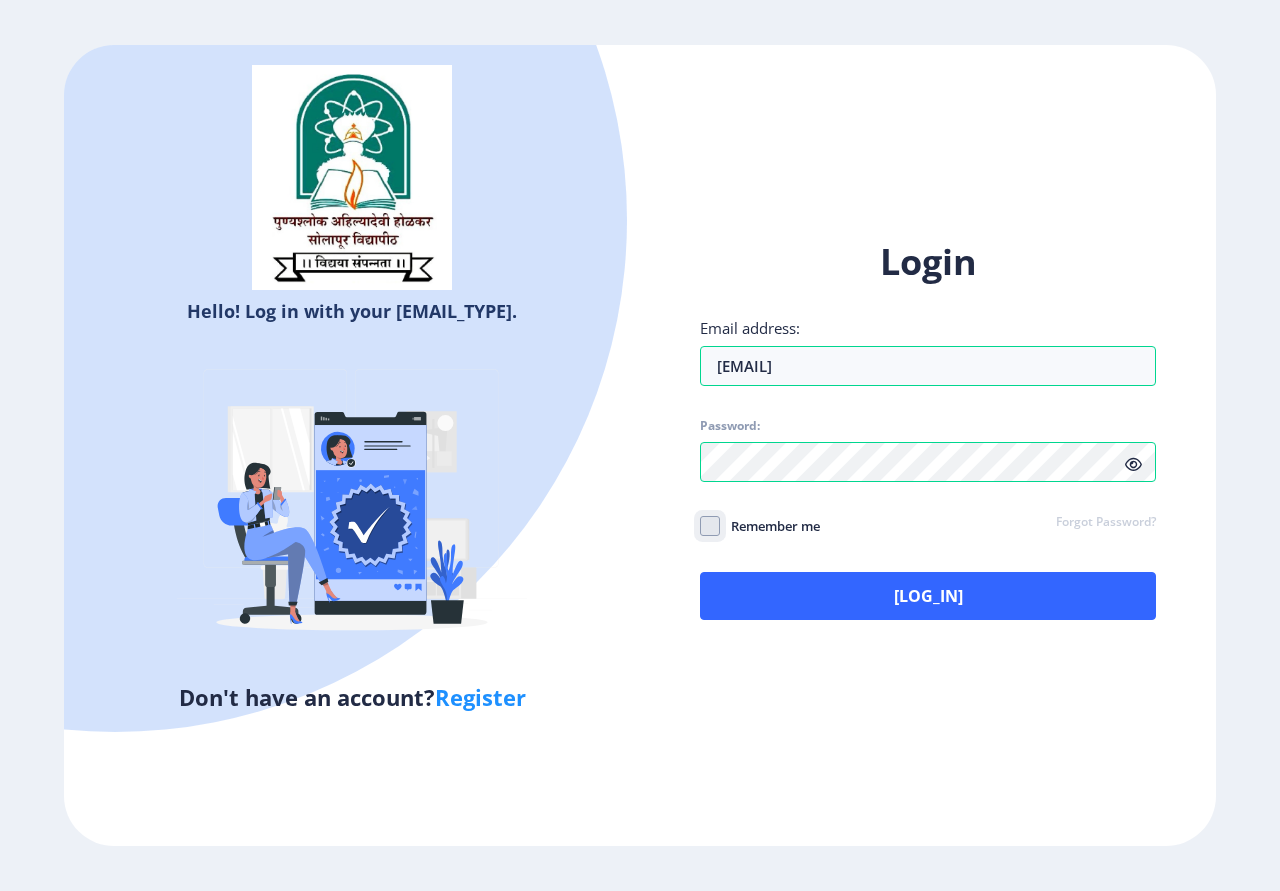 click on "Remember me" 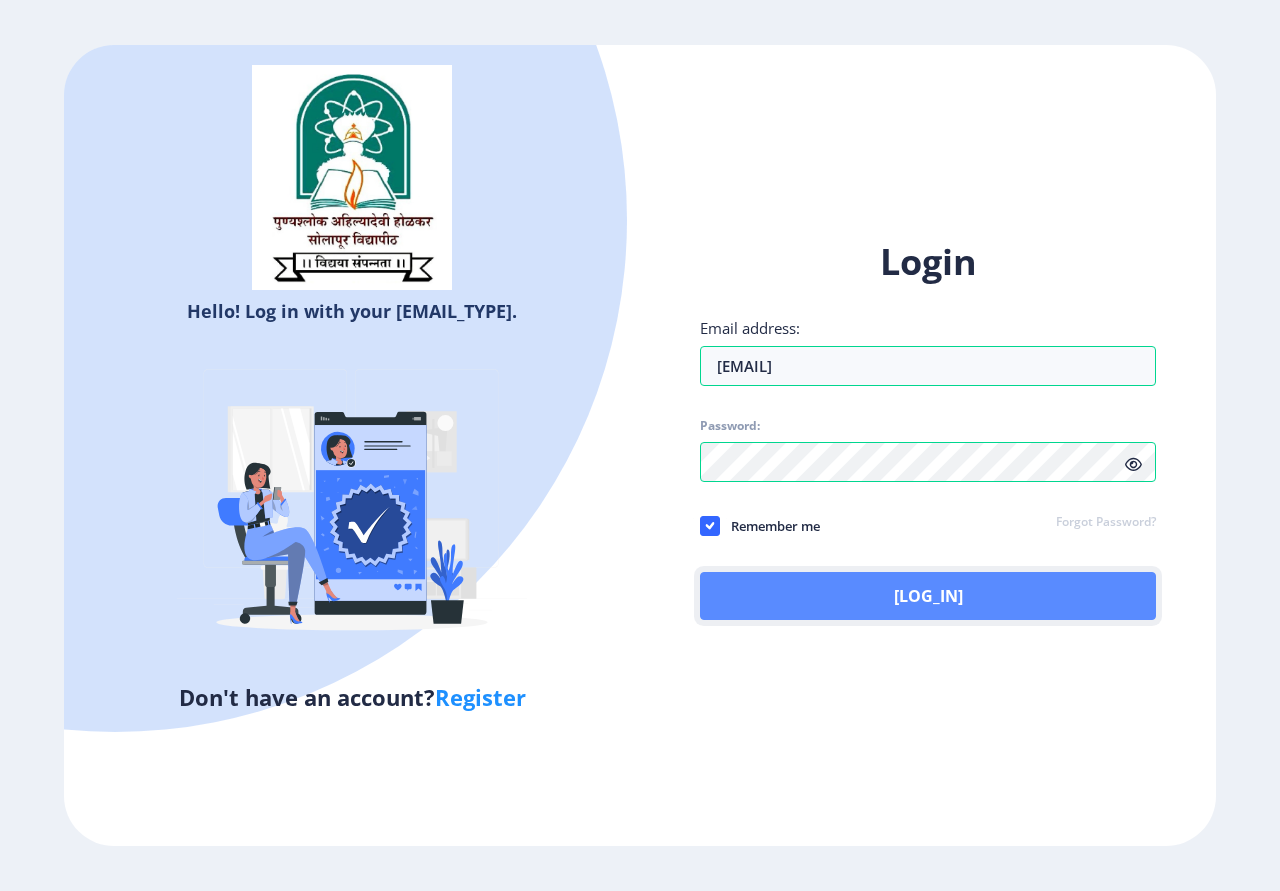 click on "Log In" 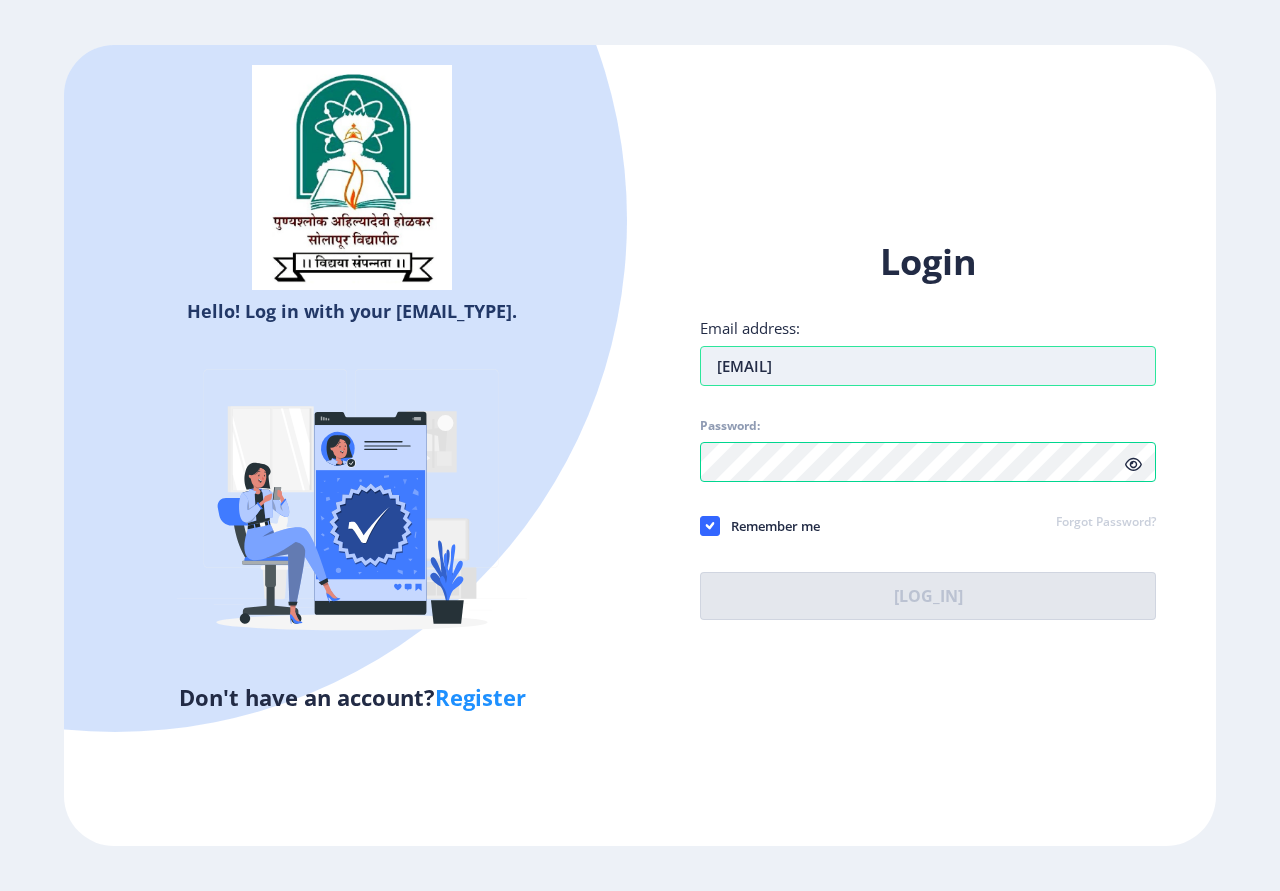 click on "savitadeshmuk16@[EMAIL]" at bounding box center (928, 366) 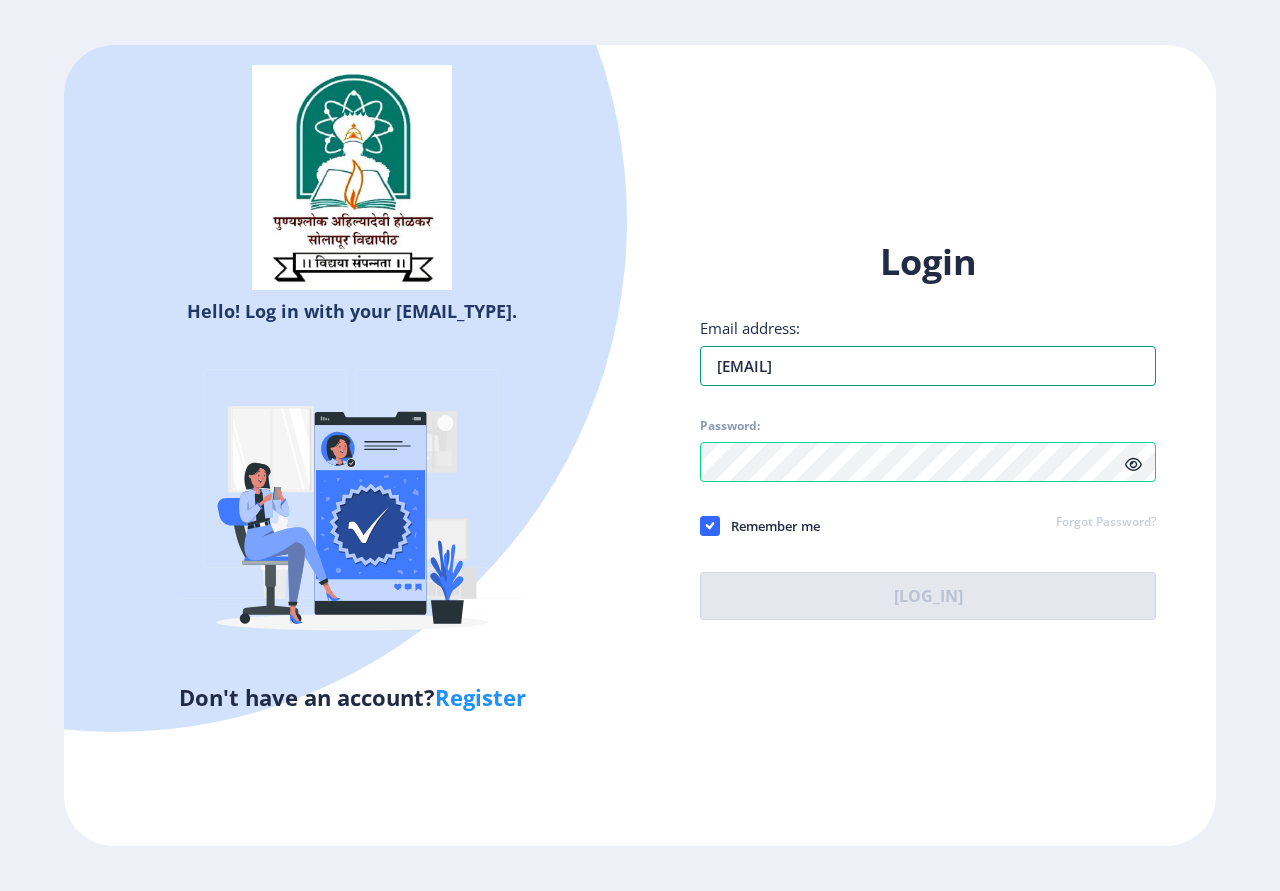 type on "spsavitapatil8@[EMAIL]" 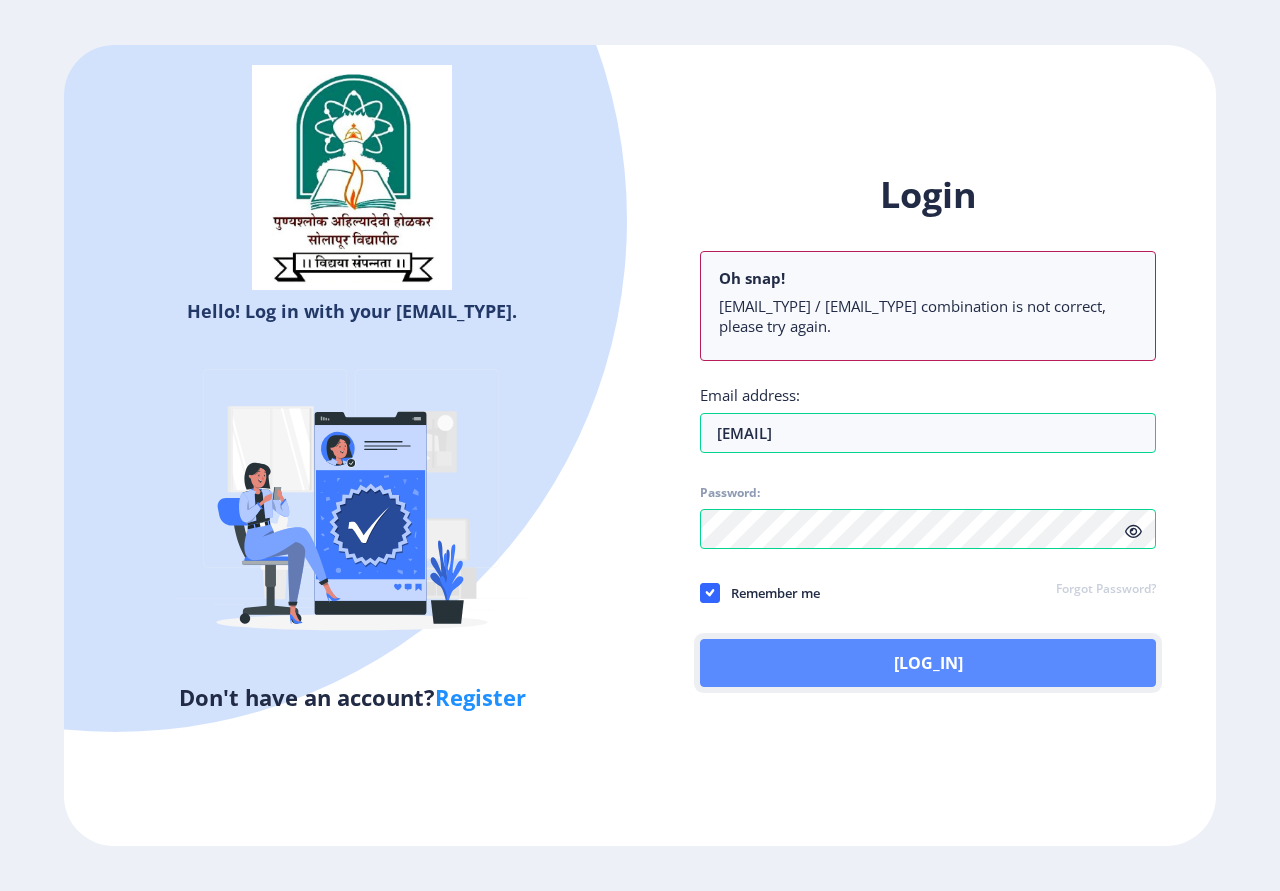click on "Log In" 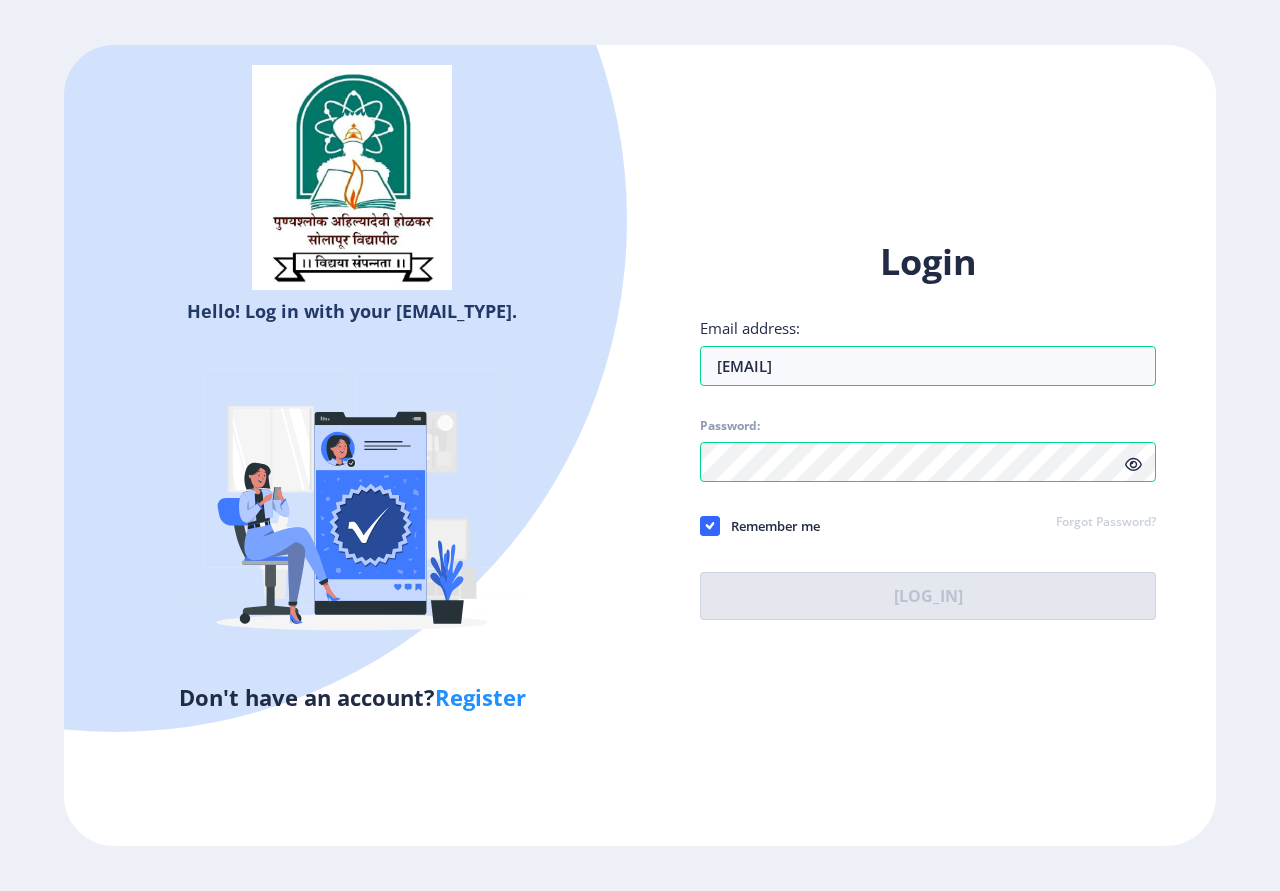 drag, startPoint x: 267, startPoint y: 696, endPoint x: 281, endPoint y: 630, distance: 67.46851 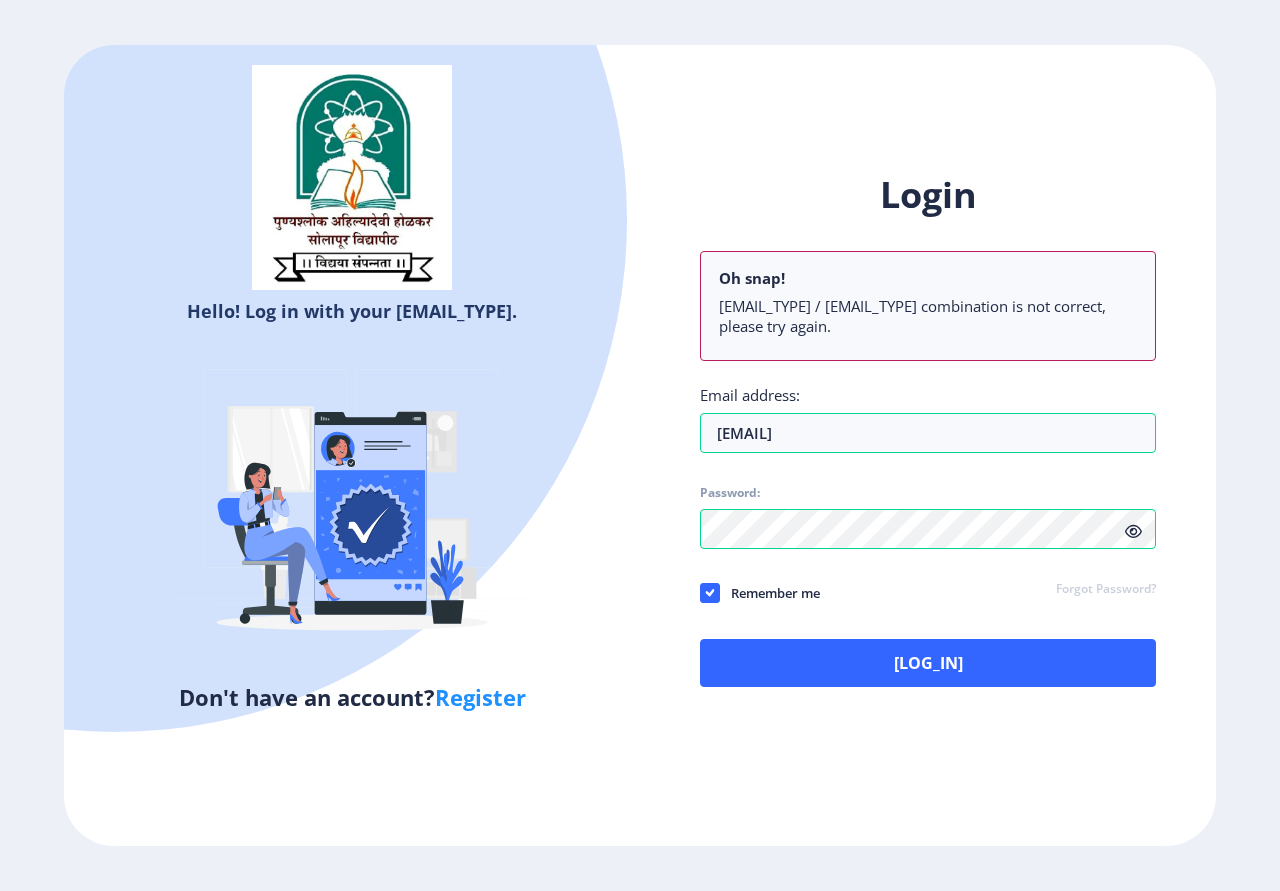 click 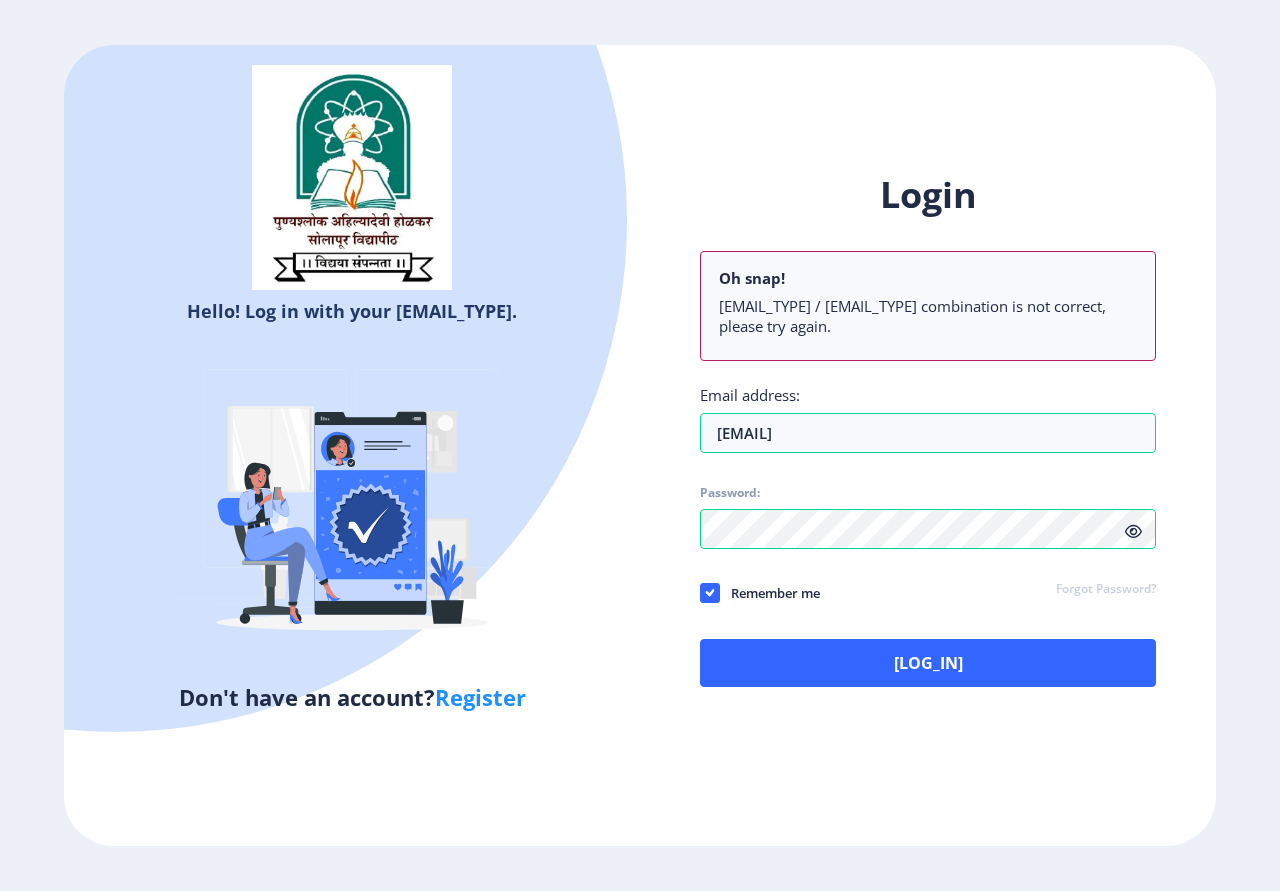 select 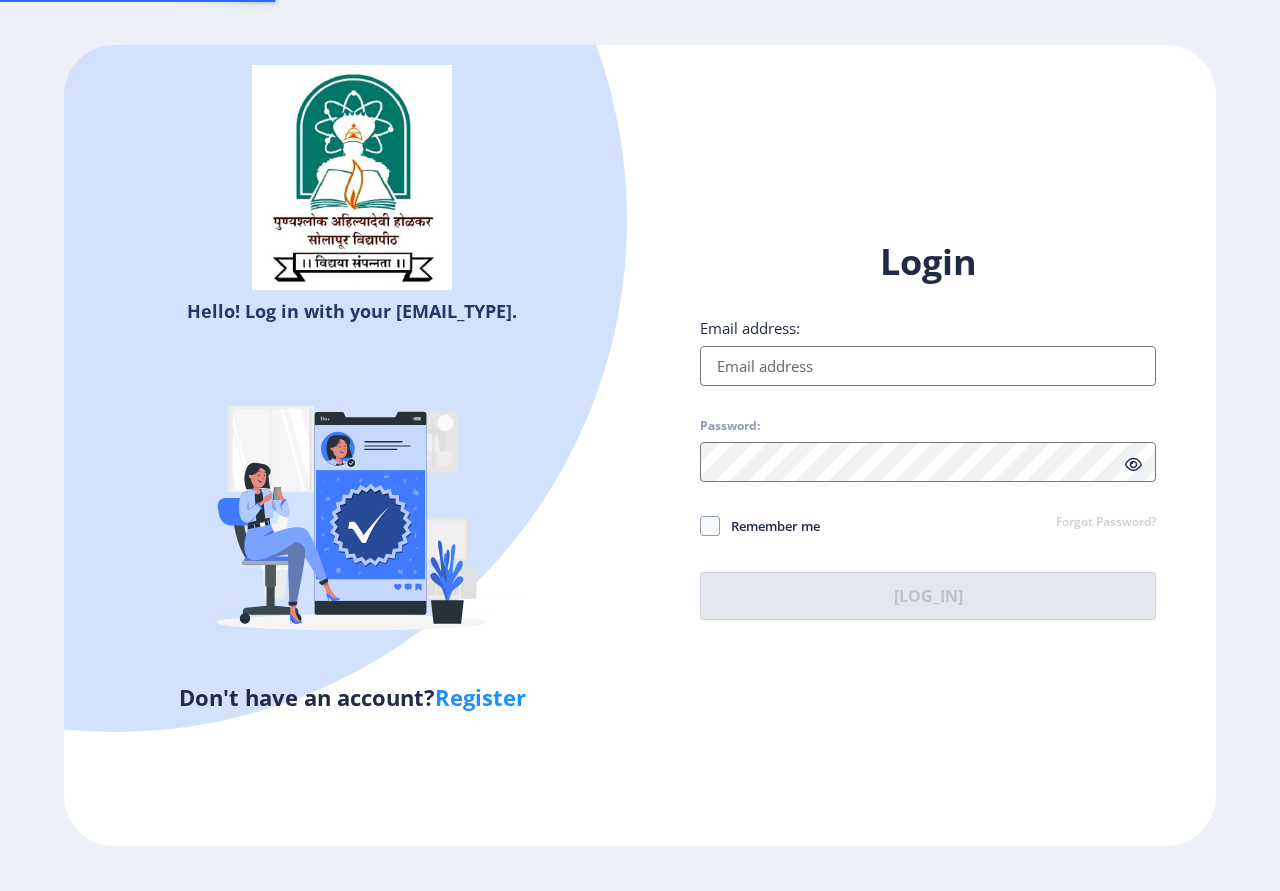 type on "spsavitapatil8@[EMAIL]" 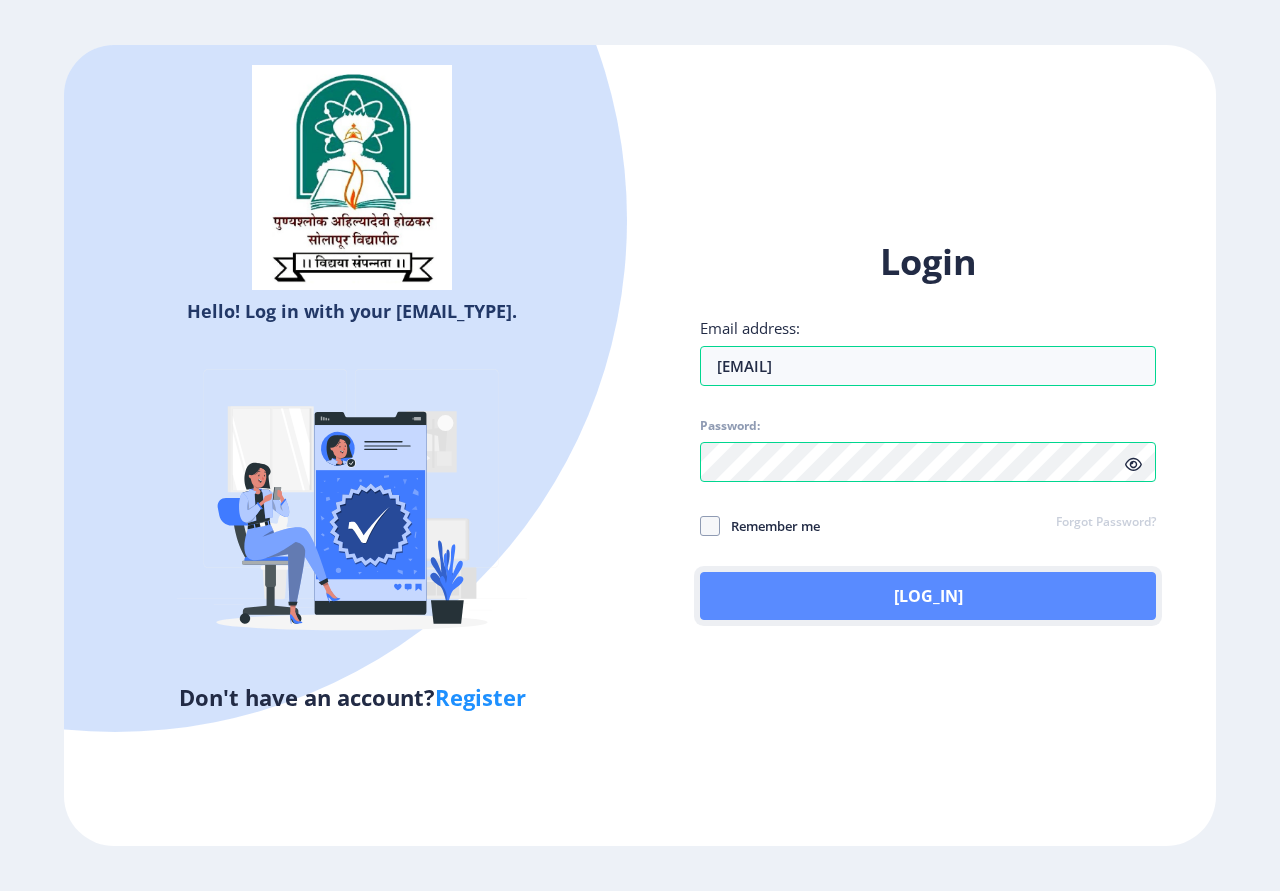 click on "Log In" 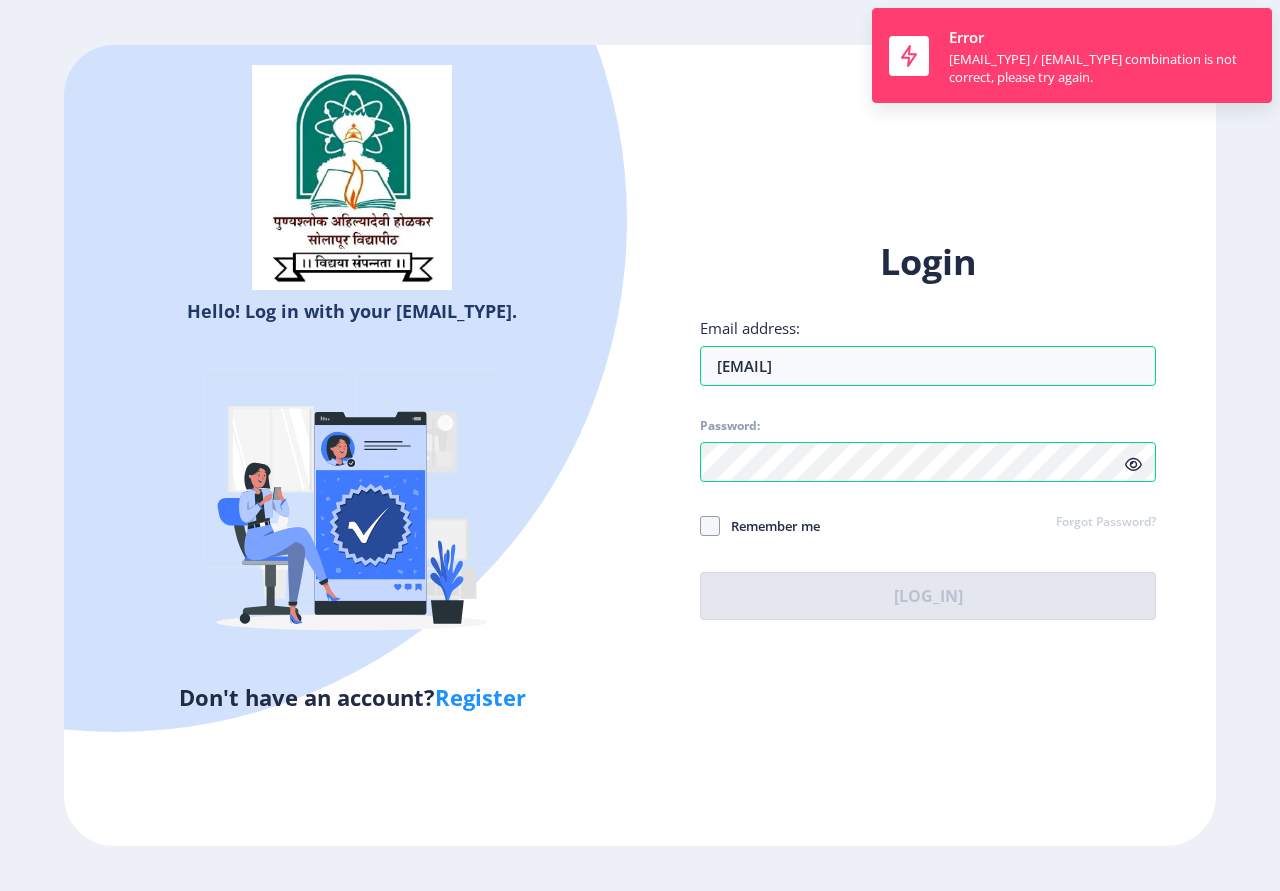 select 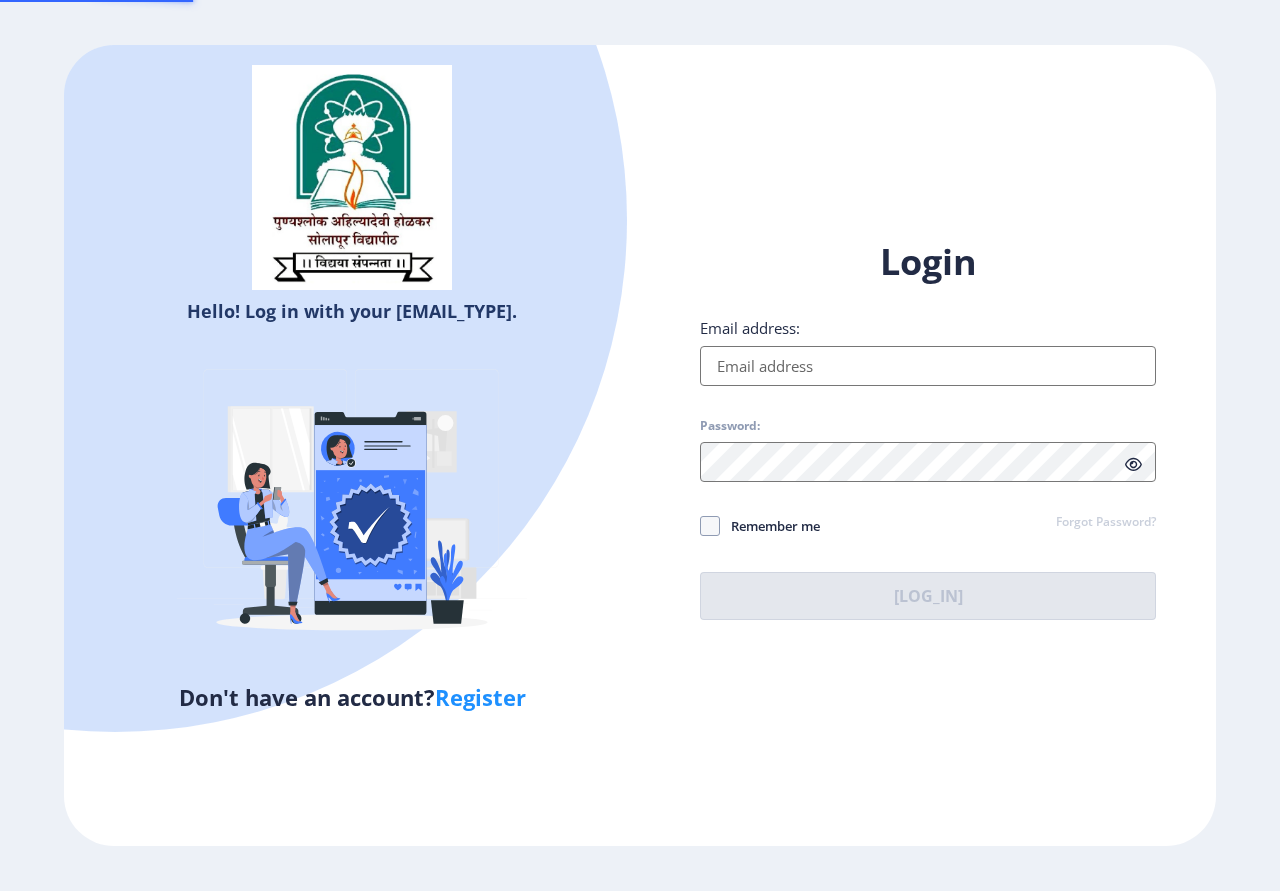 type on "spsavitapatil8@[EMAIL]" 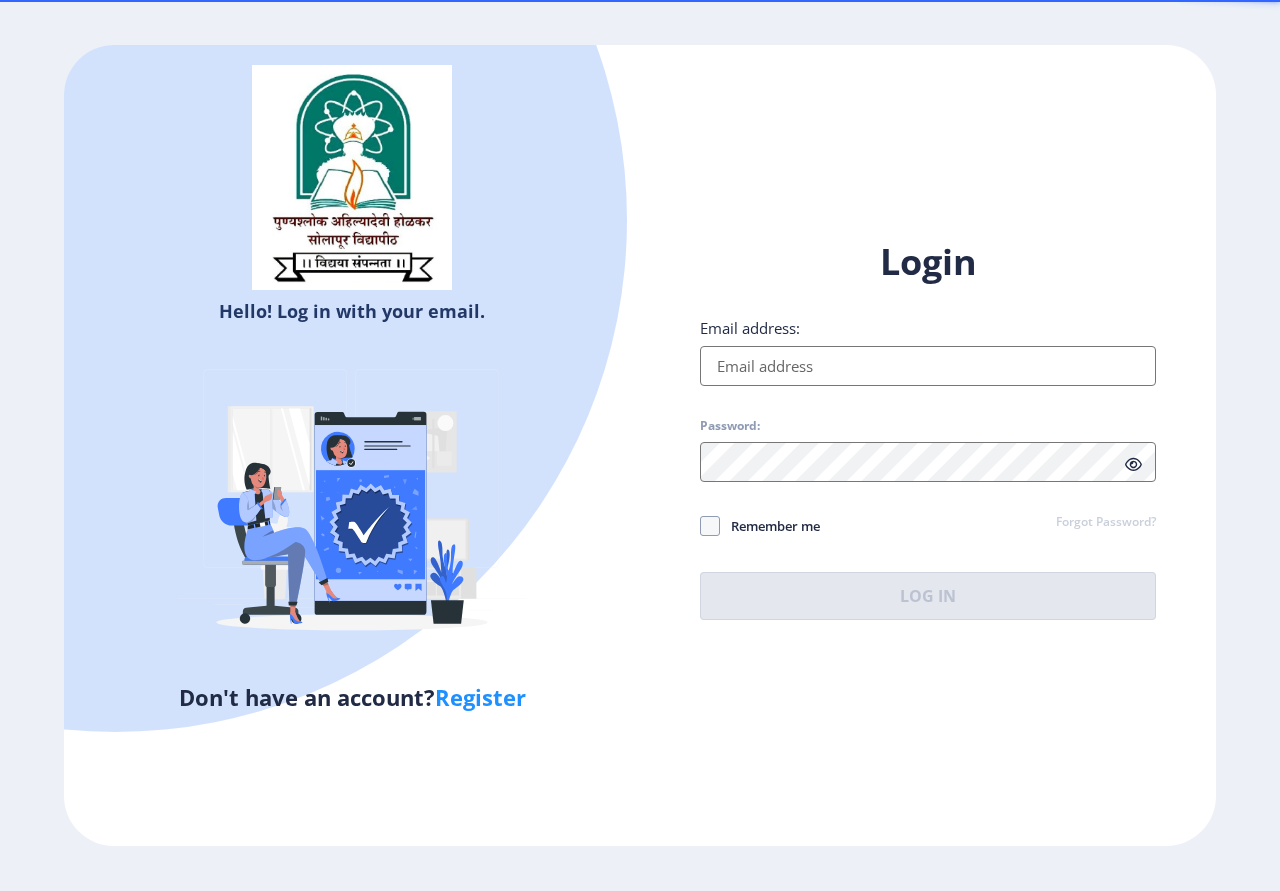 scroll, scrollTop: 0, scrollLeft: 0, axis: both 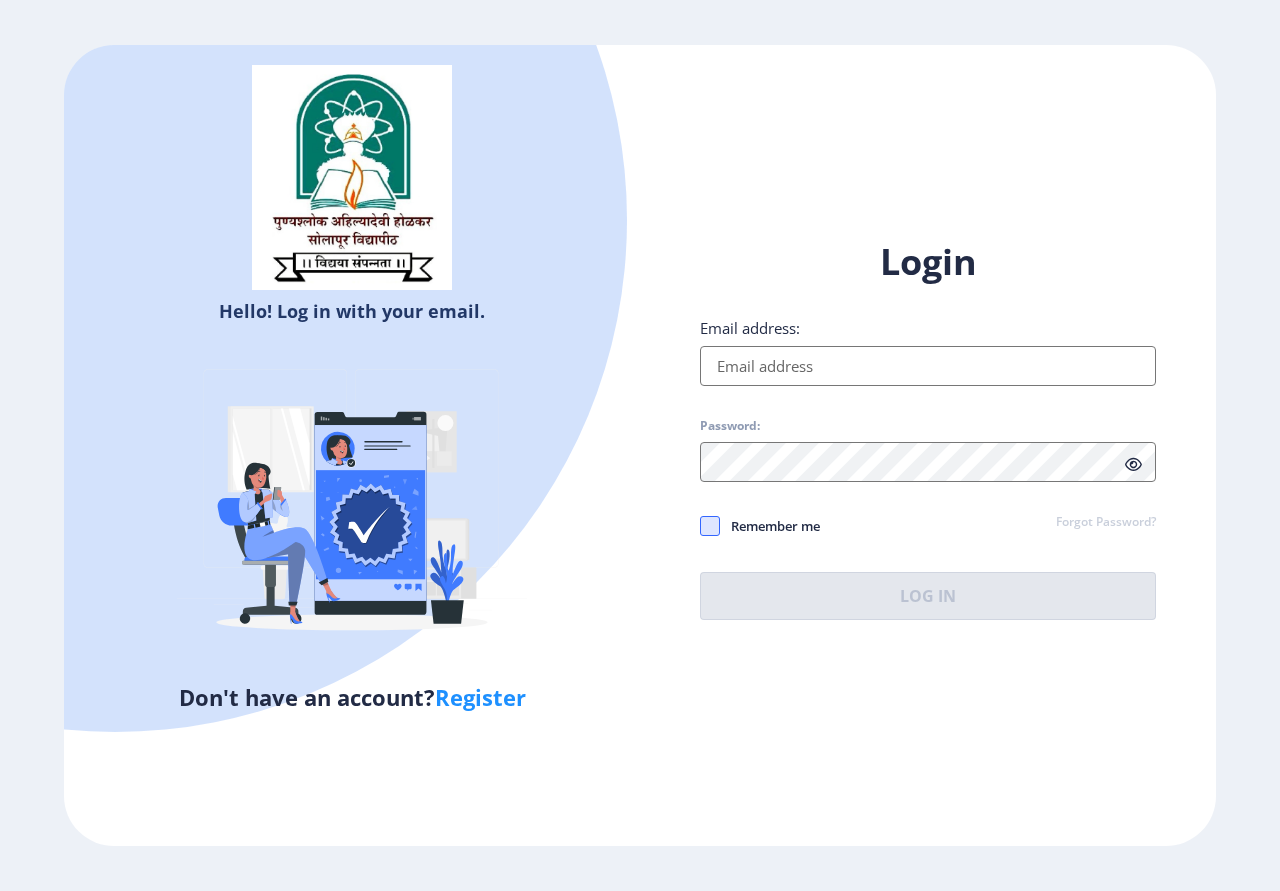 type on "[EMAIL]" 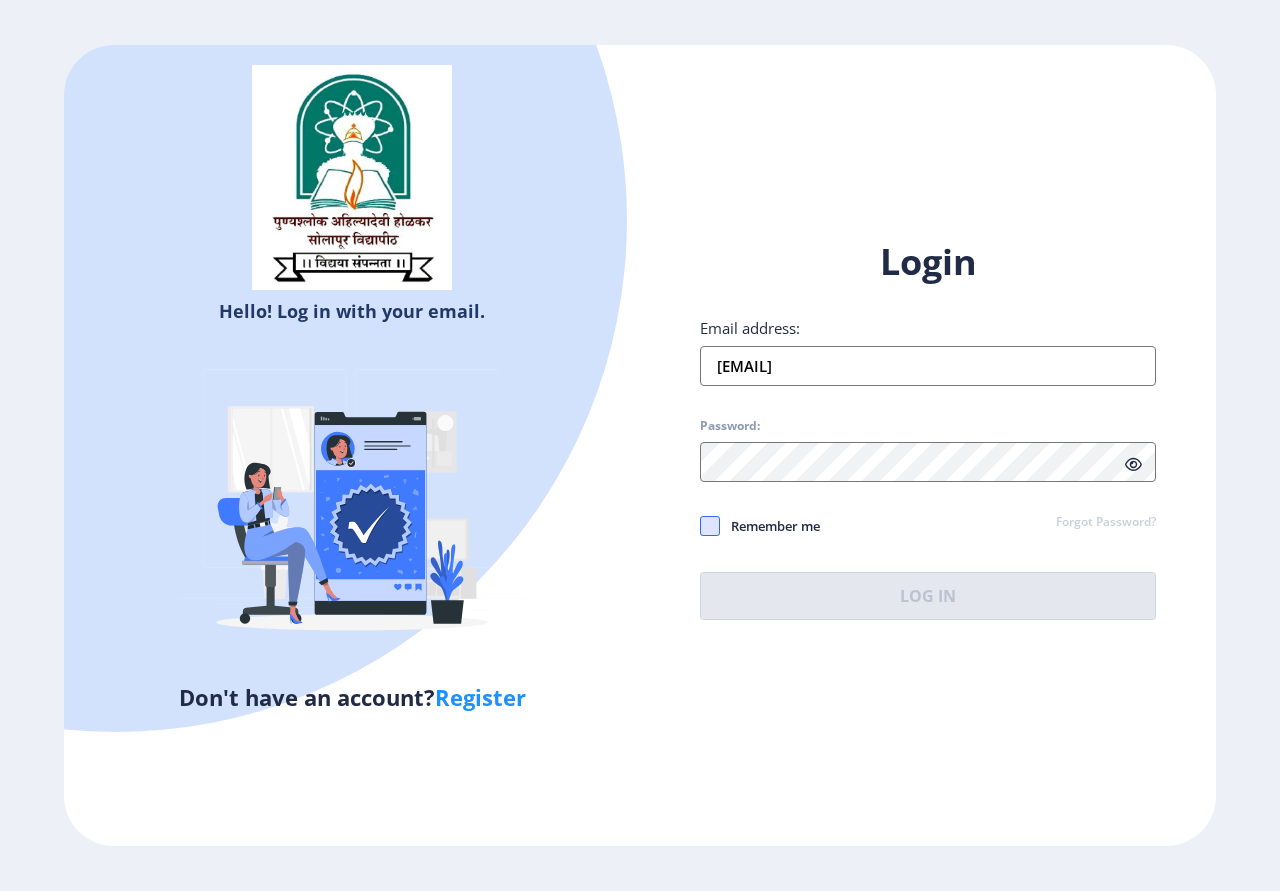 click 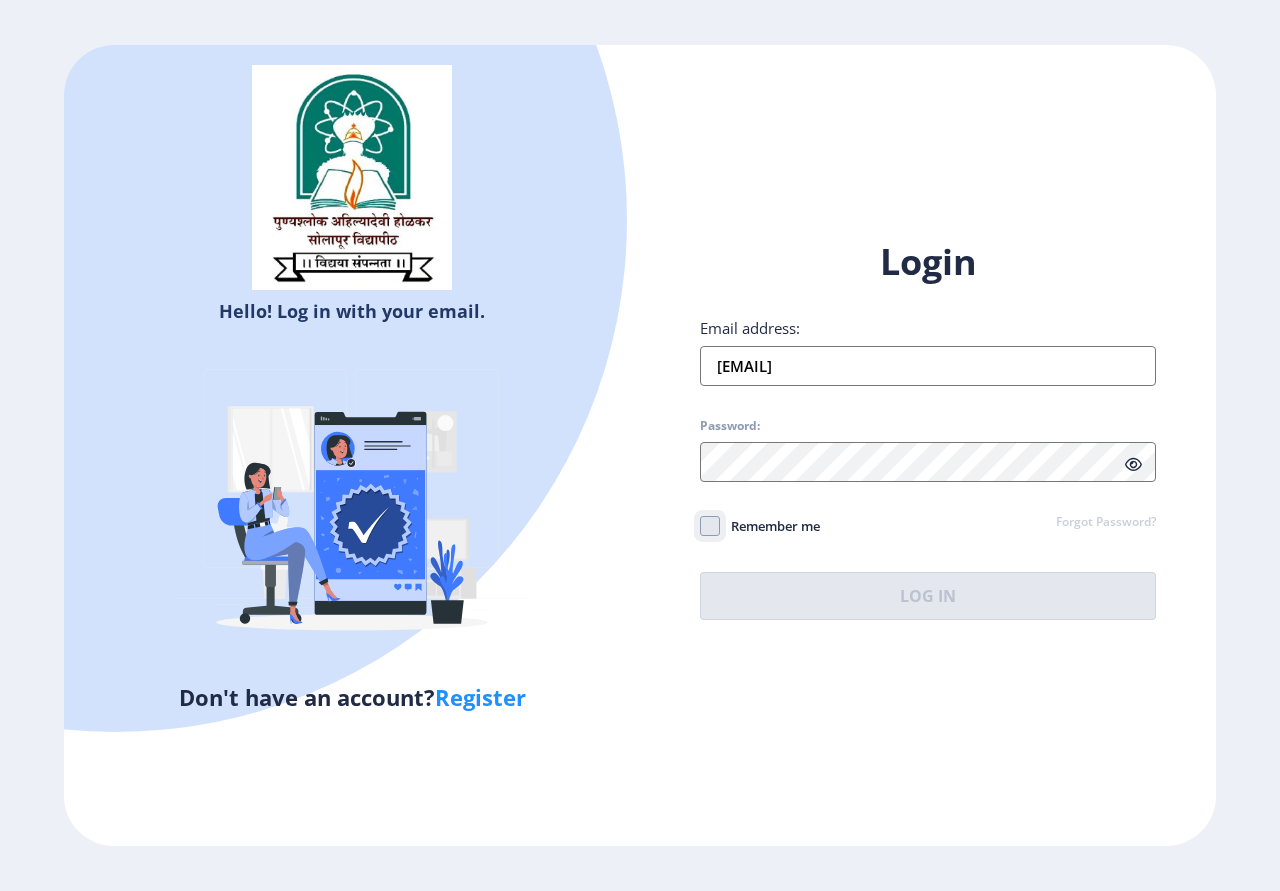 click on "Remember me" 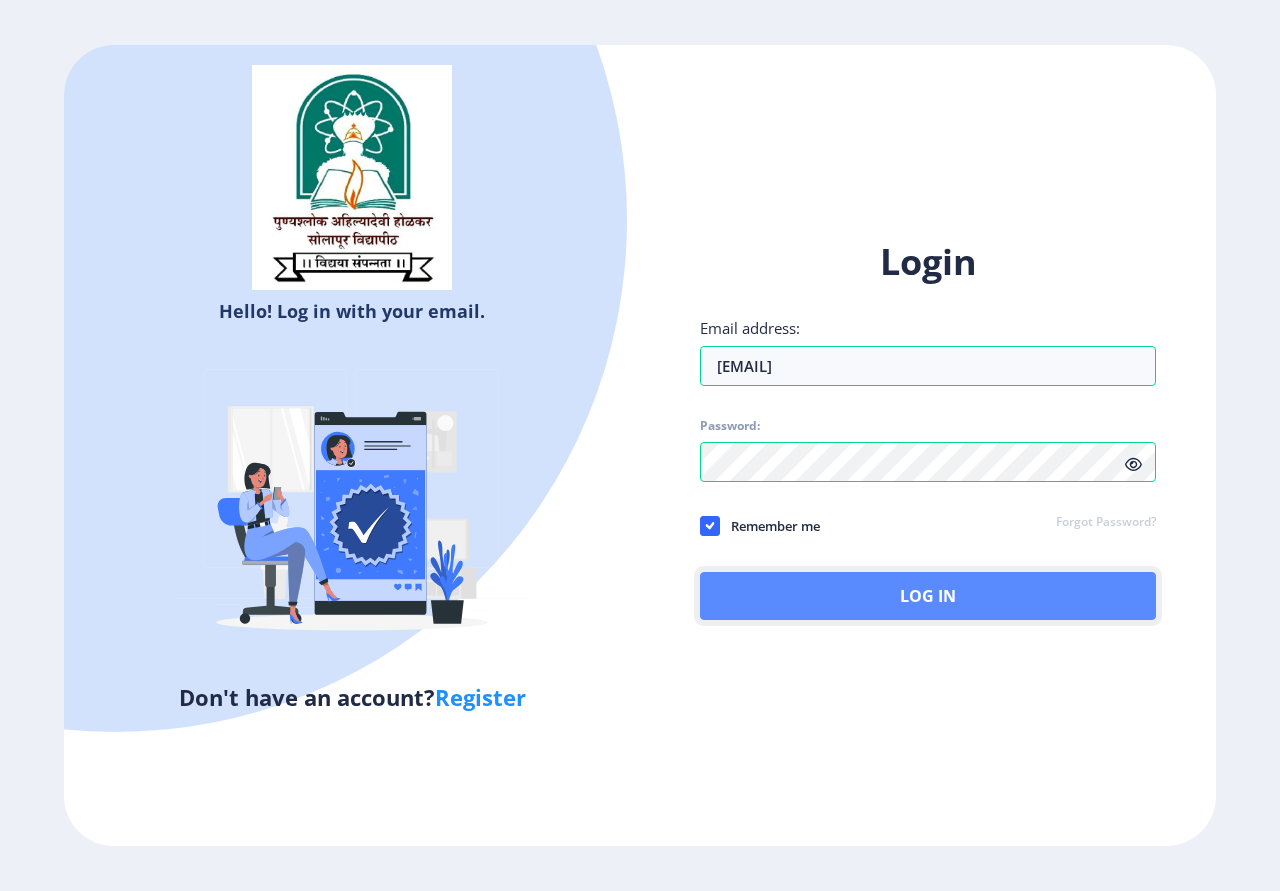 click on "Log In" 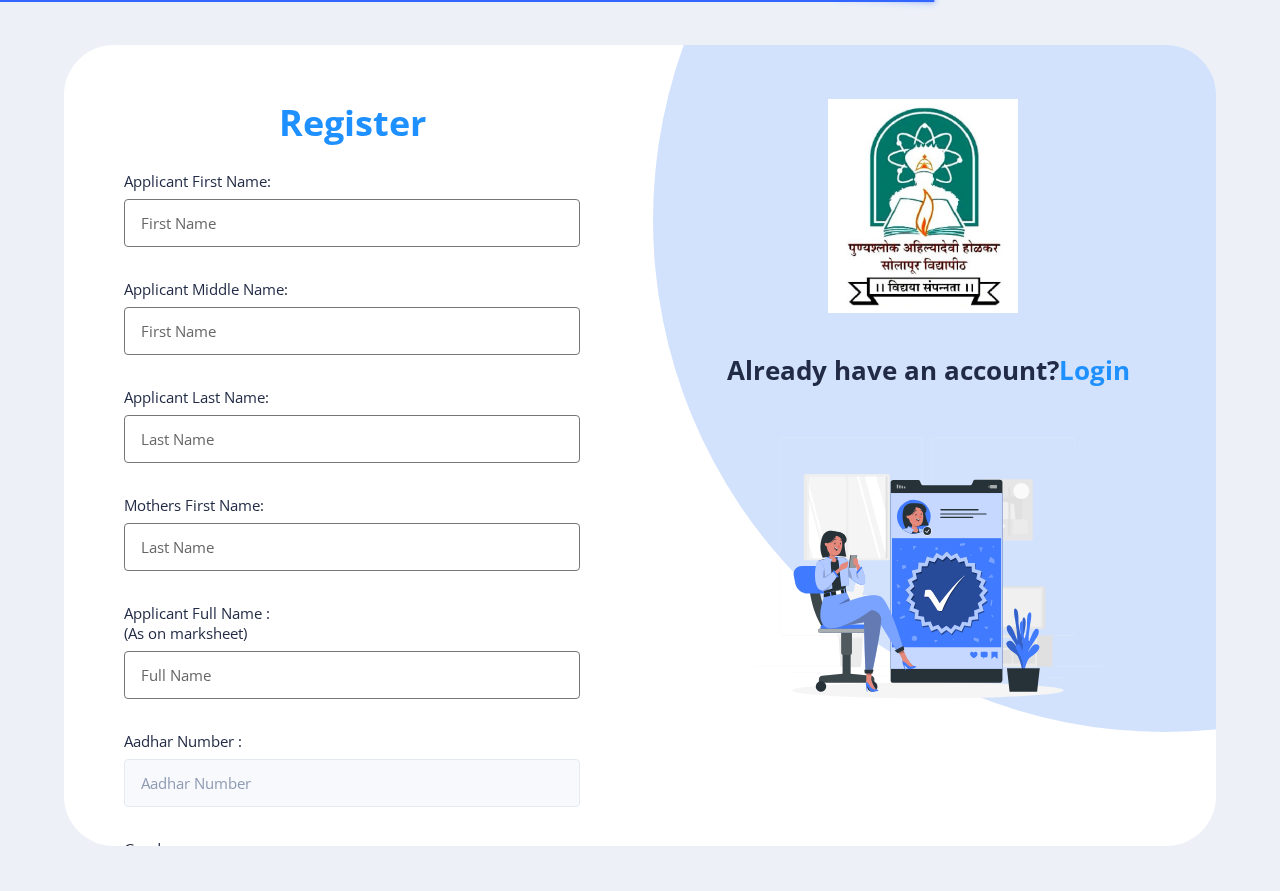 select 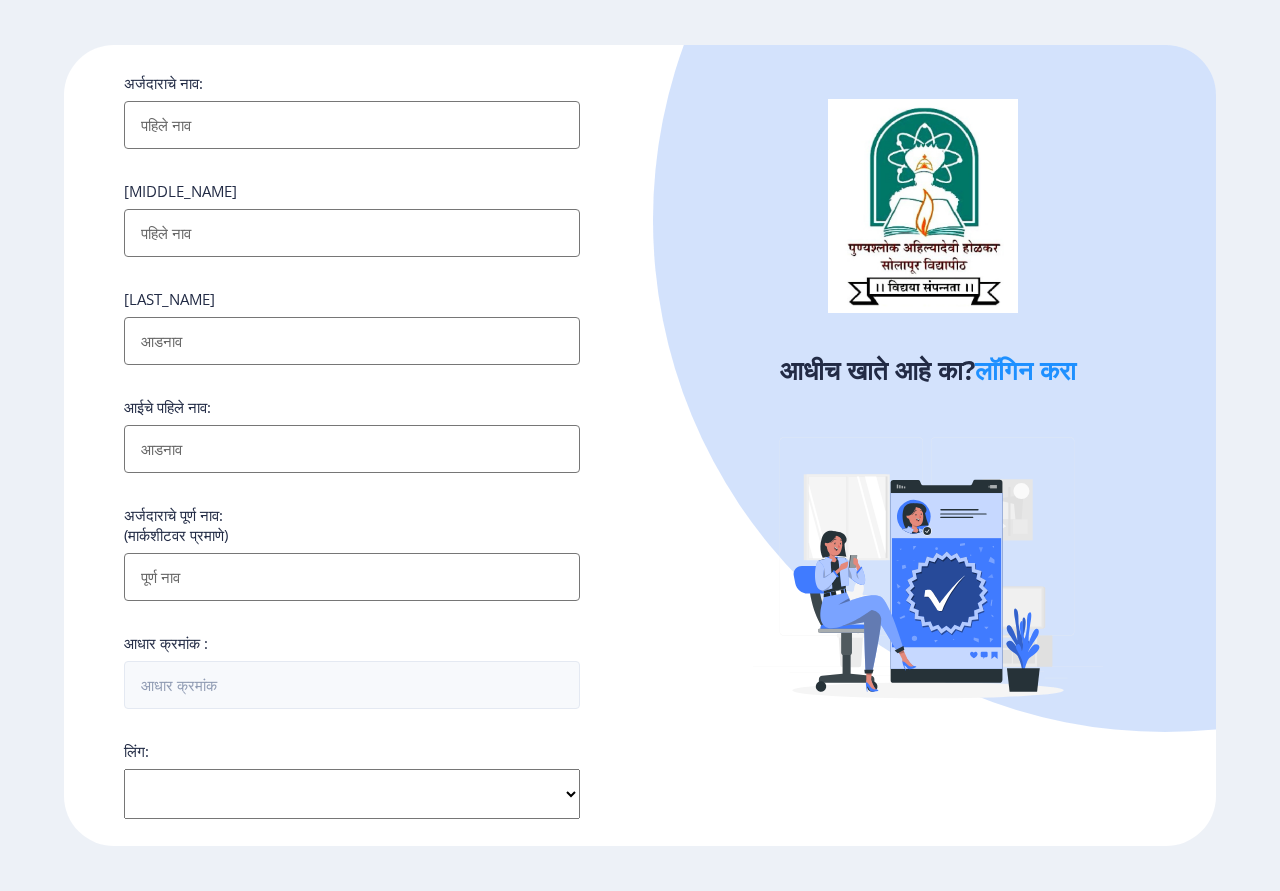 scroll, scrollTop: 0, scrollLeft: 0, axis: both 